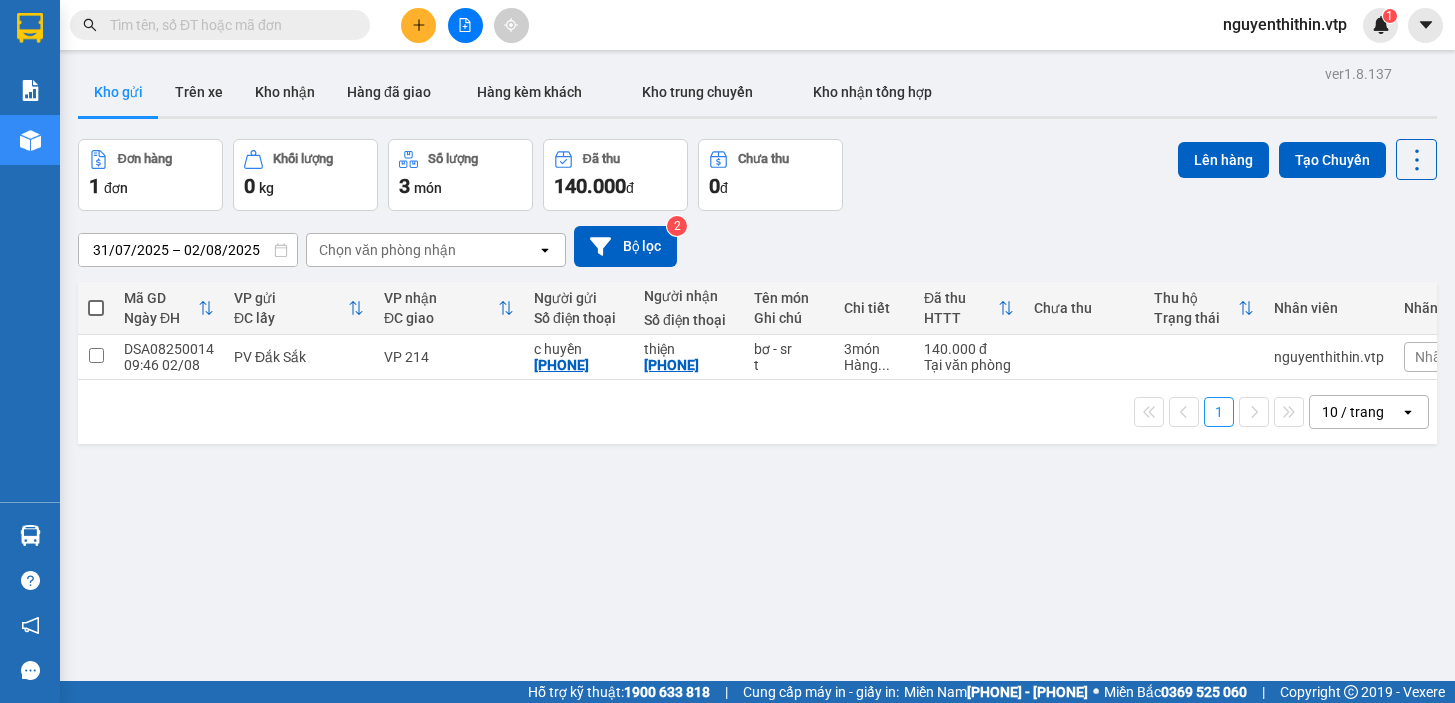 scroll, scrollTop: 0, scrollLeft: 0, axis: both 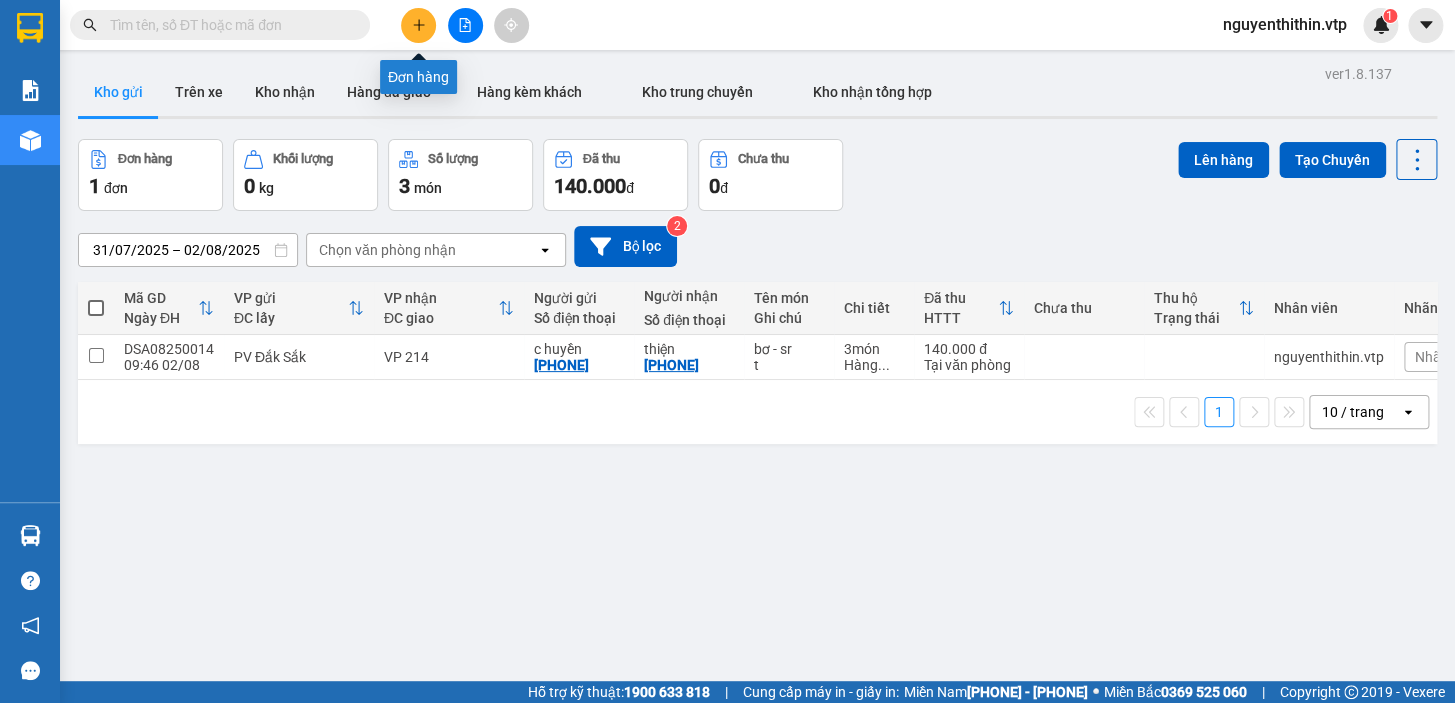 click 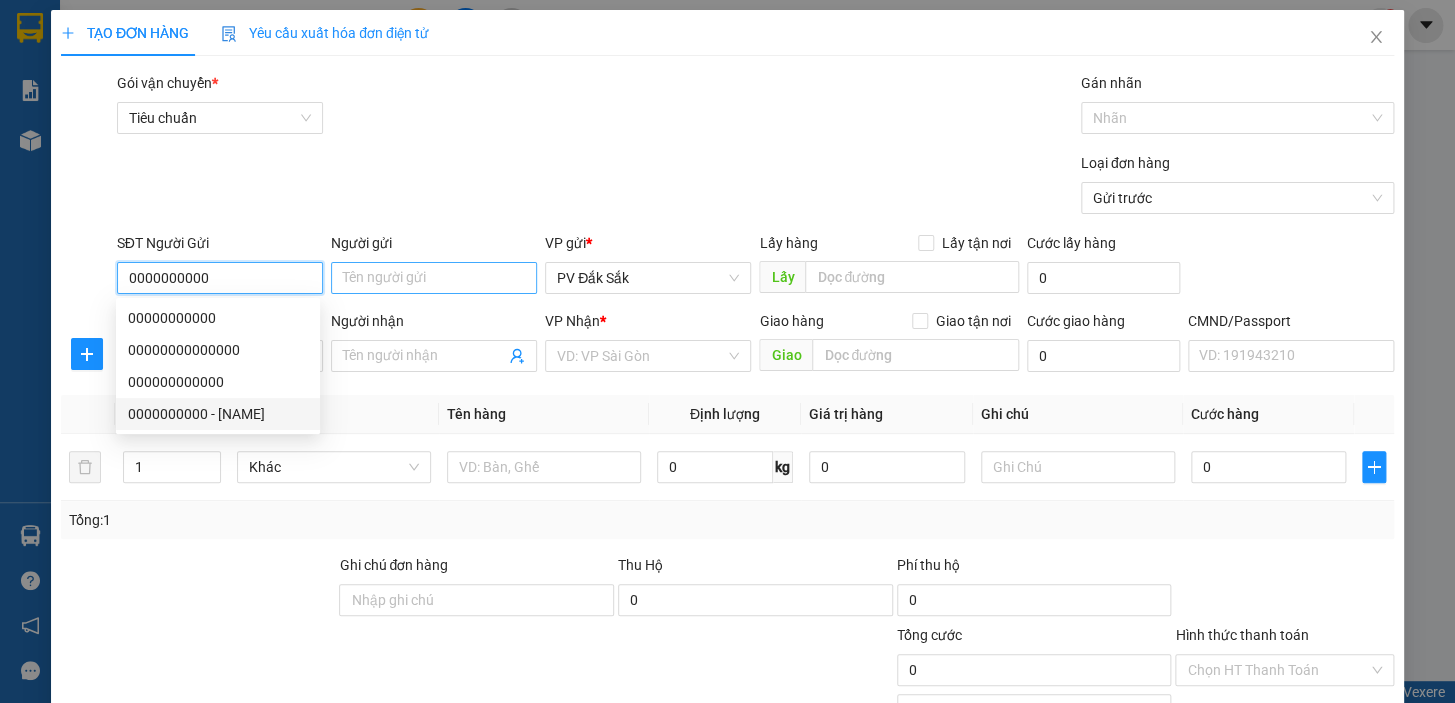 type on "0000000000" 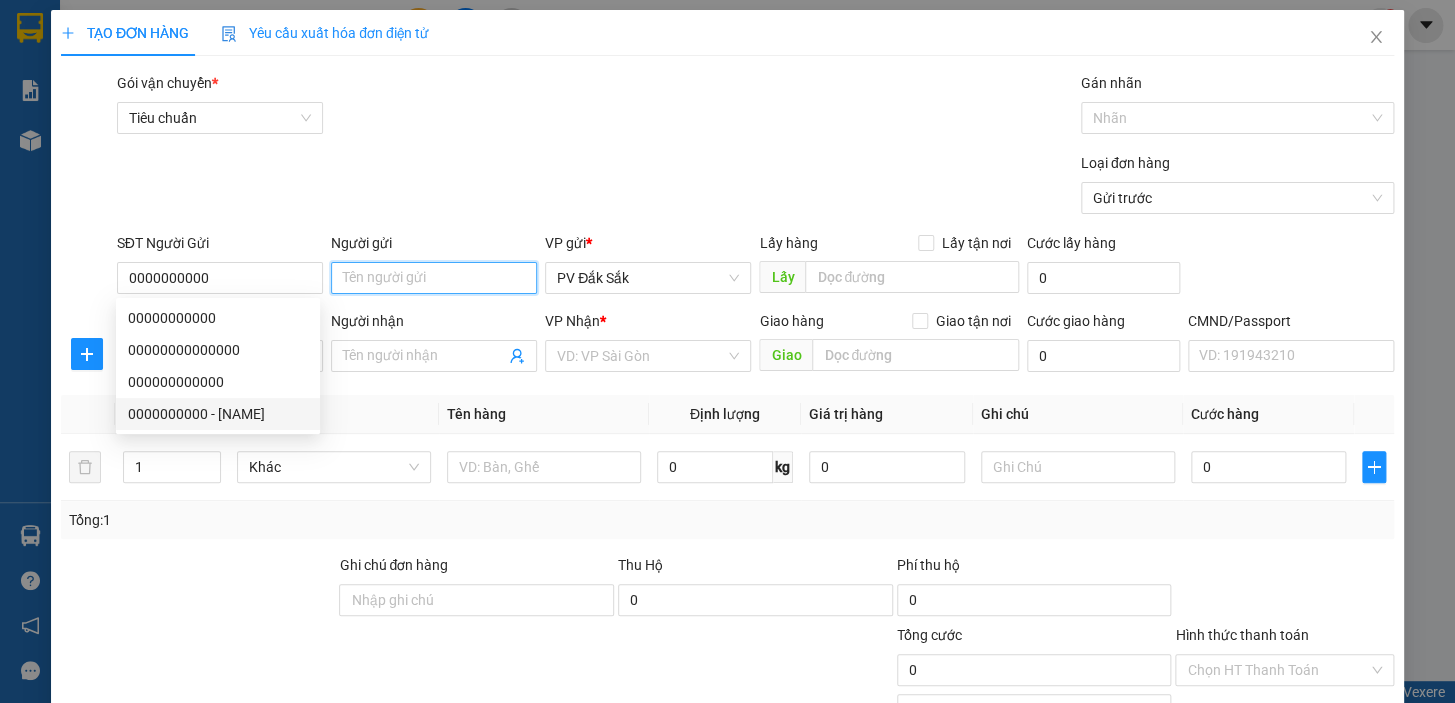 click on "Người gửi" at bounding box center [434, 278] 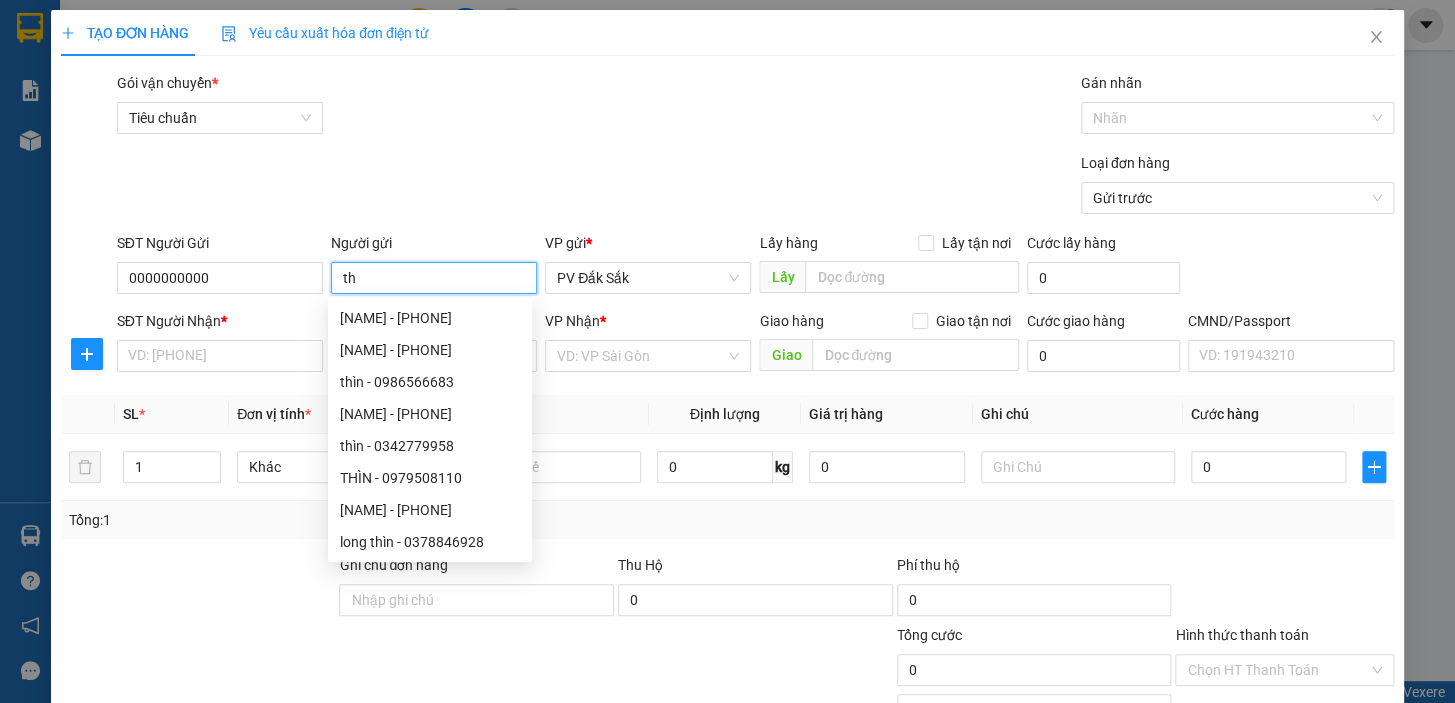 type on "t" 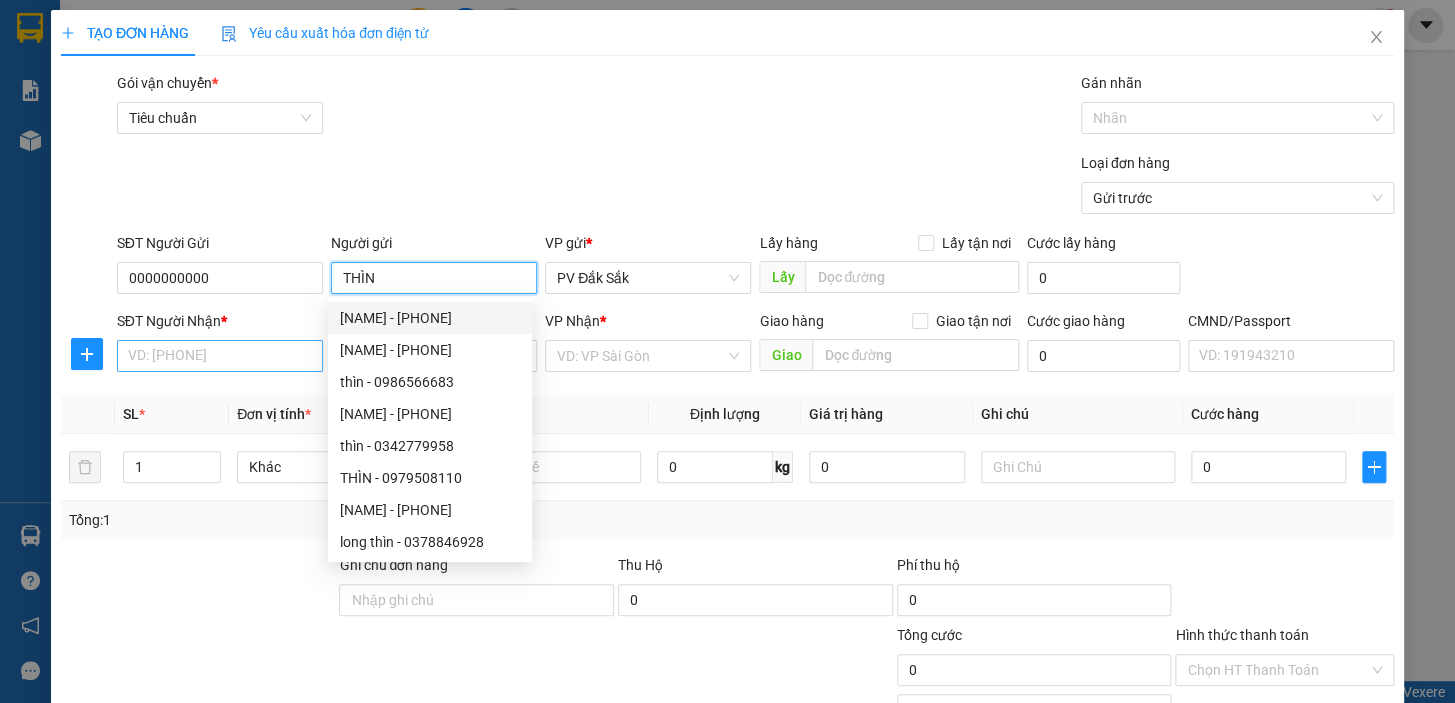 type on "THÌN" 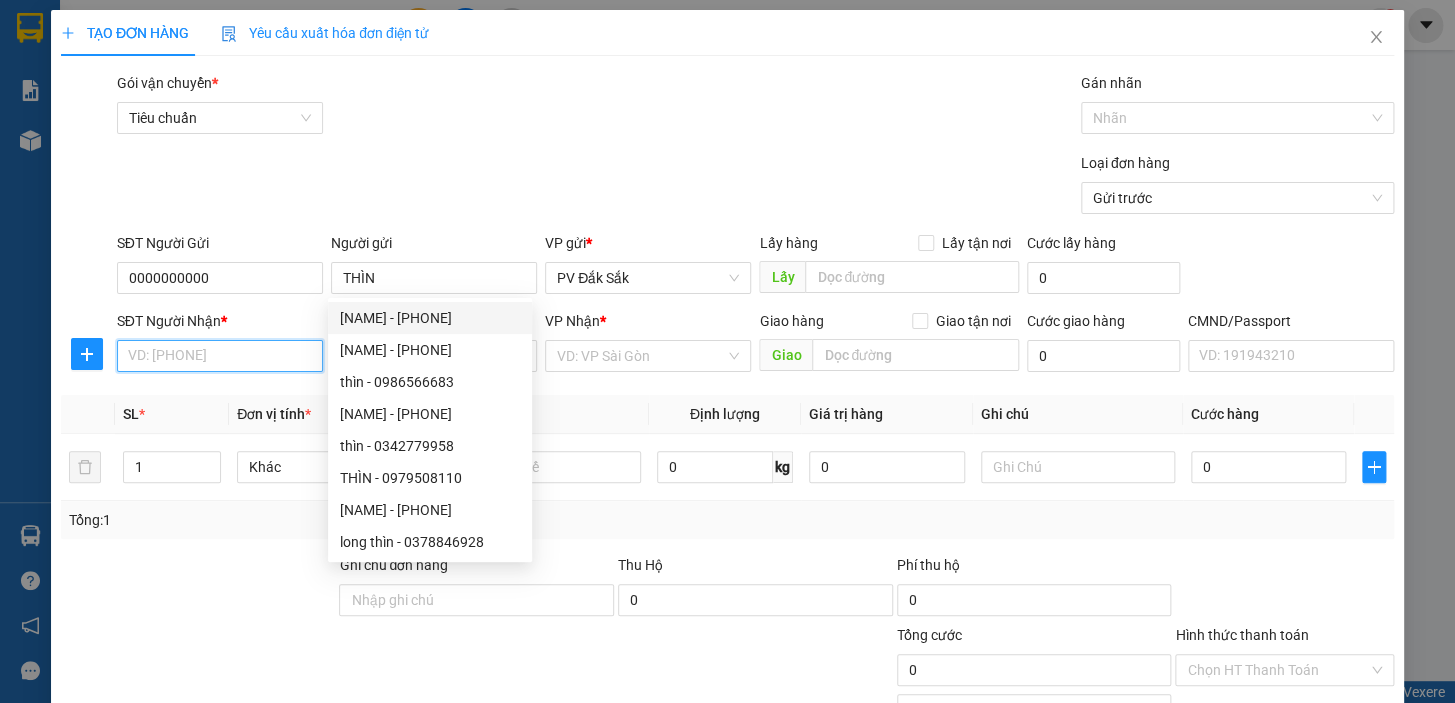 click on "SĐT Người Nhận  *" at bounding box center (220, 356) 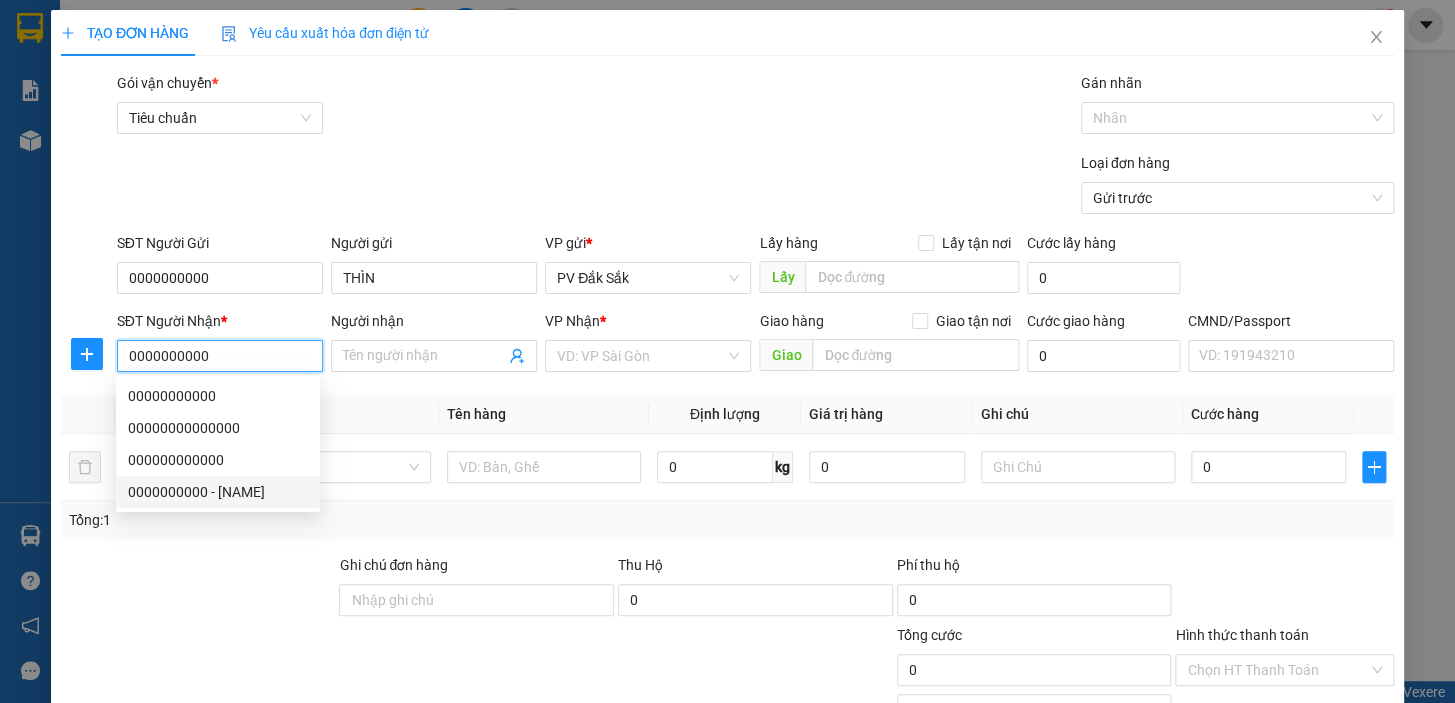type on "0000000000" 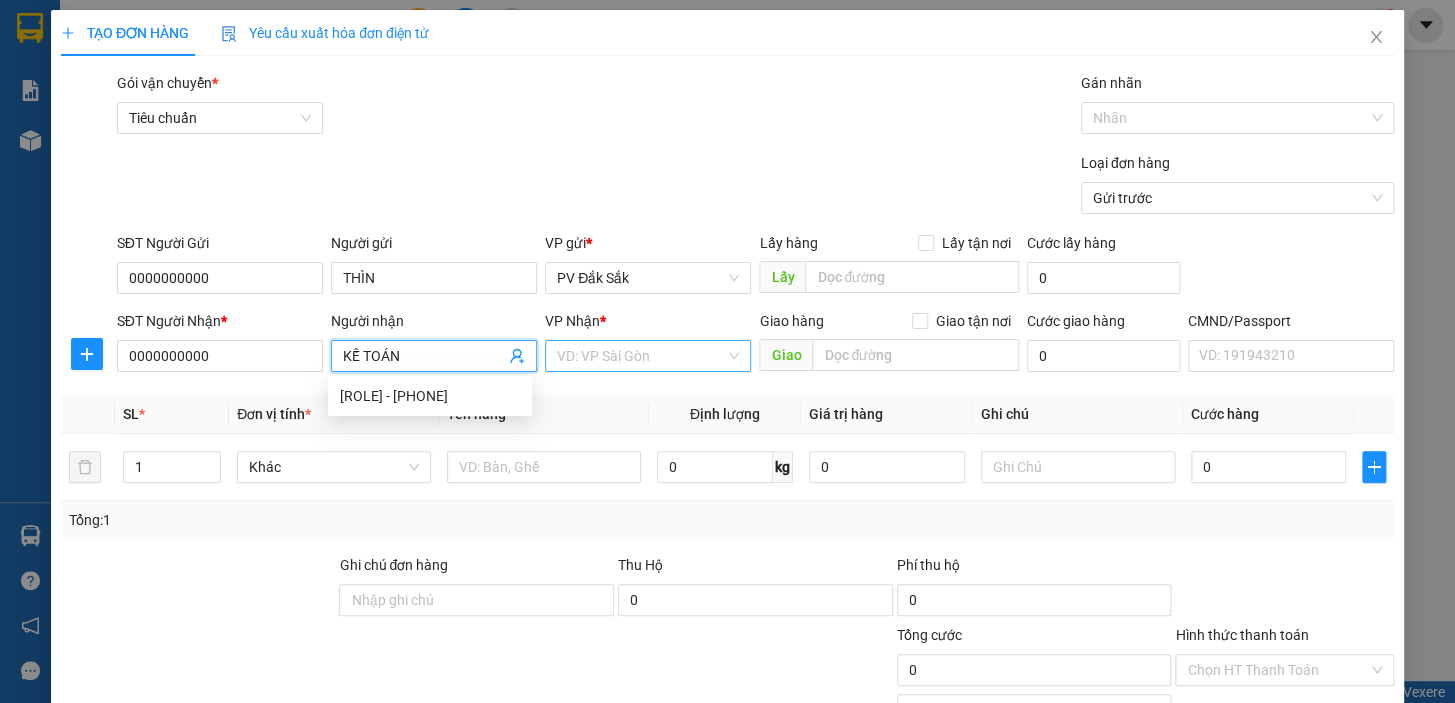 type on "KẾ TOÁN" 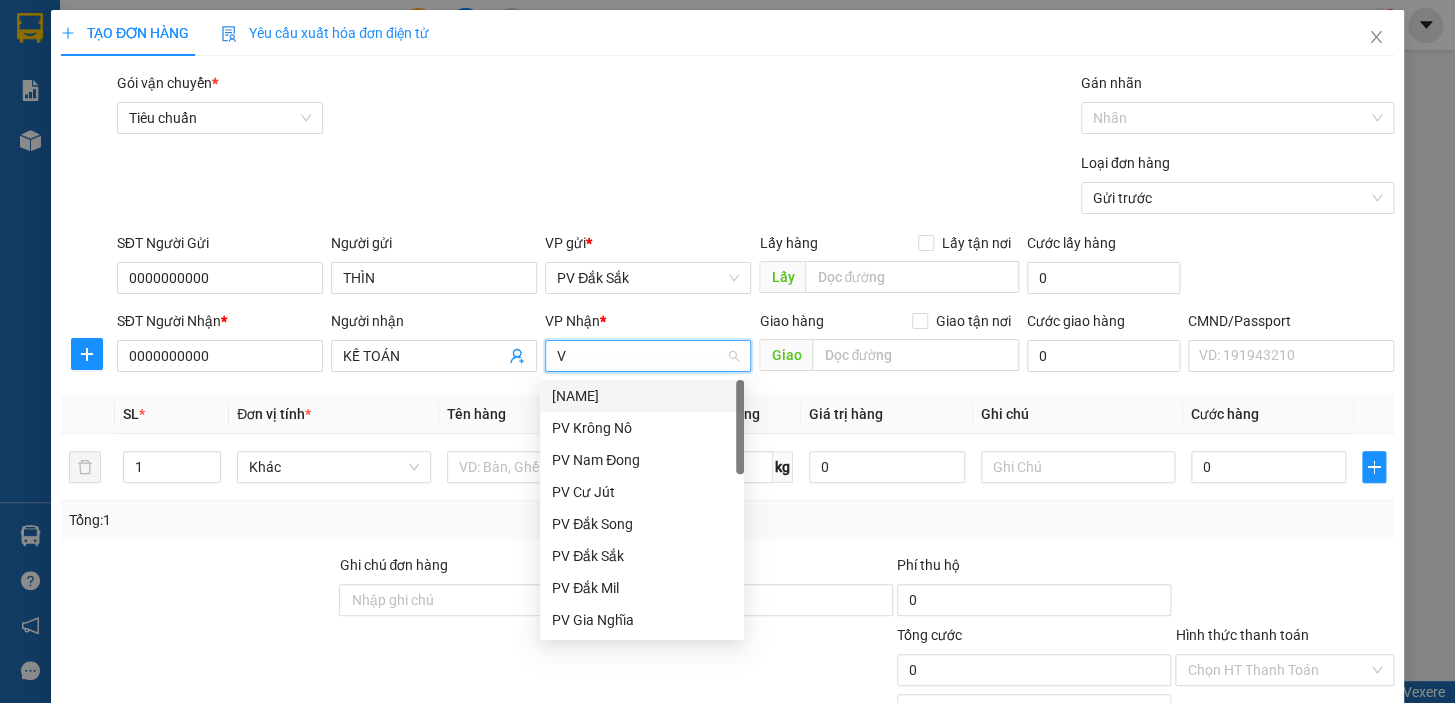 type on "VP" 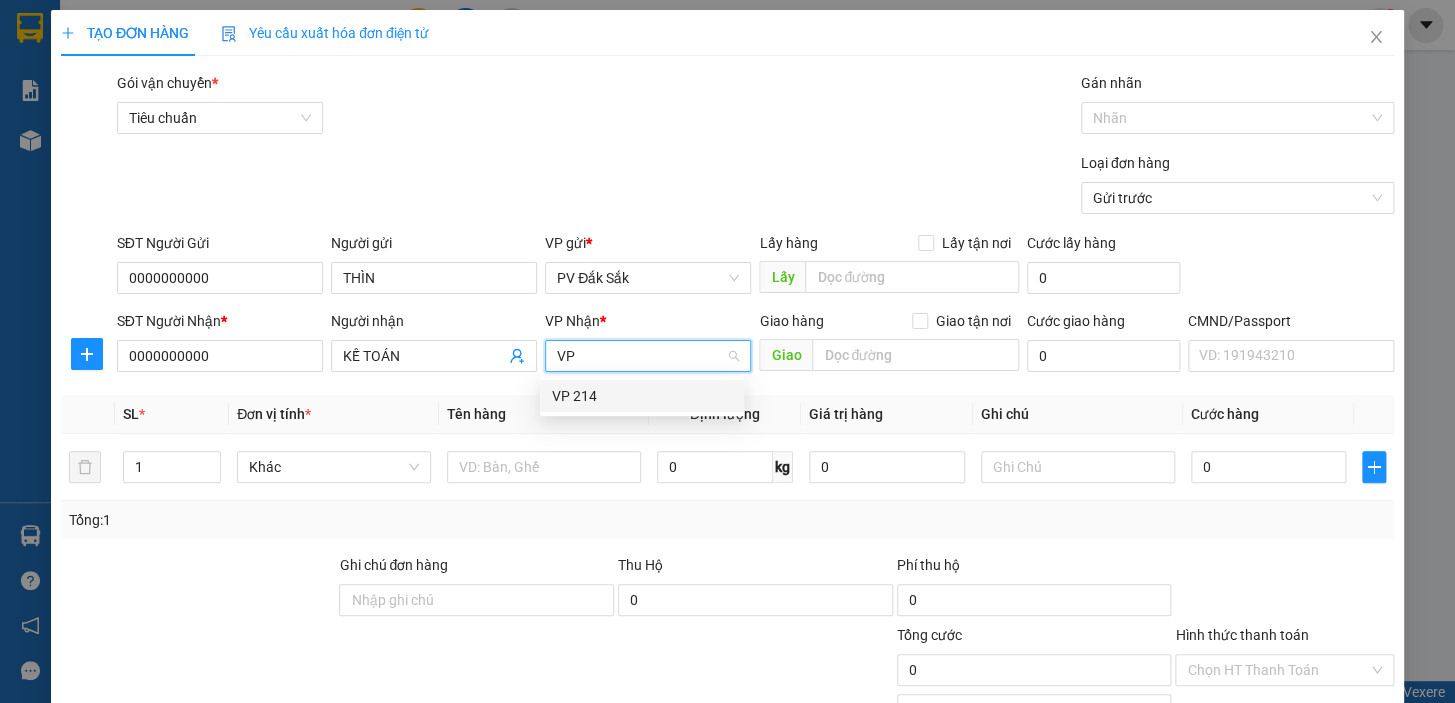 click on "VP 214" at bounding box center [642, 396] 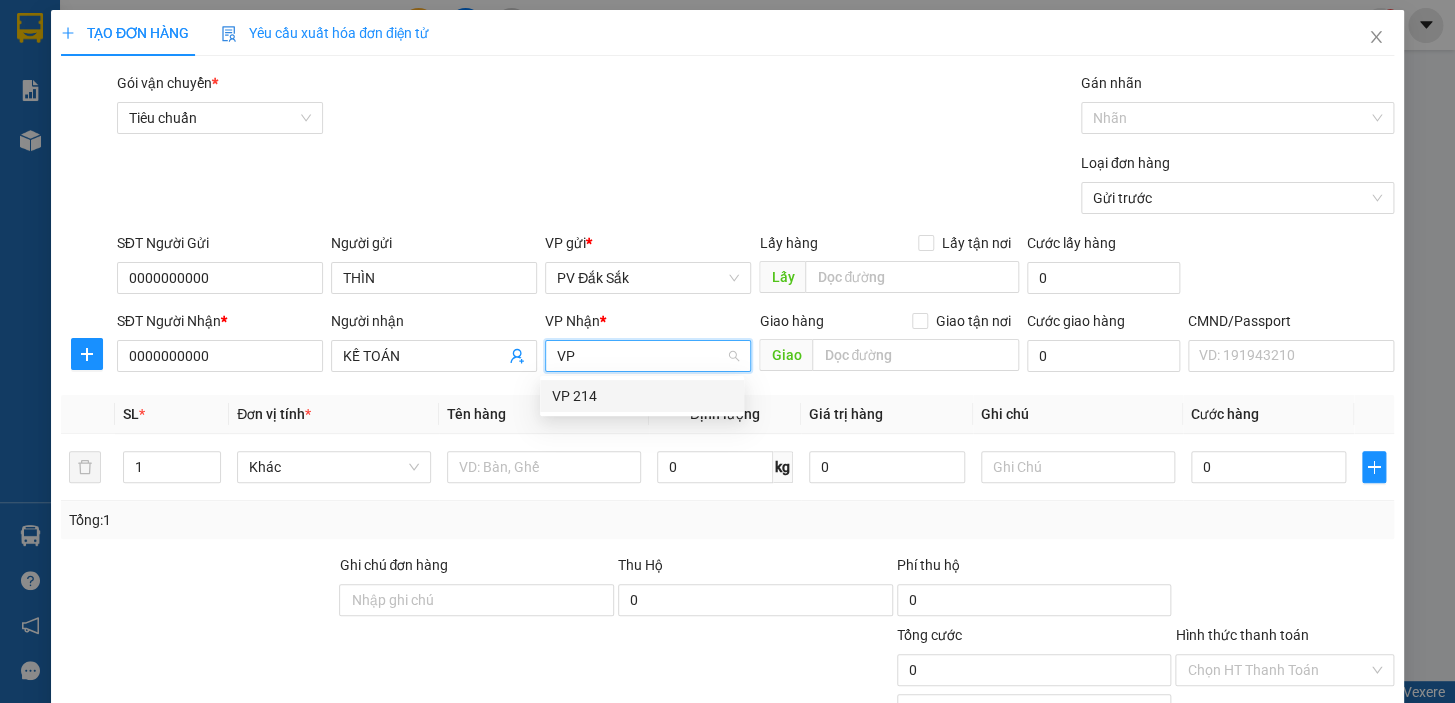 type 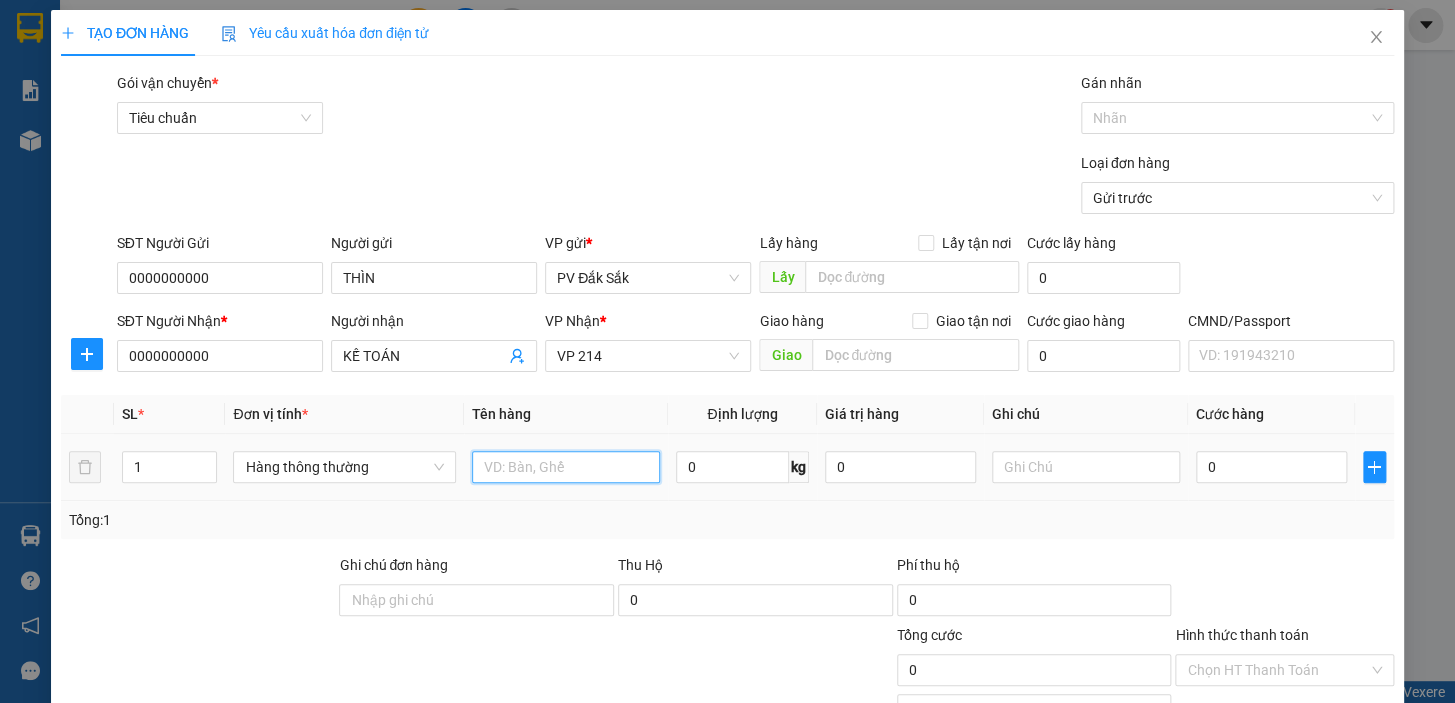 click at bounding box center (566, 467) 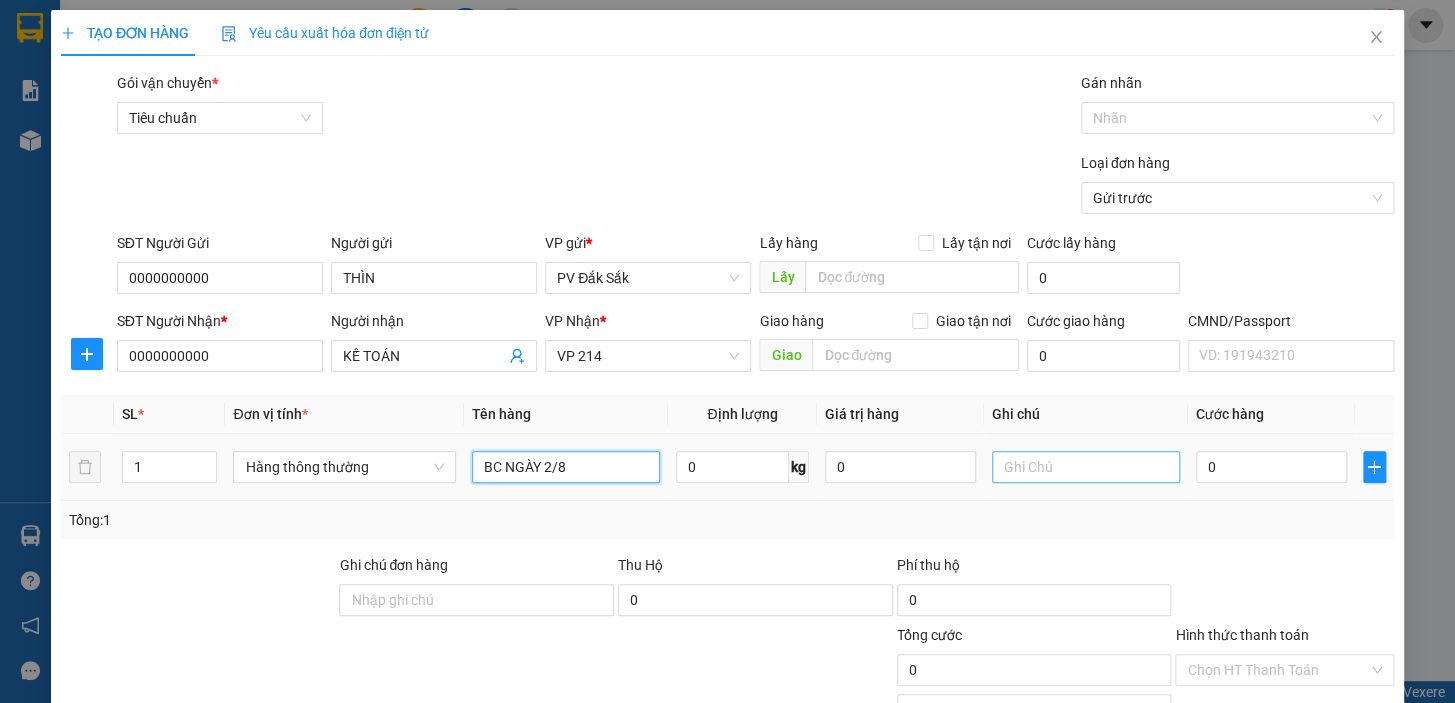 type on "BC NGÀY 2/8" 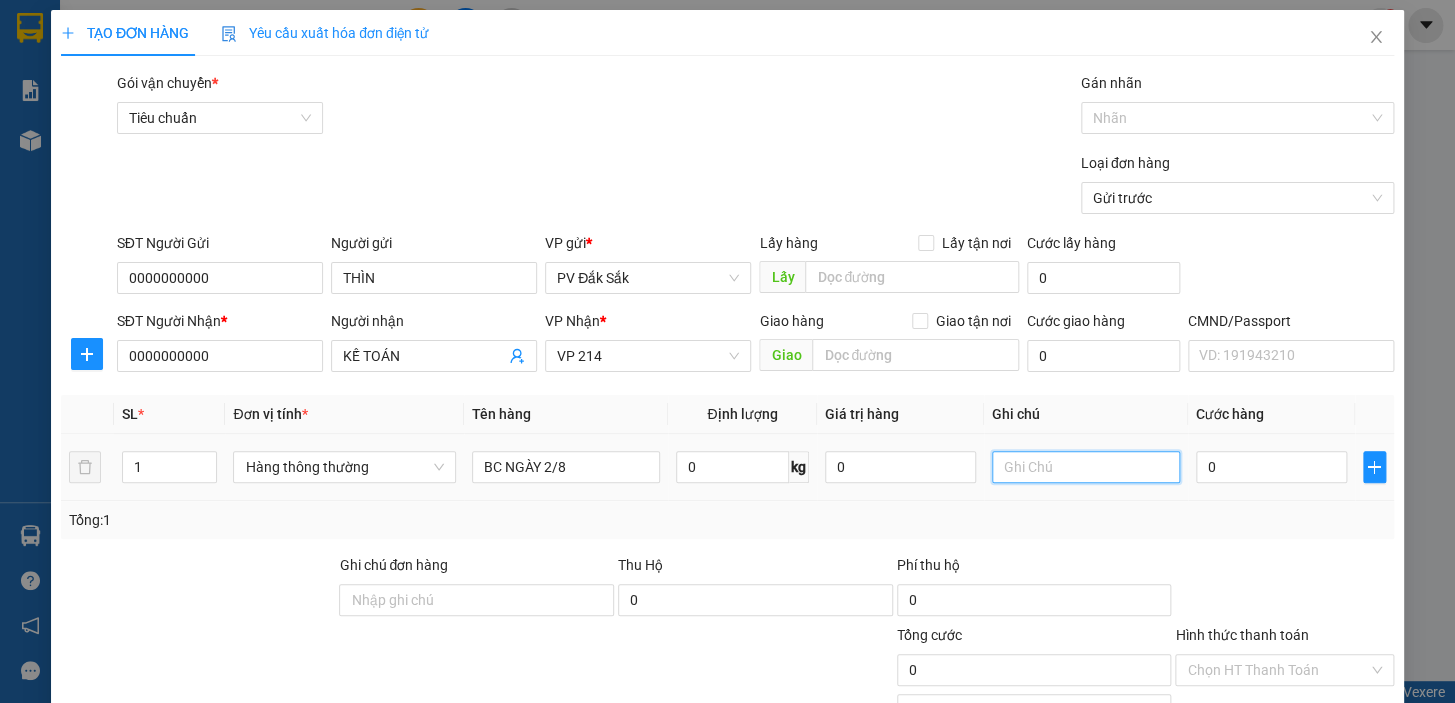 click at bounding box center [1086, 467] 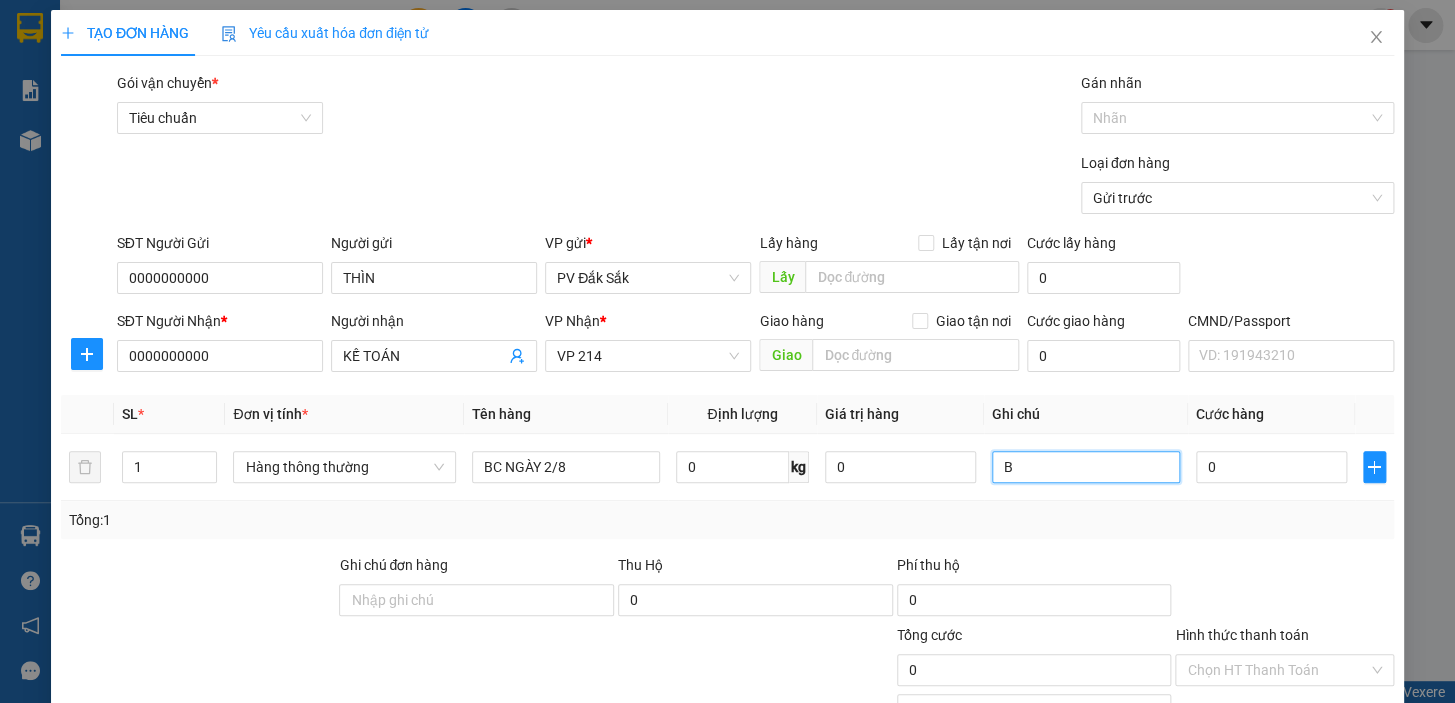 type on "B" 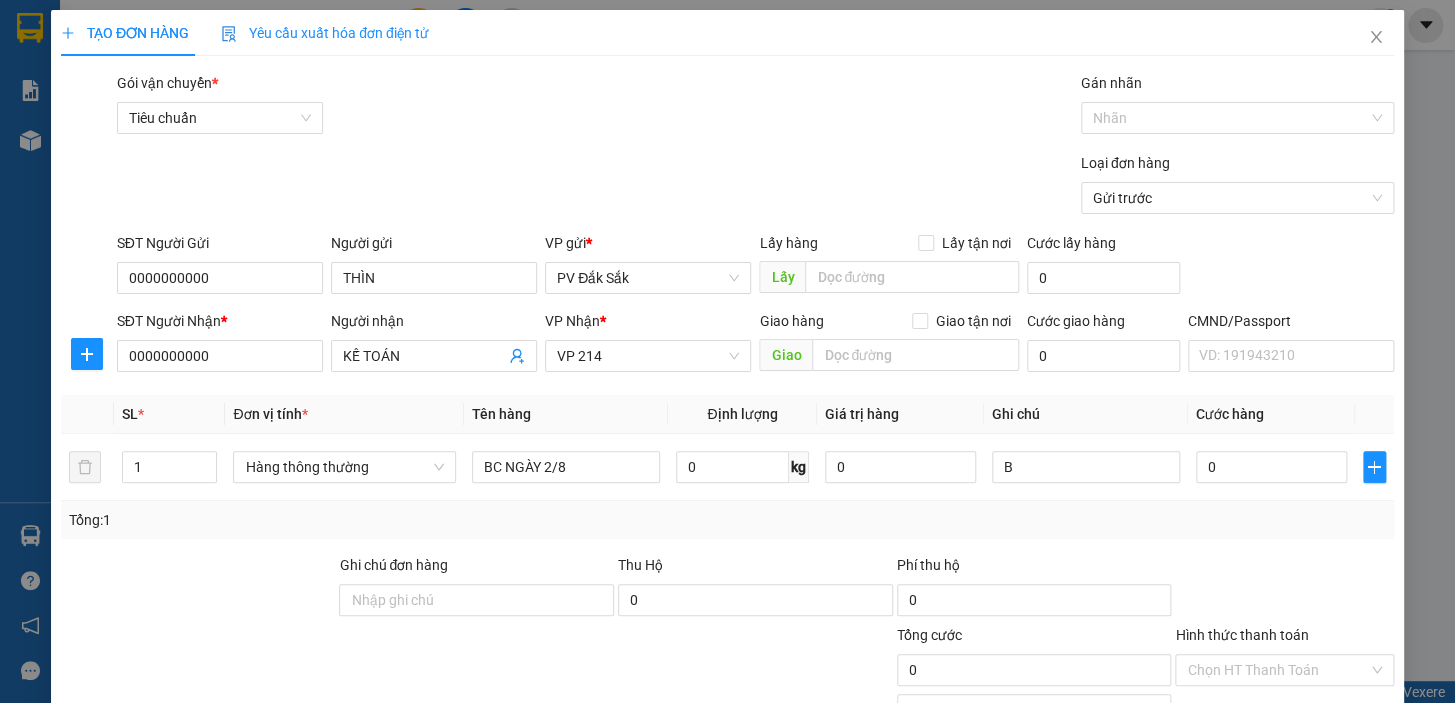 click on "Hình thức thanh toán" at bounding box center (1241, 635) 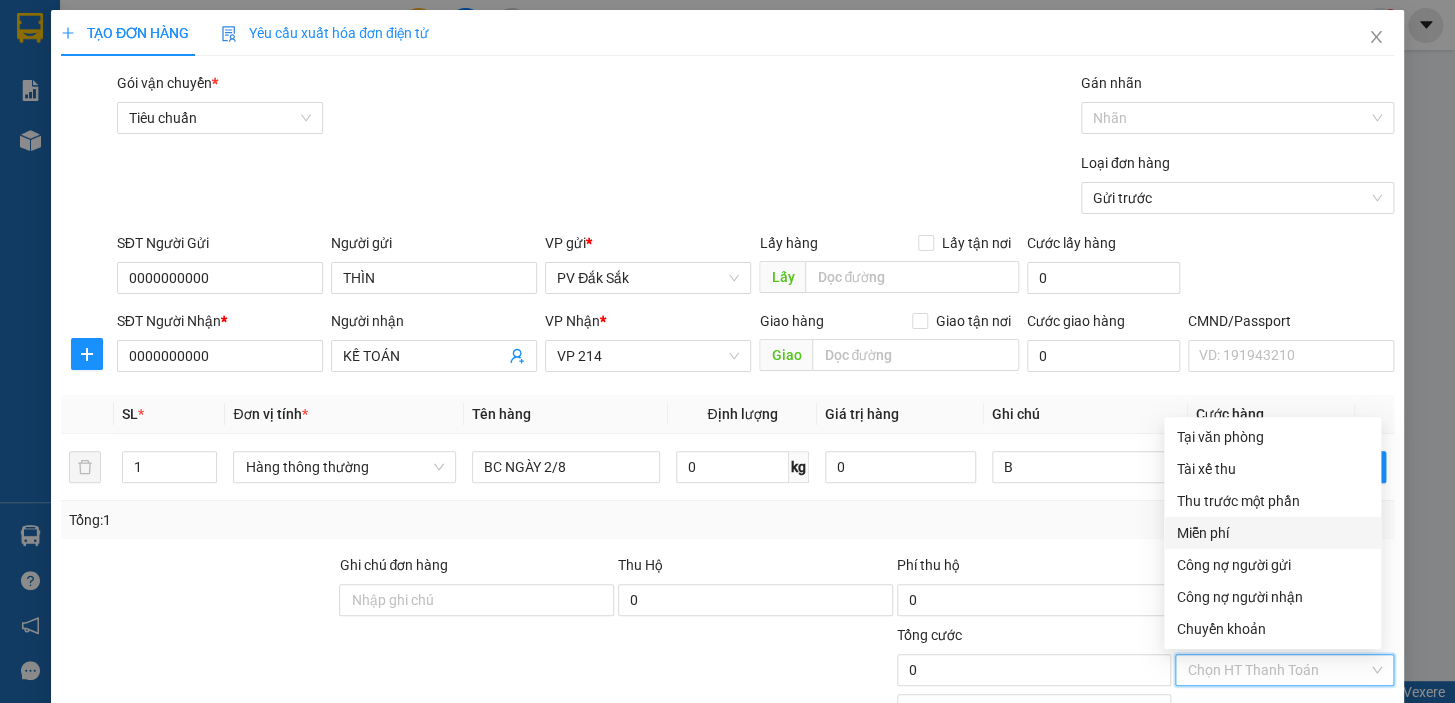 click on "Miễn phí" at bounding box center [1272, 533] 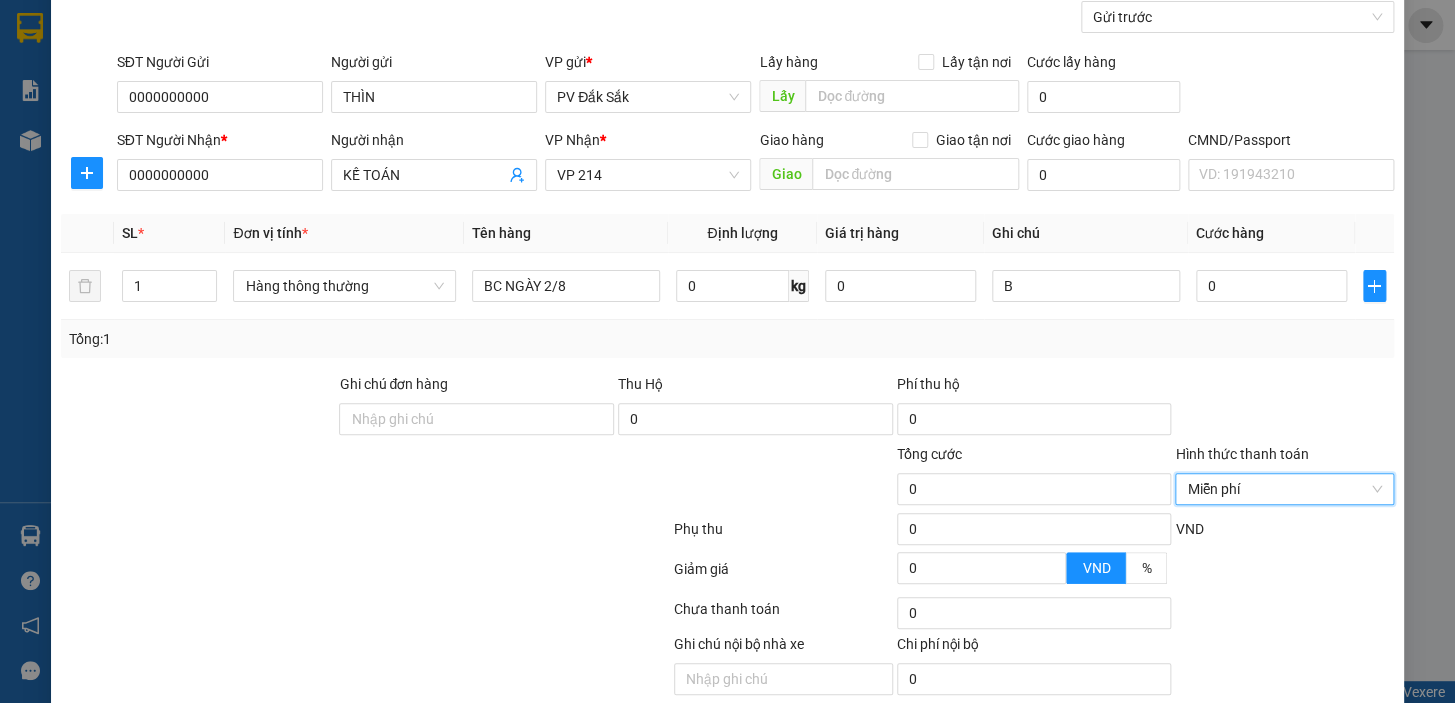 scroll, scrollTop: 258, scrollLeft: 0, axis: vertical 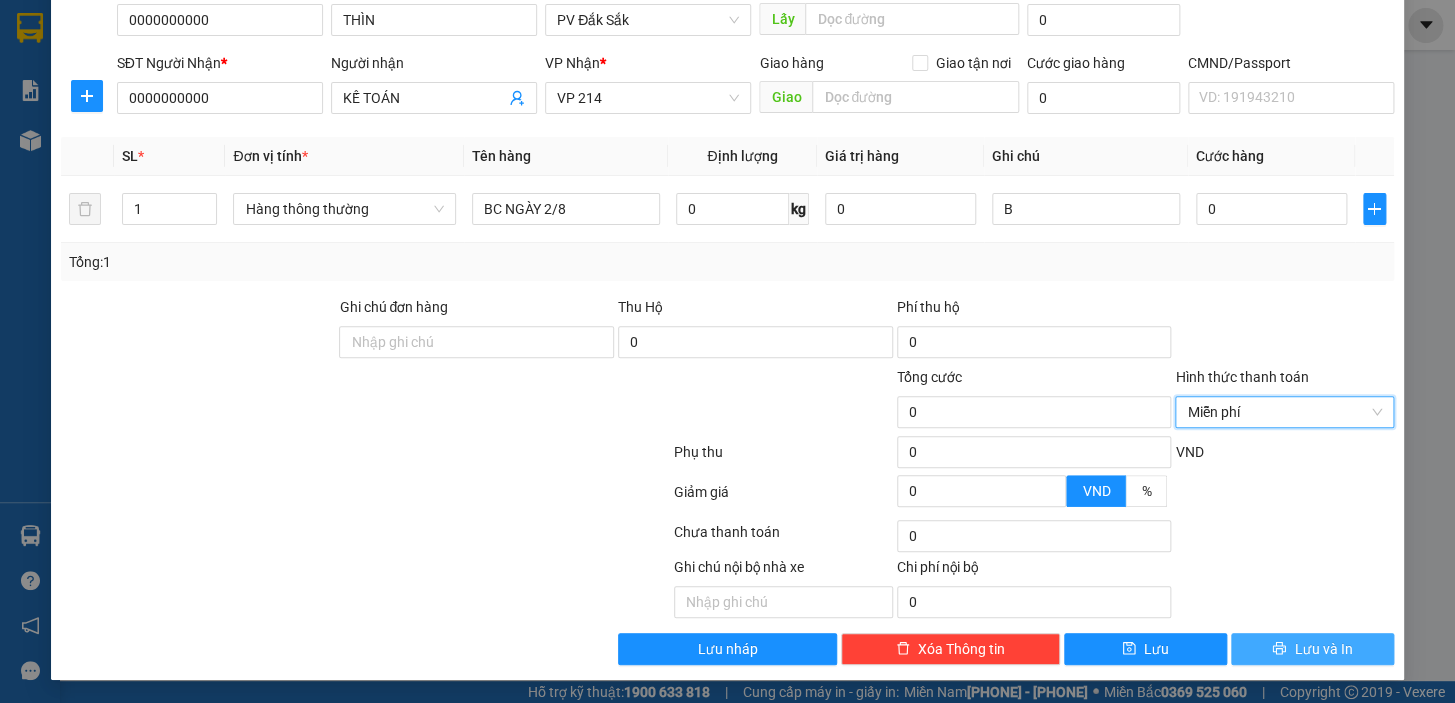 click on "Lưu và In" at bounding box center [1323, 649] 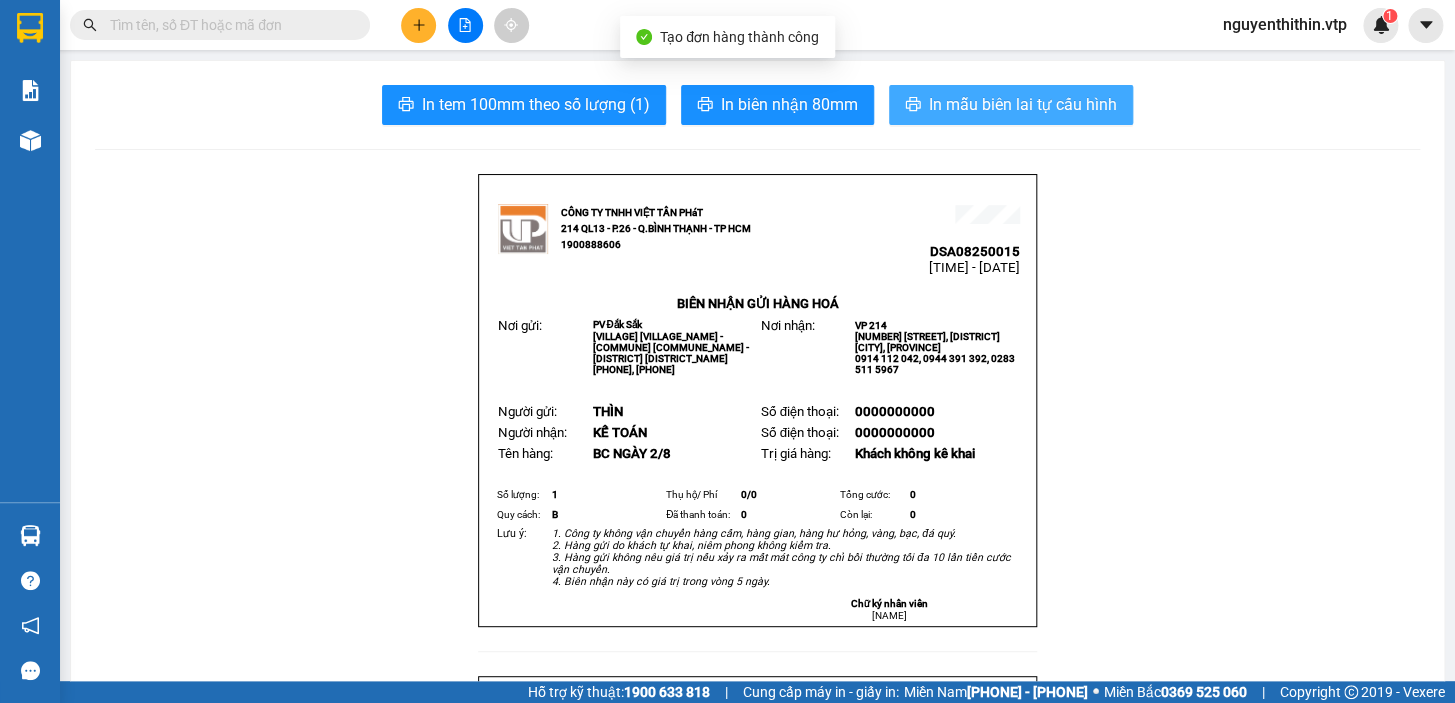 click on "In mẫu biên lai tự cấu hình" at bounding box center (1023, 104) 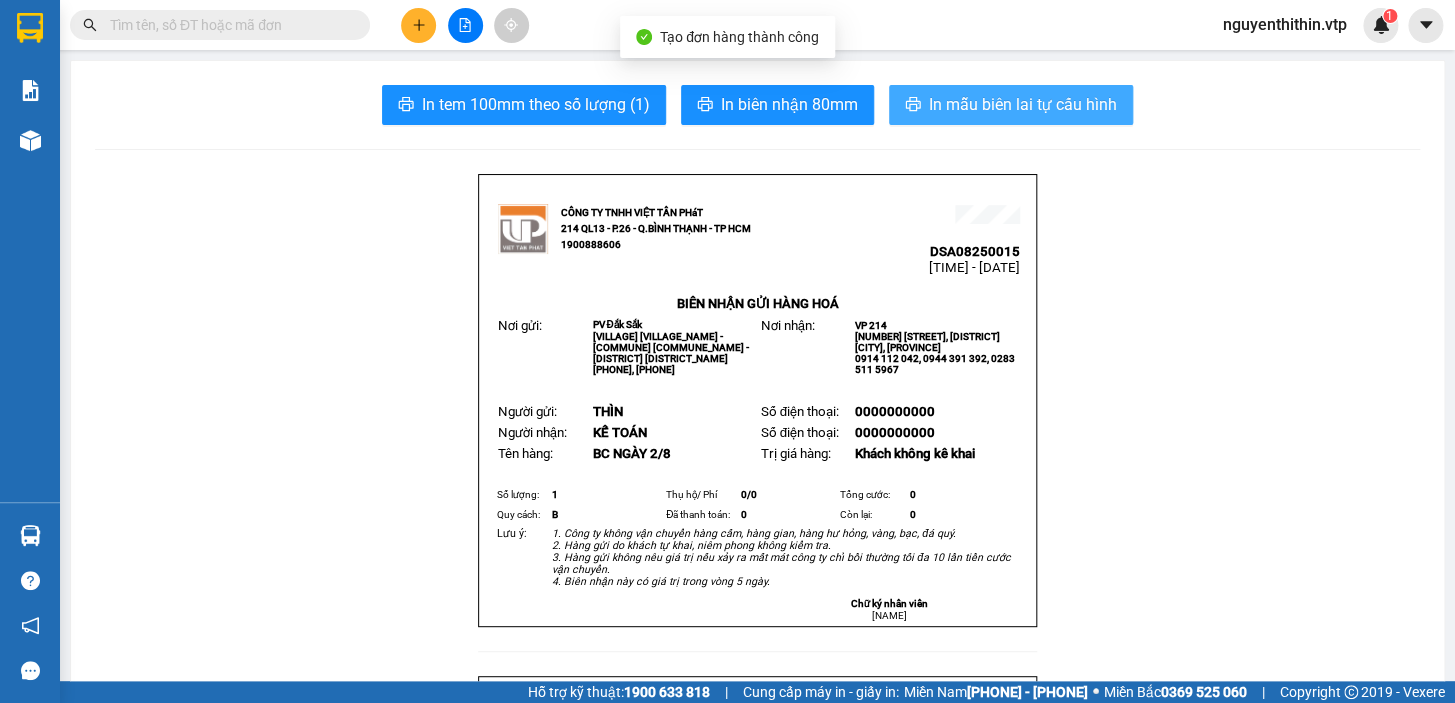 scroll, scrollTop: 0, scrollLeft: 0, axis: both 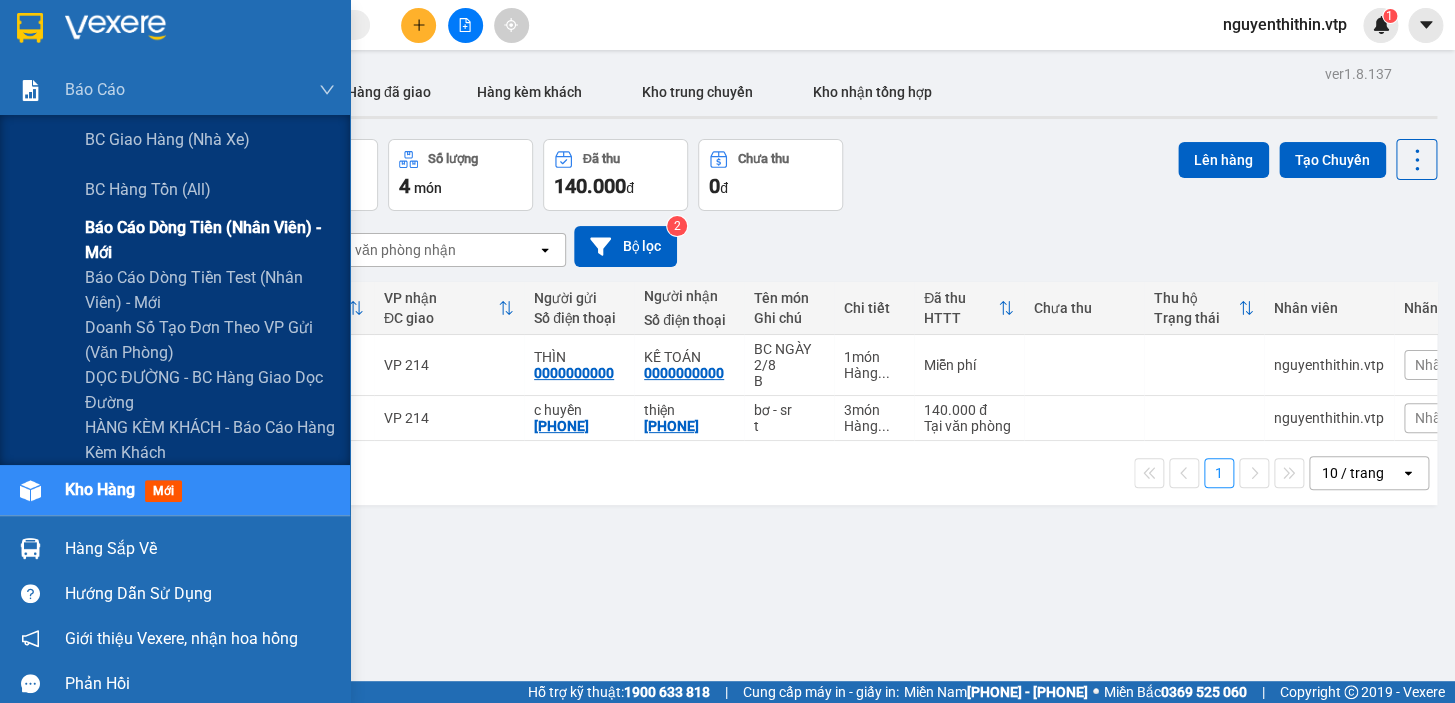 click on "Báo cáo dòng tiền (nhân viên) - mới" at bounding box center (210, 240) 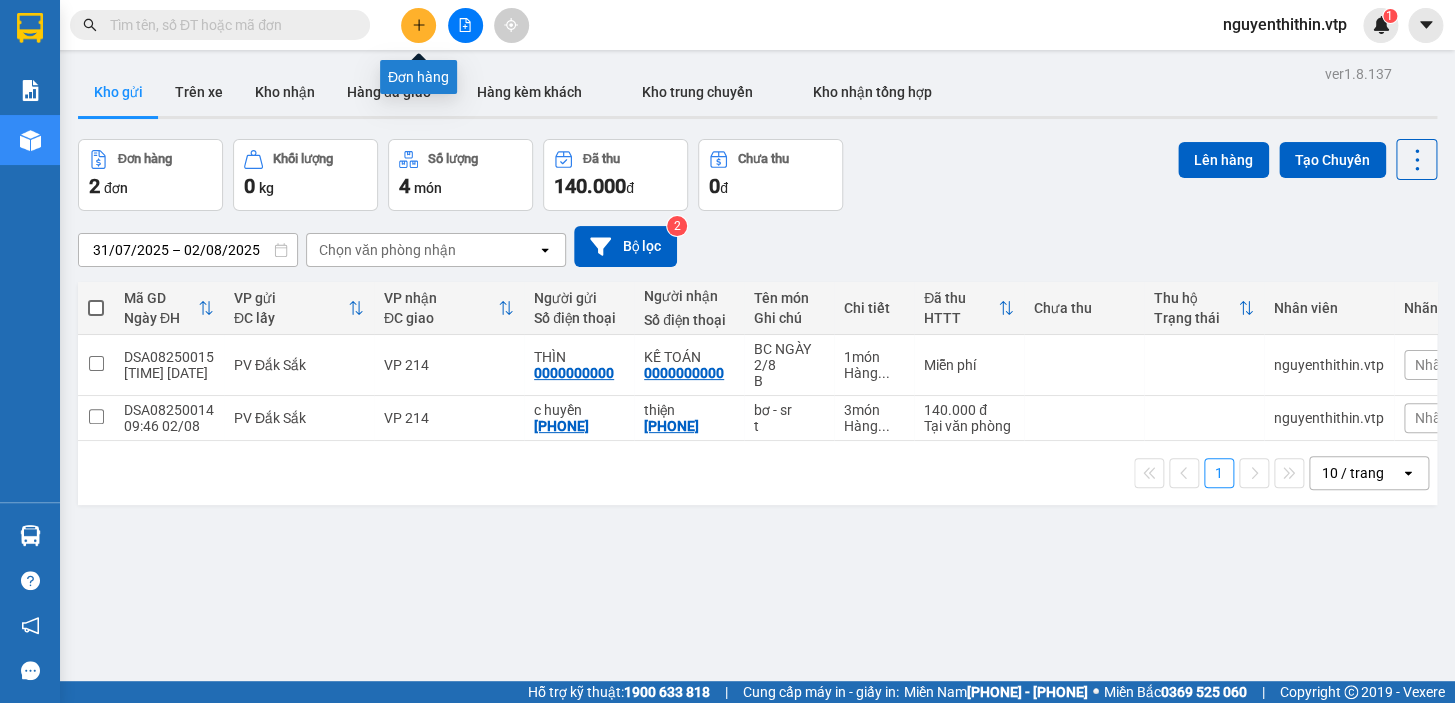 click 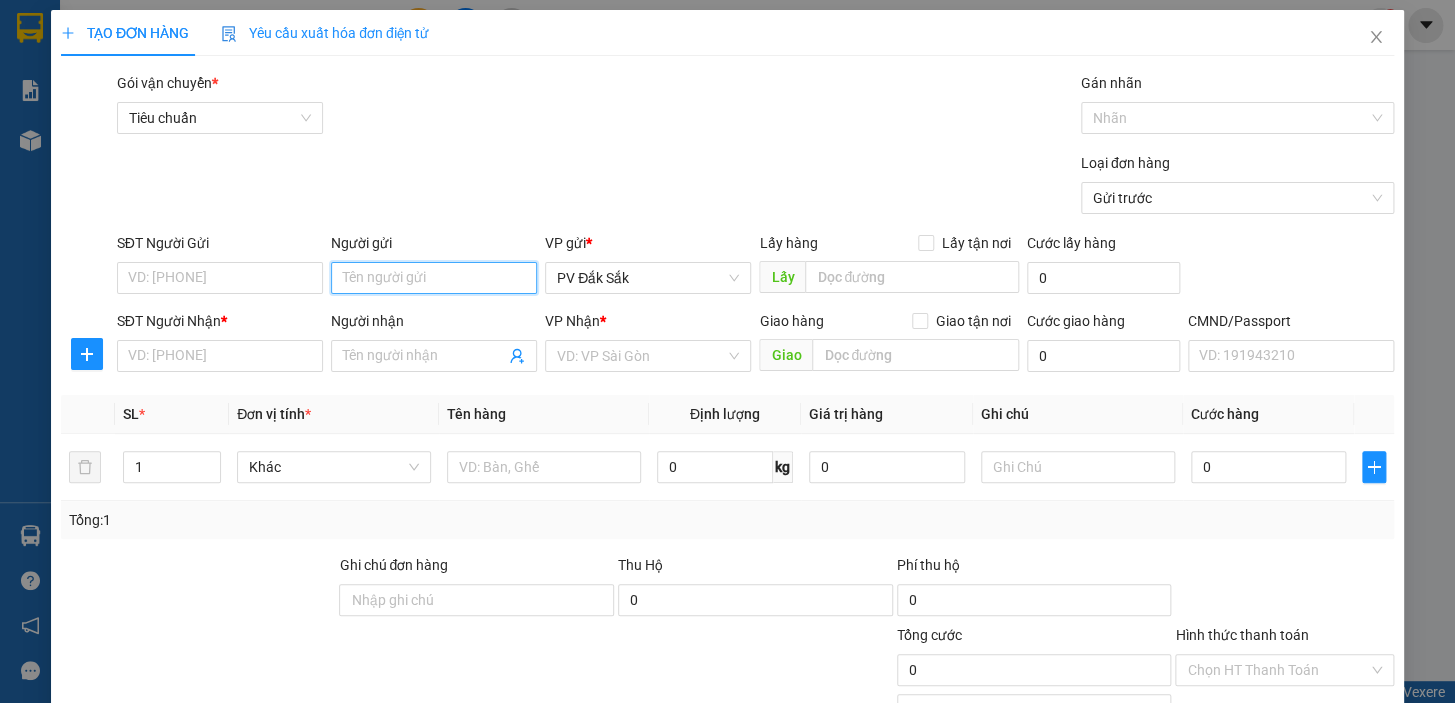 click on "Người gửi" at bounding box center [434, 278] 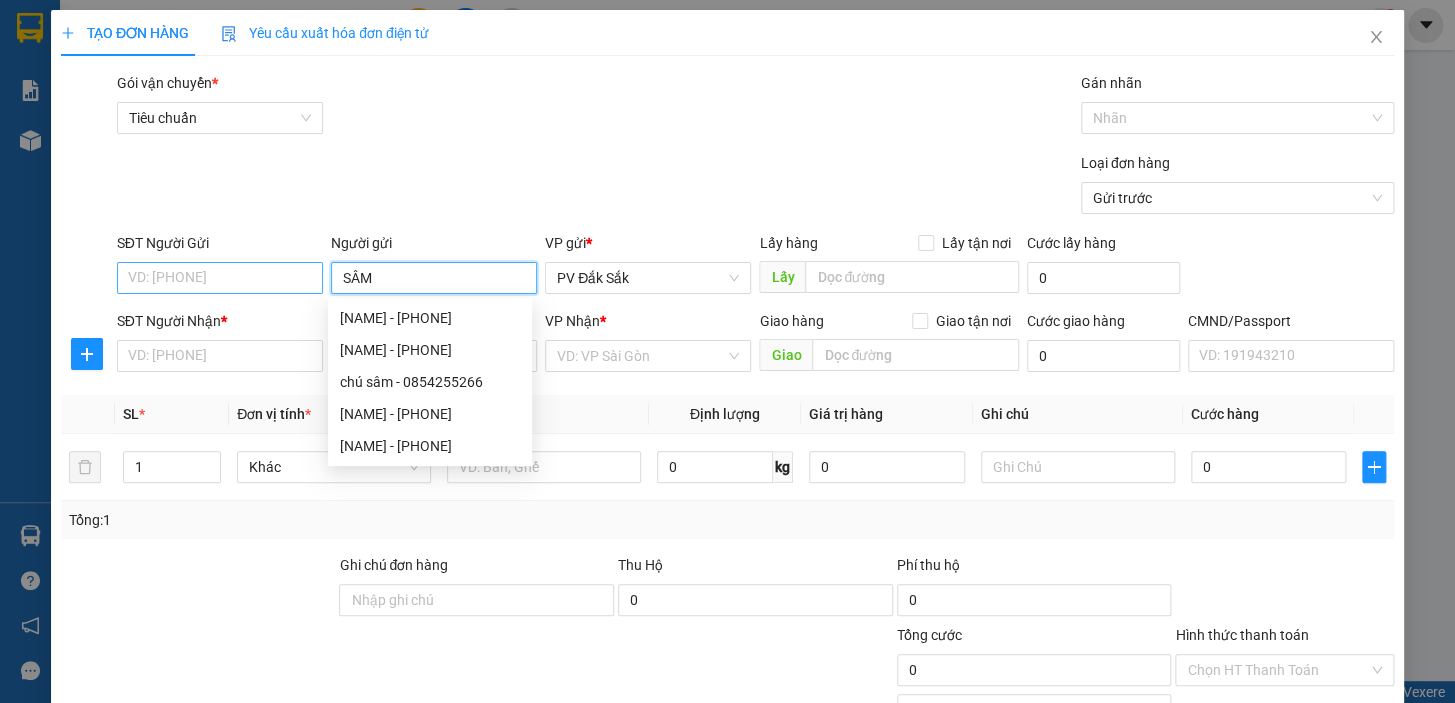 type on "SÂM" 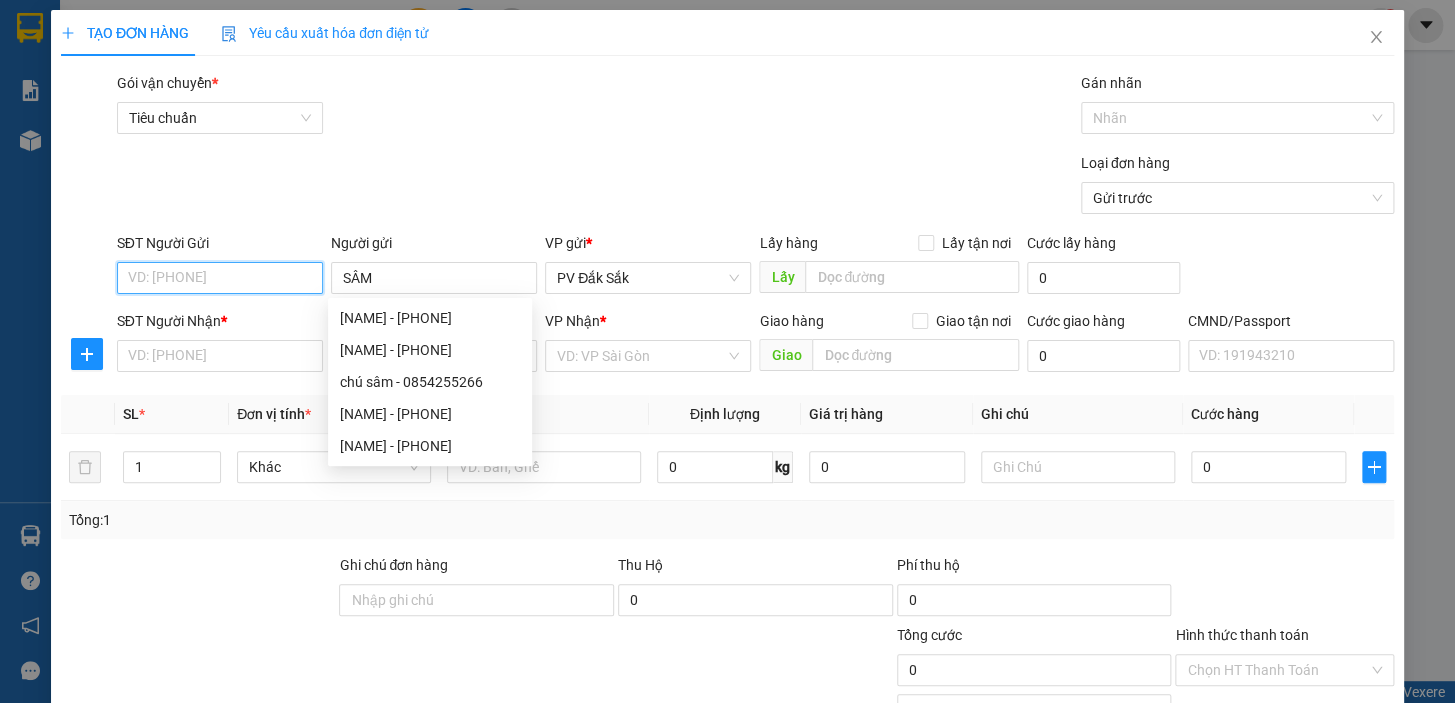 click on "SĐT Người Gửi" at bounding box center [220, 278] 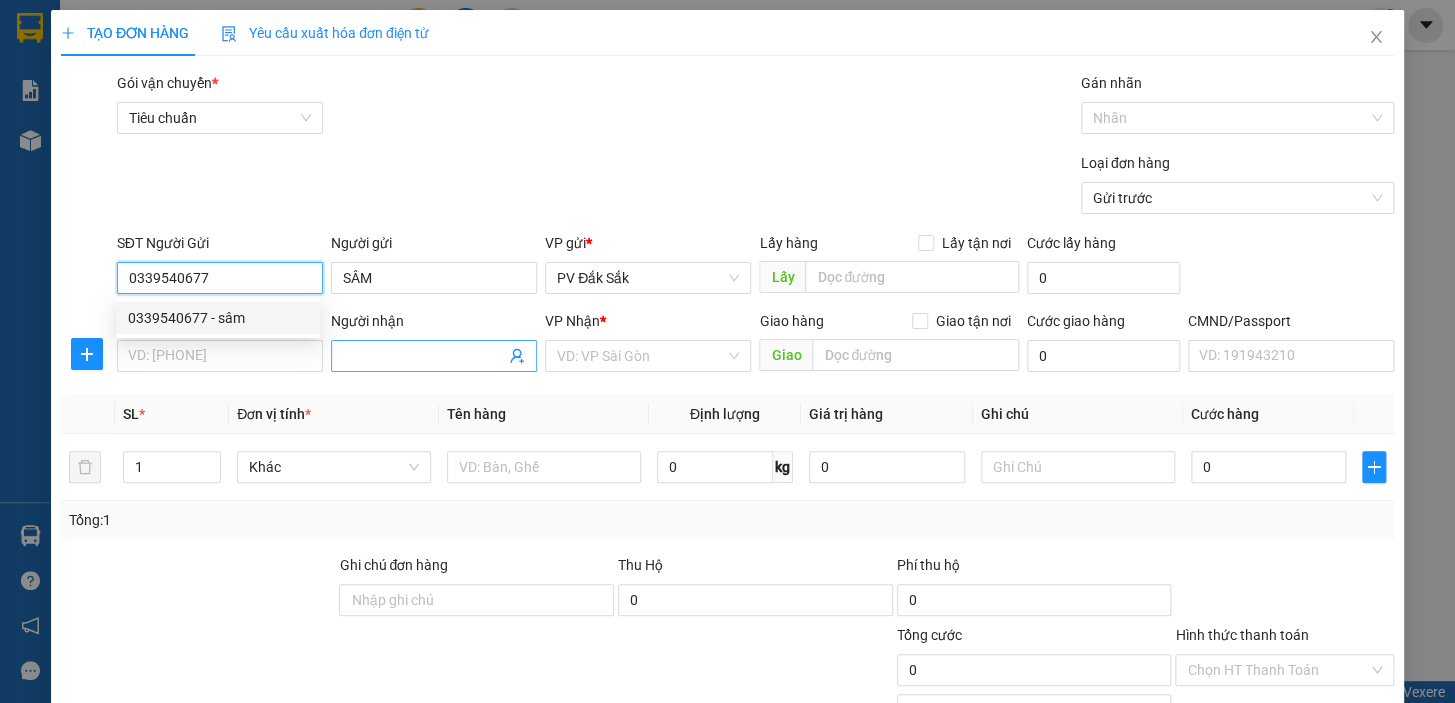 type on "0339540677" 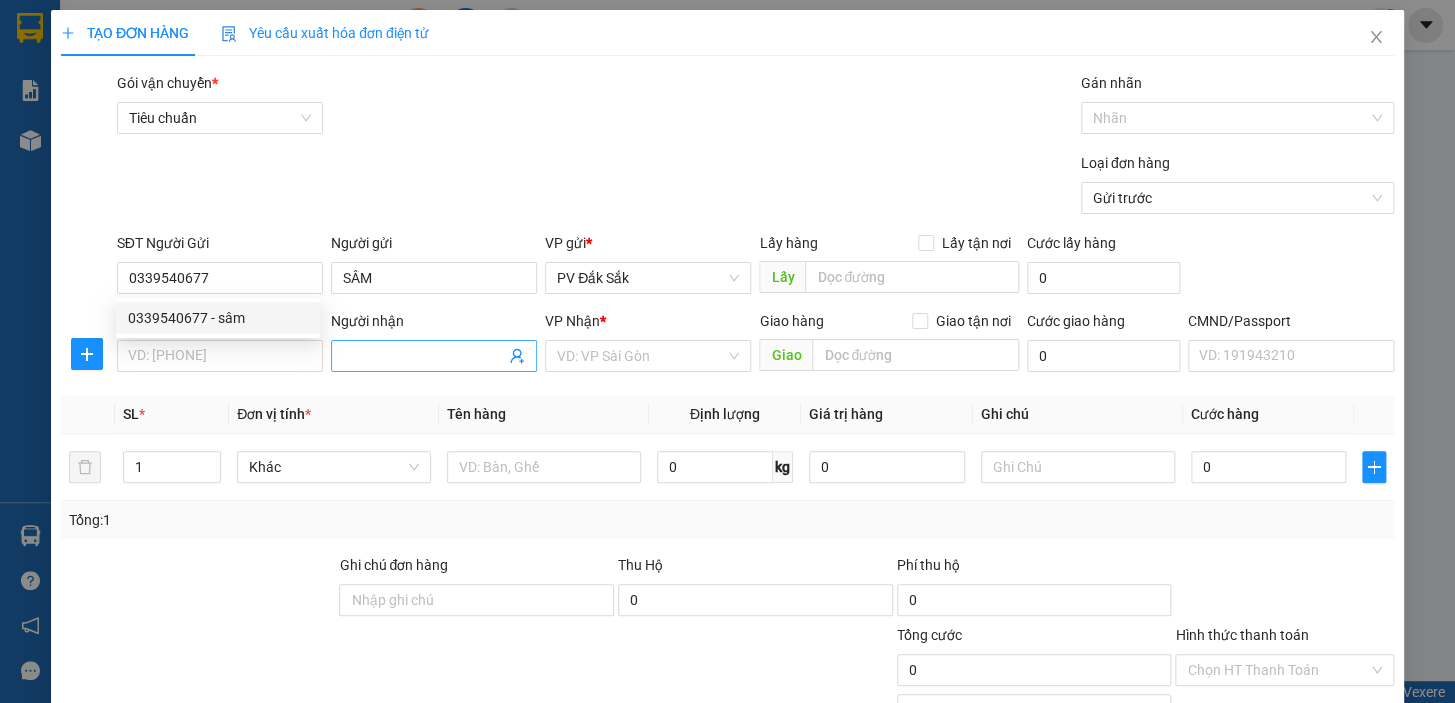 click on "Người nhận" at bounding box center (424, 356) 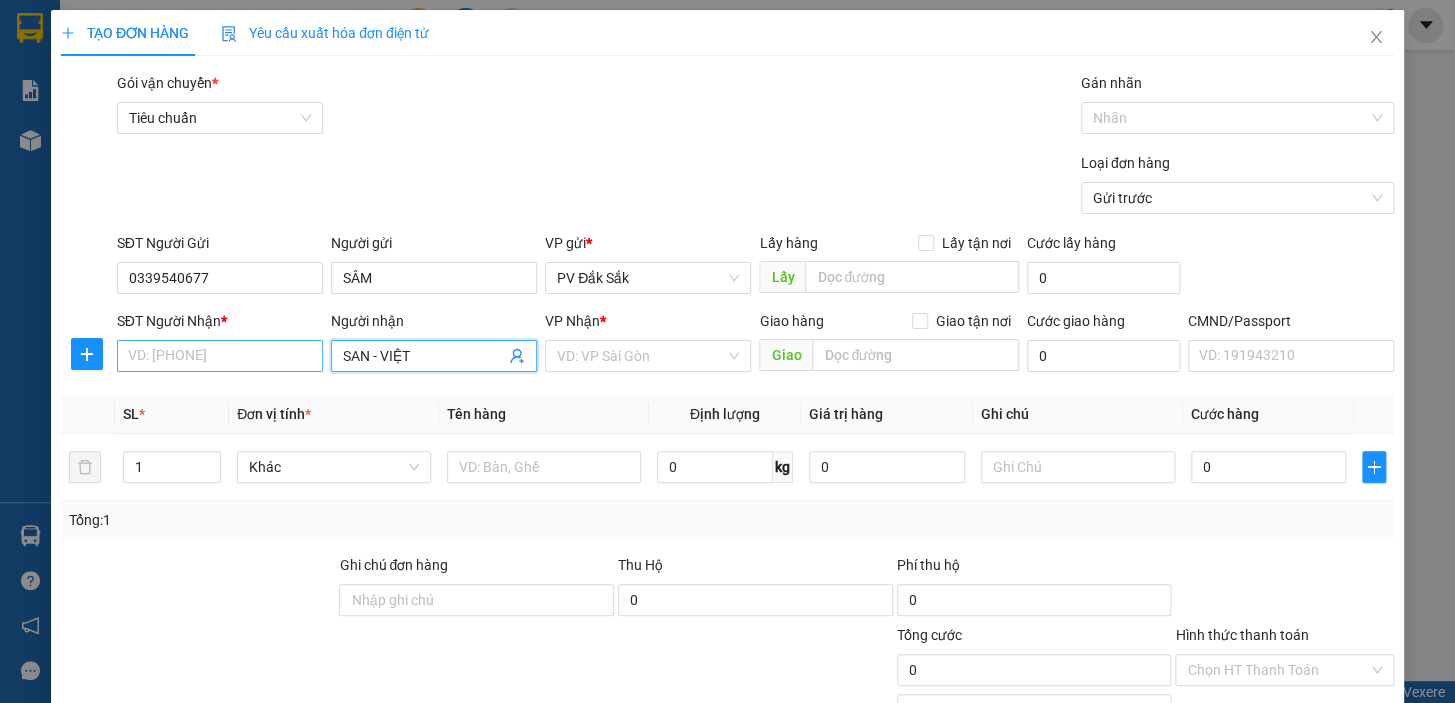 type on "SAN - VIỆT" 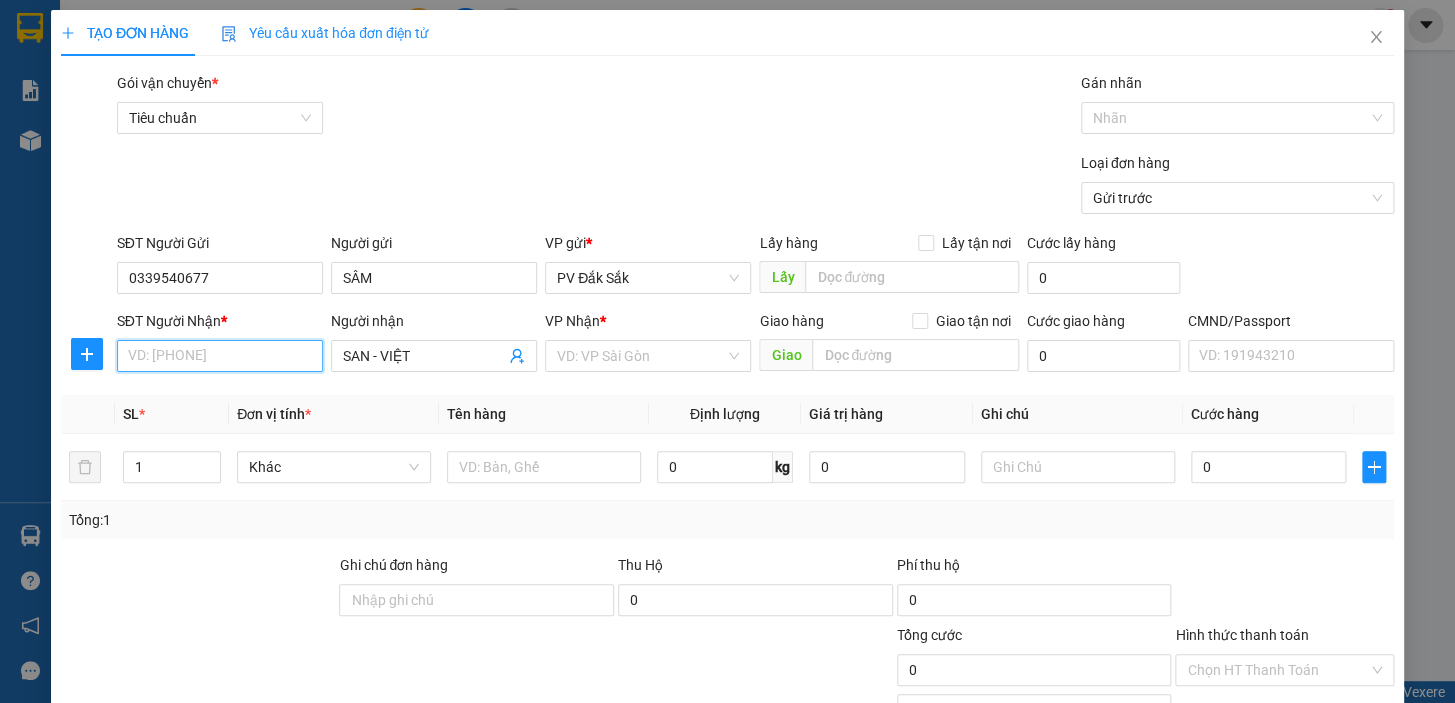 click on "SĐT Người Nhận  *" at bounding box center [220, 356] 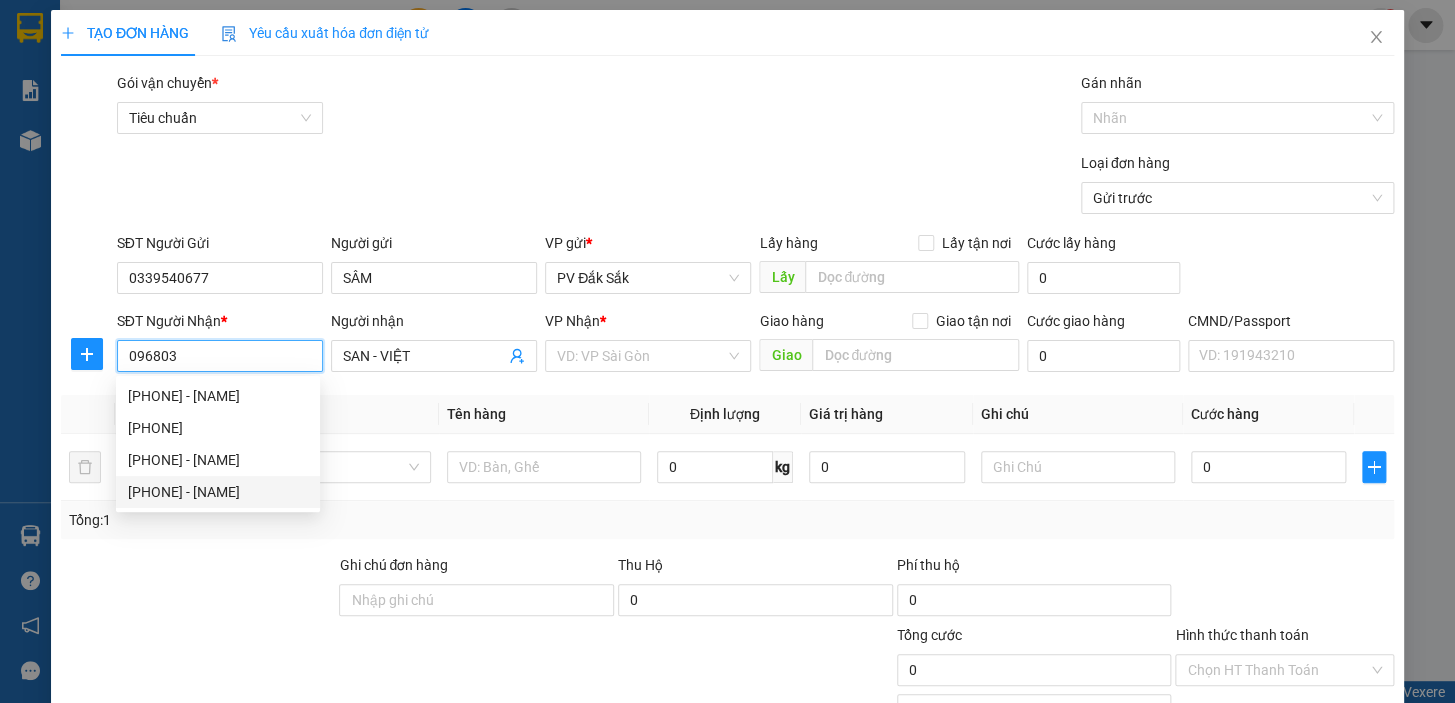 click on "[PHONE] - [NAME]" at bounding box center [218, 492] 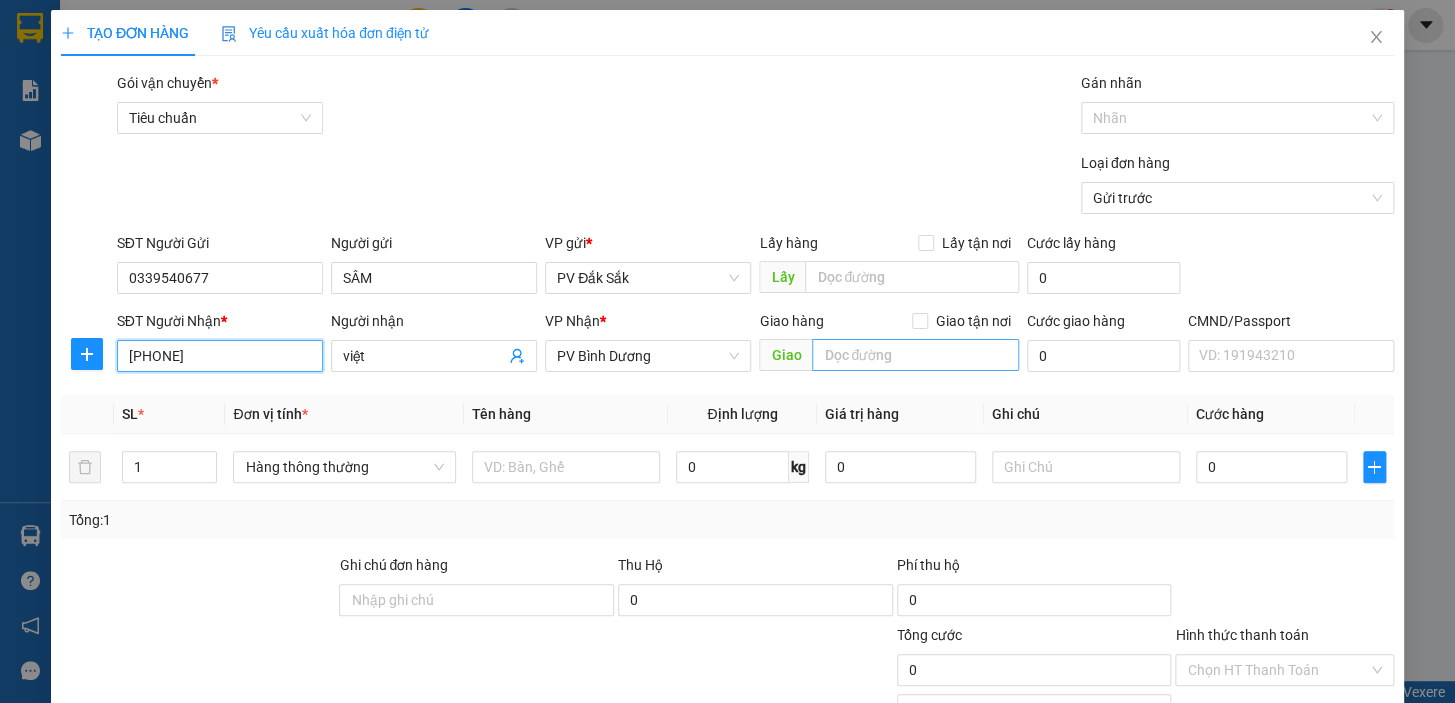 type on "[PHONE]" 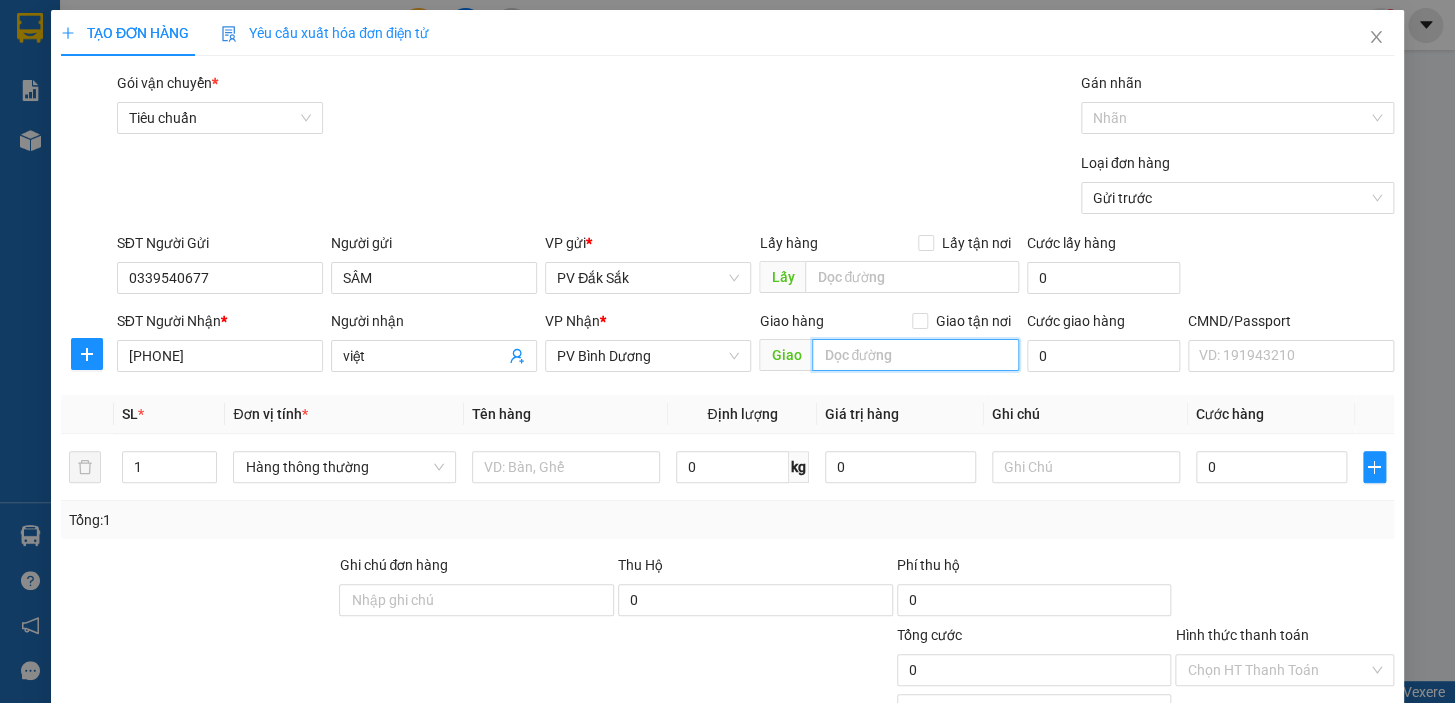 click at bounding box center [915, 355] 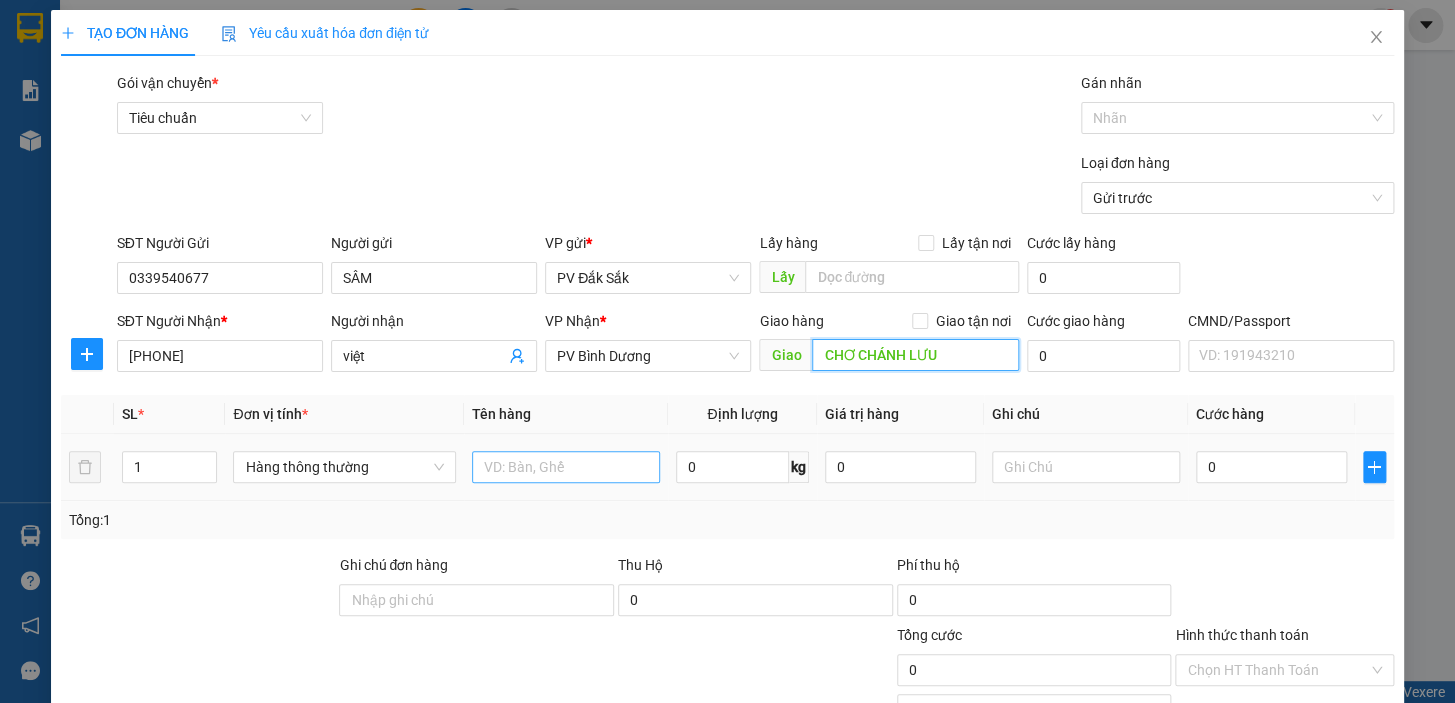 type on "CHƠ CHÁNH LƯU" 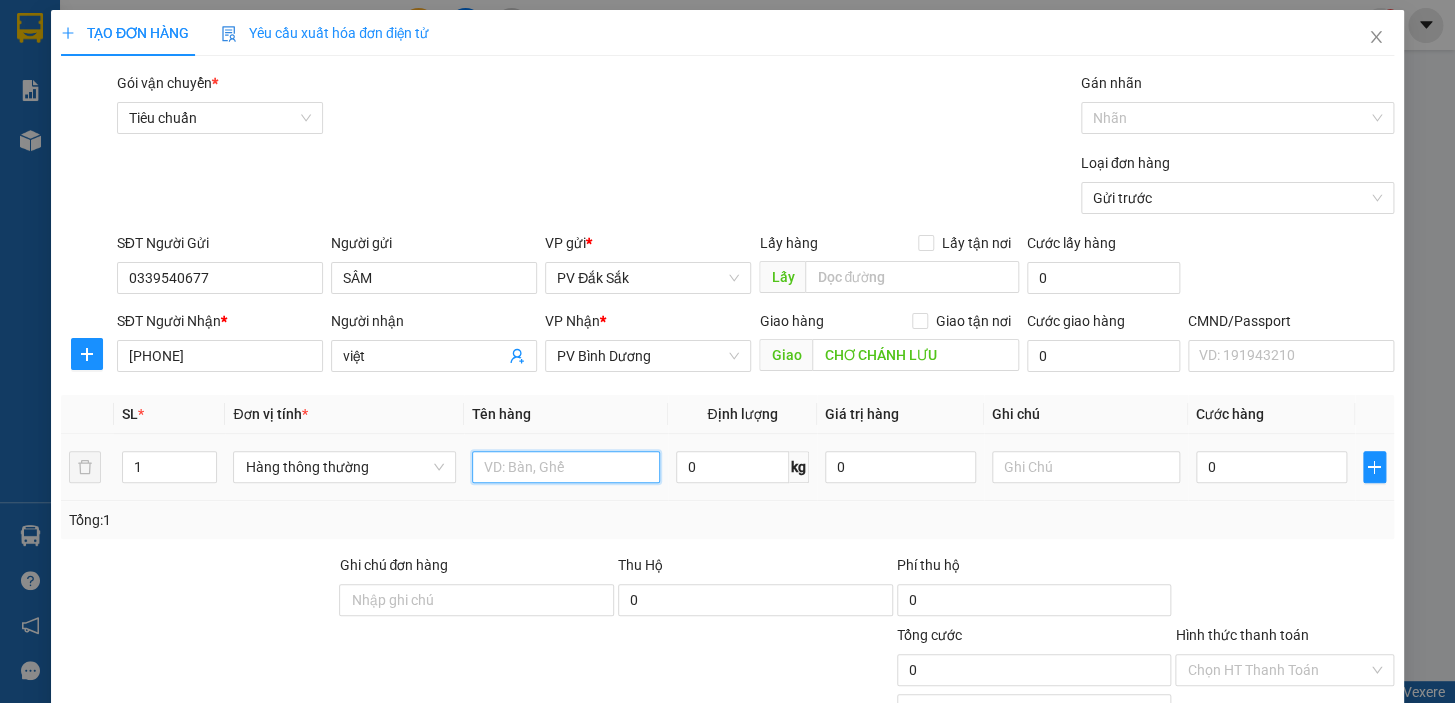 click at bounding box center [566, 467] 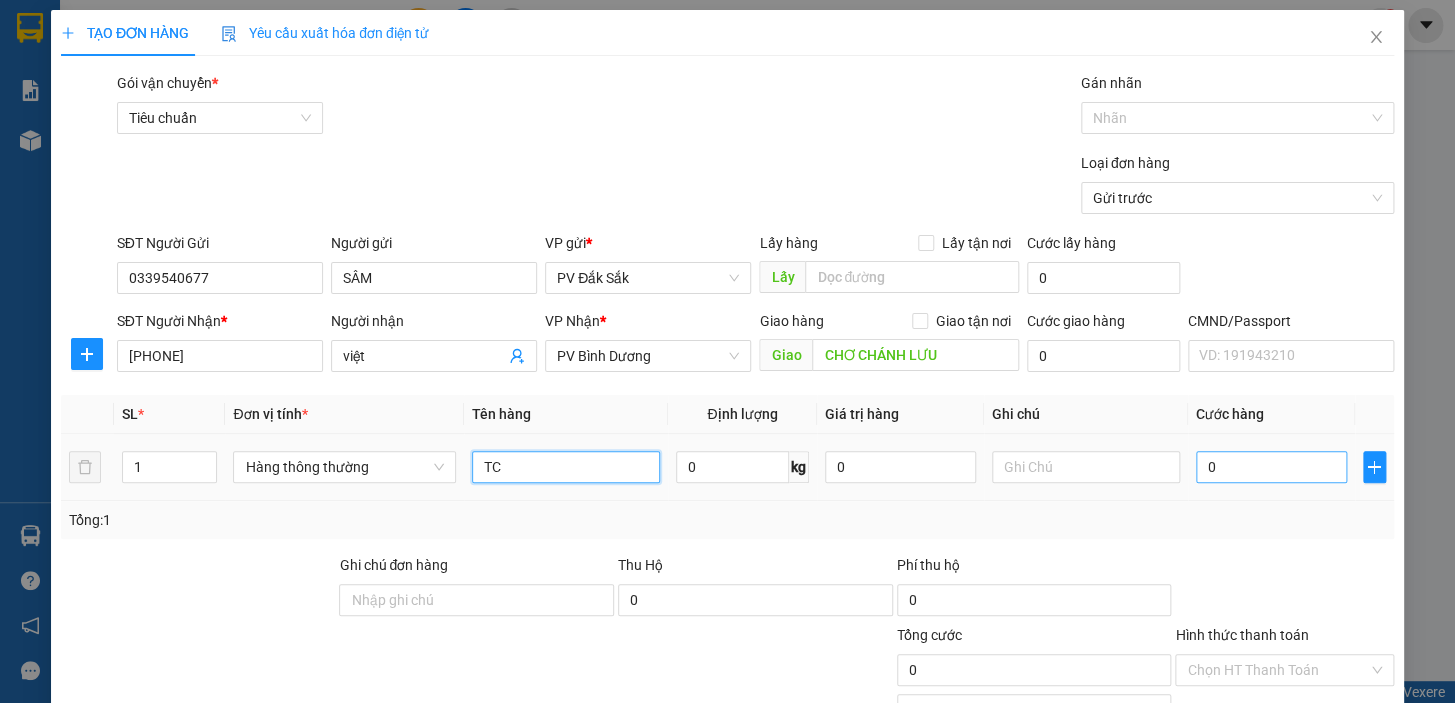 type on "TC" 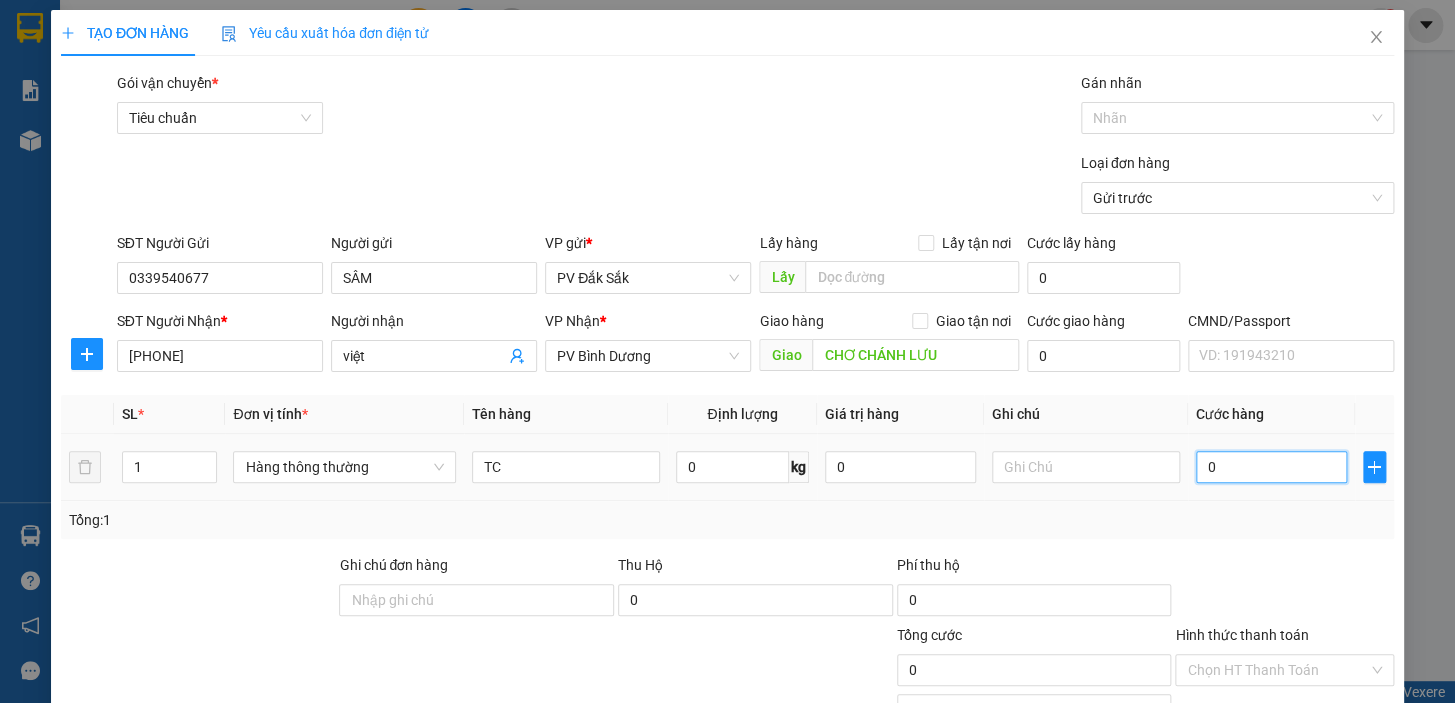 click on "0" at bounding box center (1271, 467) 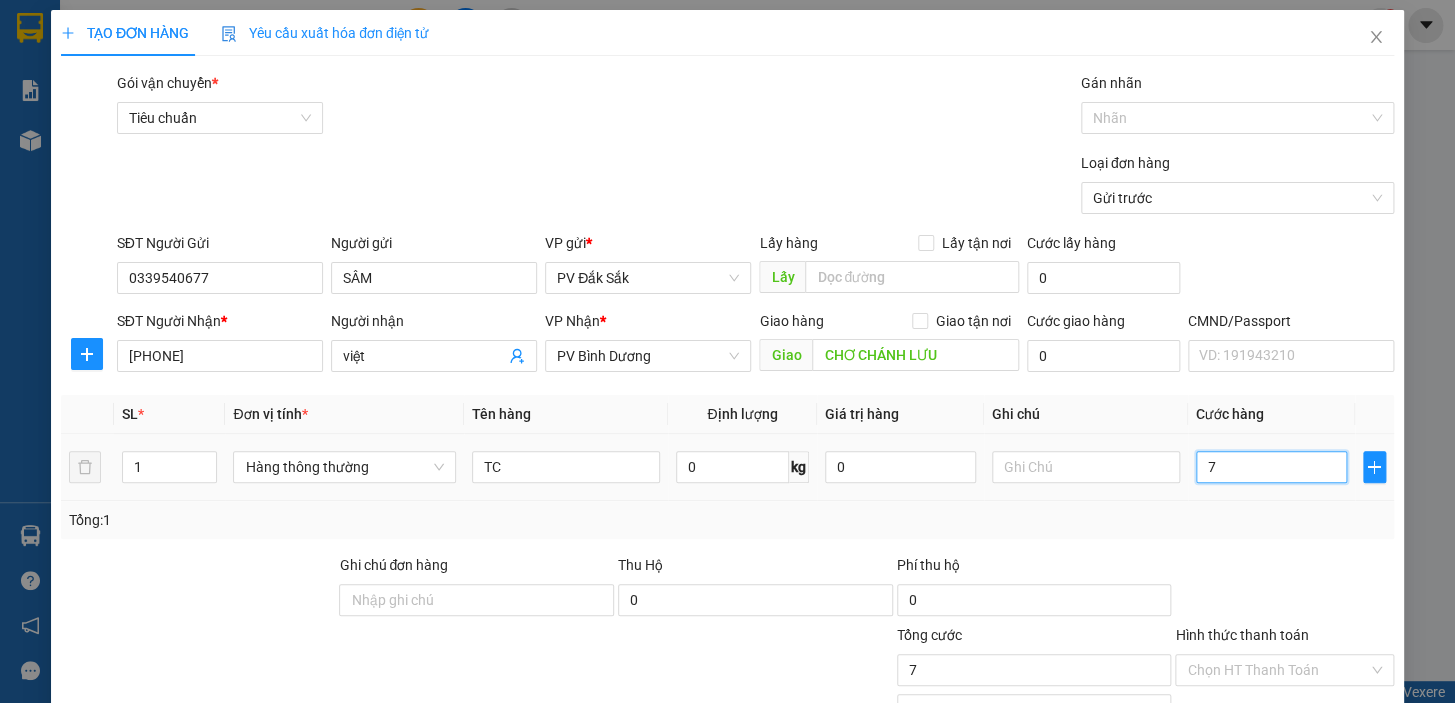 type on "70" 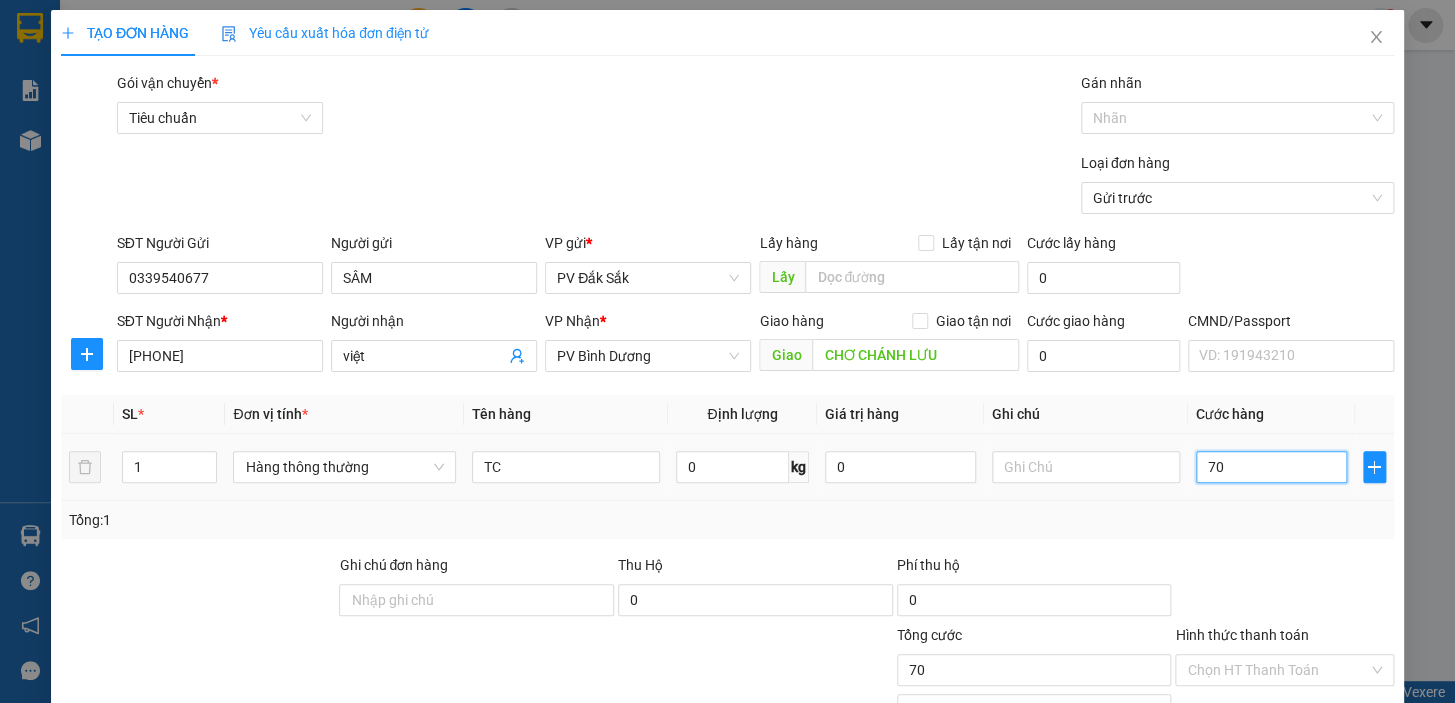 type on "700" 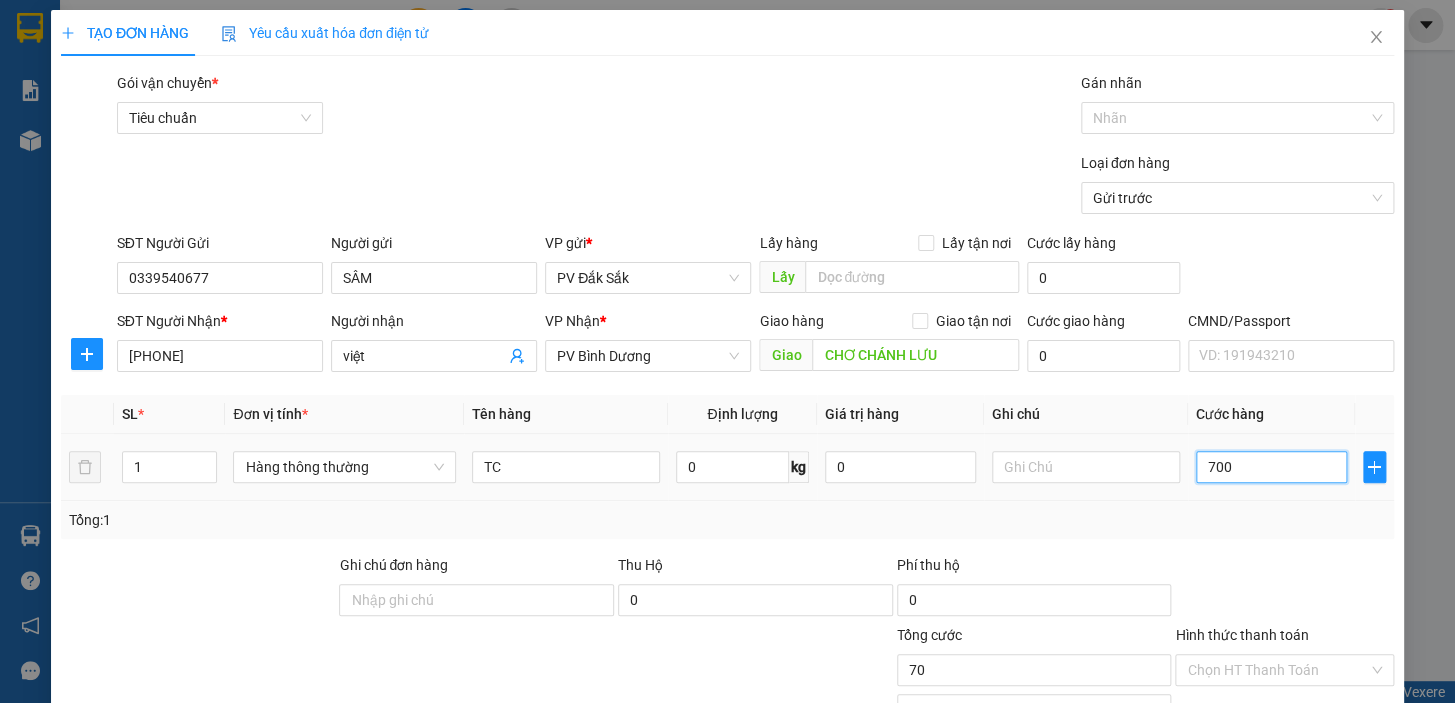 type on "700" 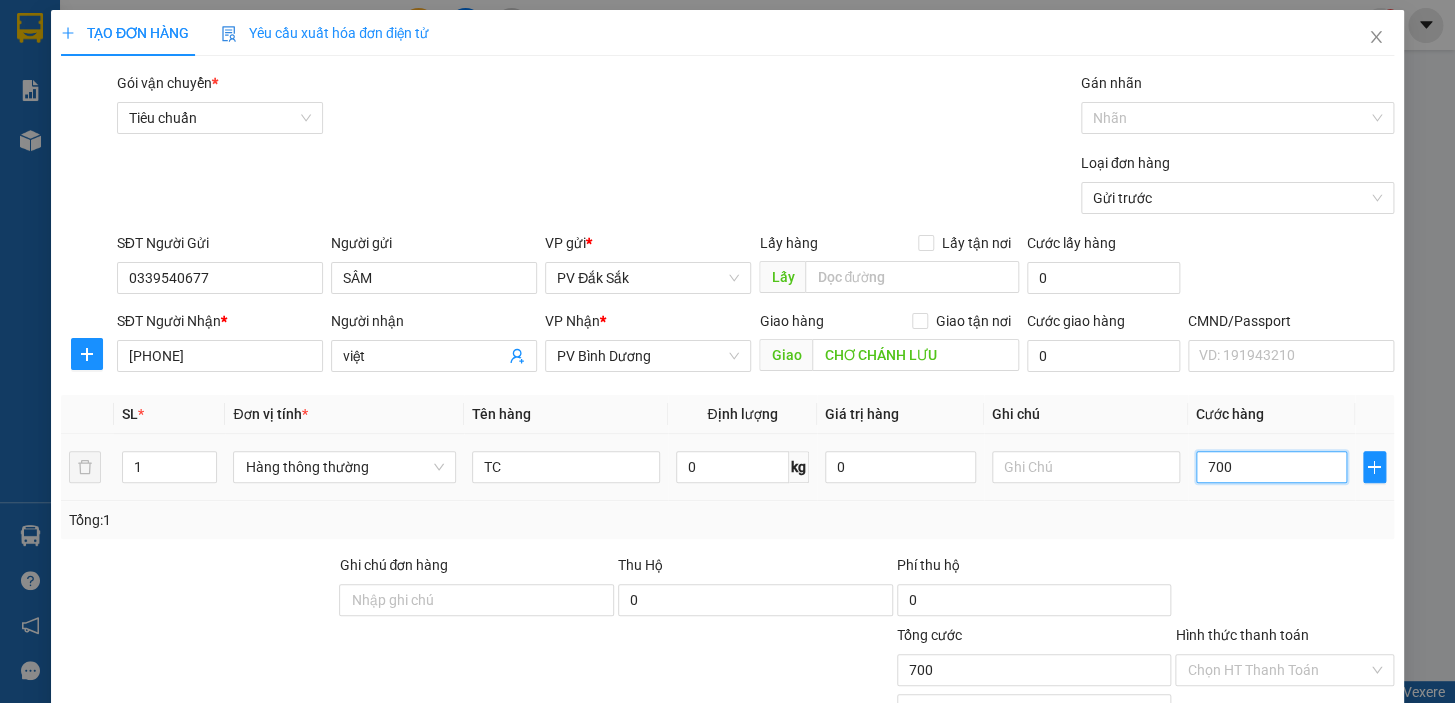 type on "7.000" 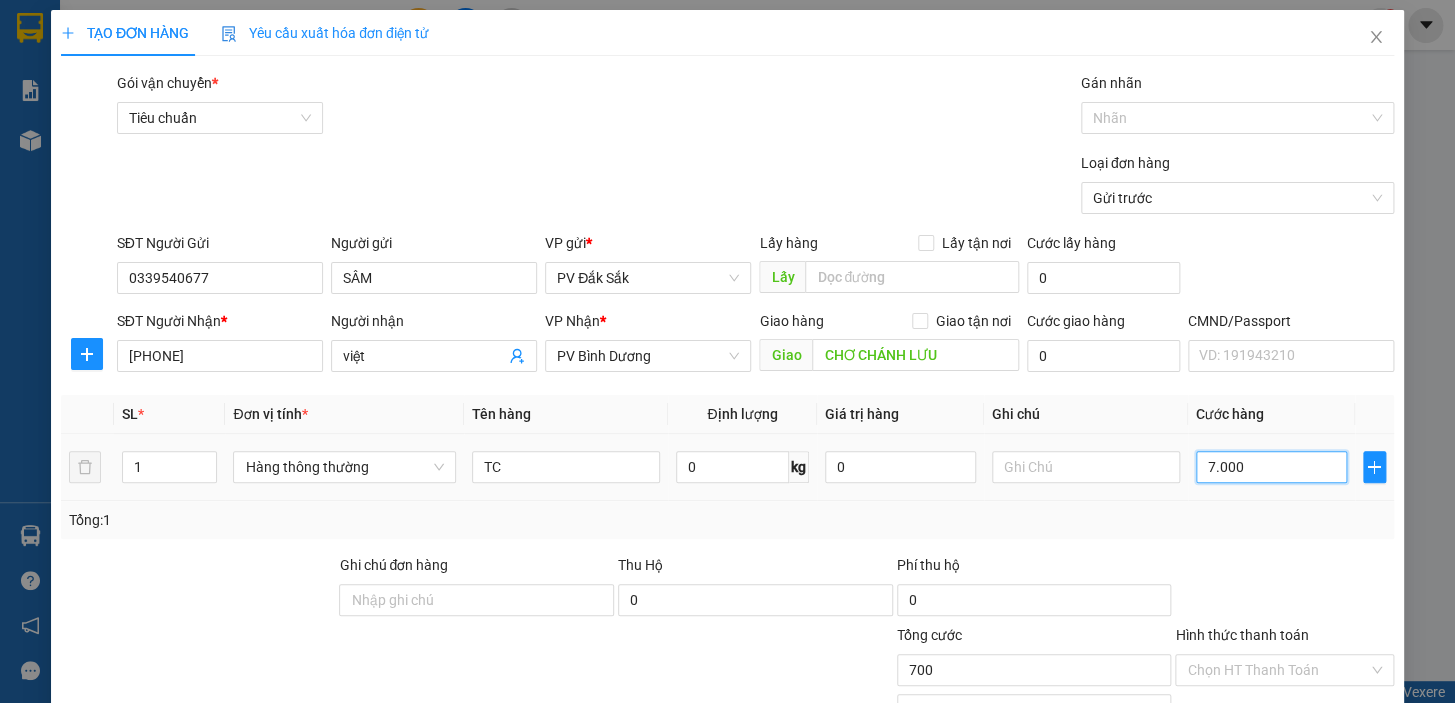 type on "7.000" 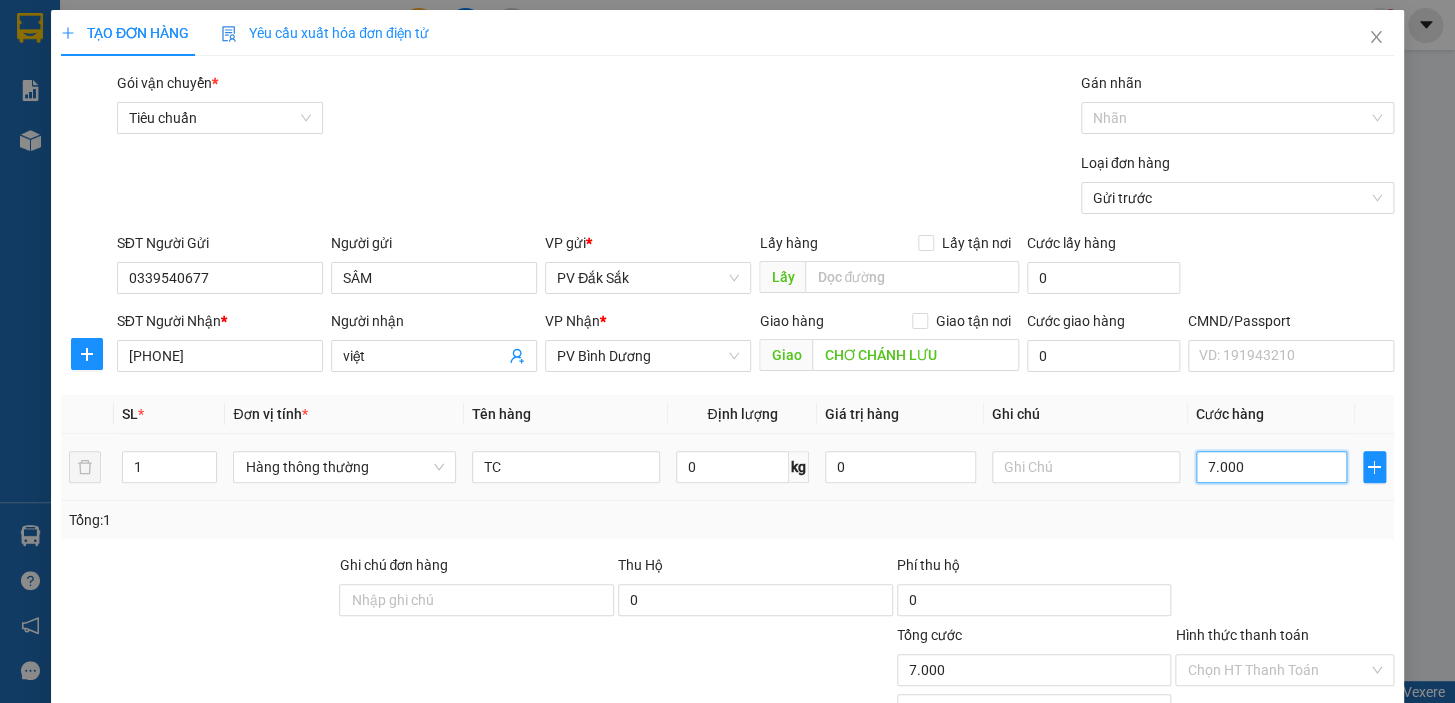 type on "70.000" 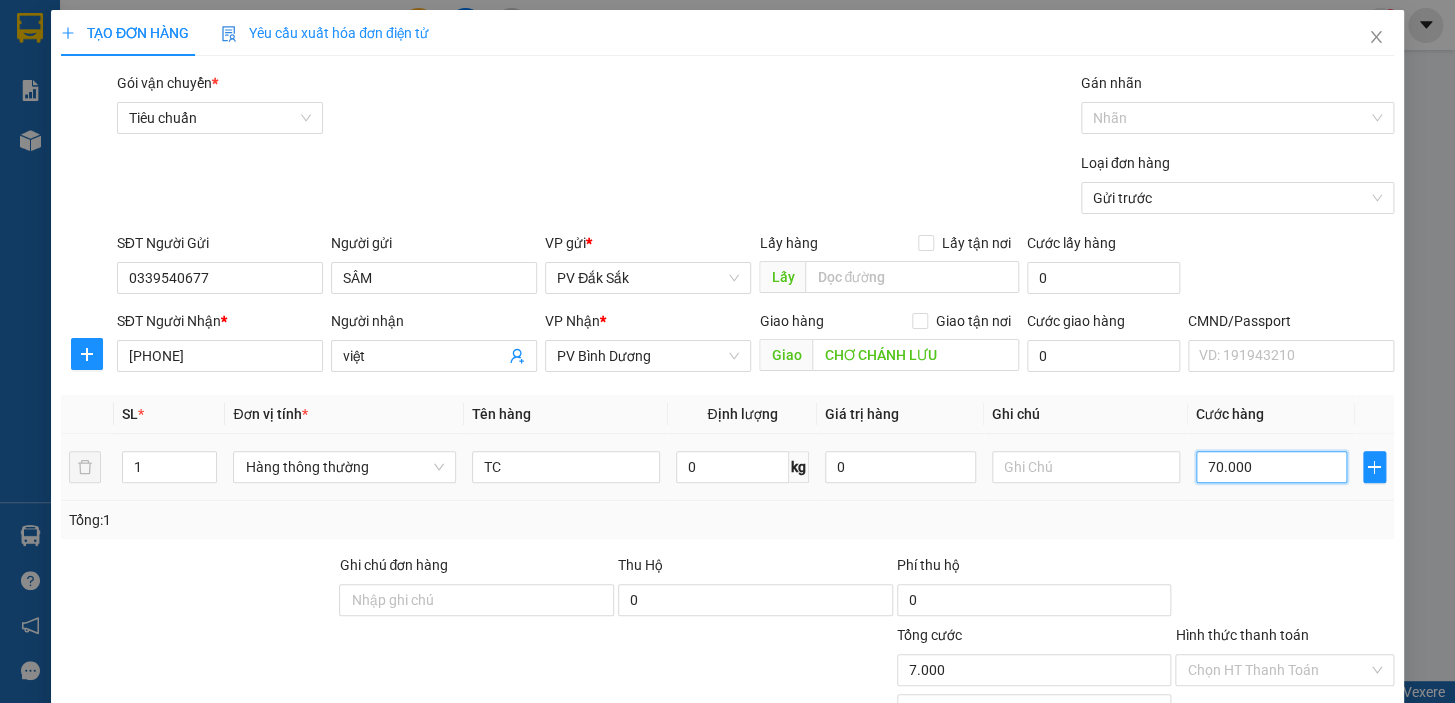 type on "70.000" 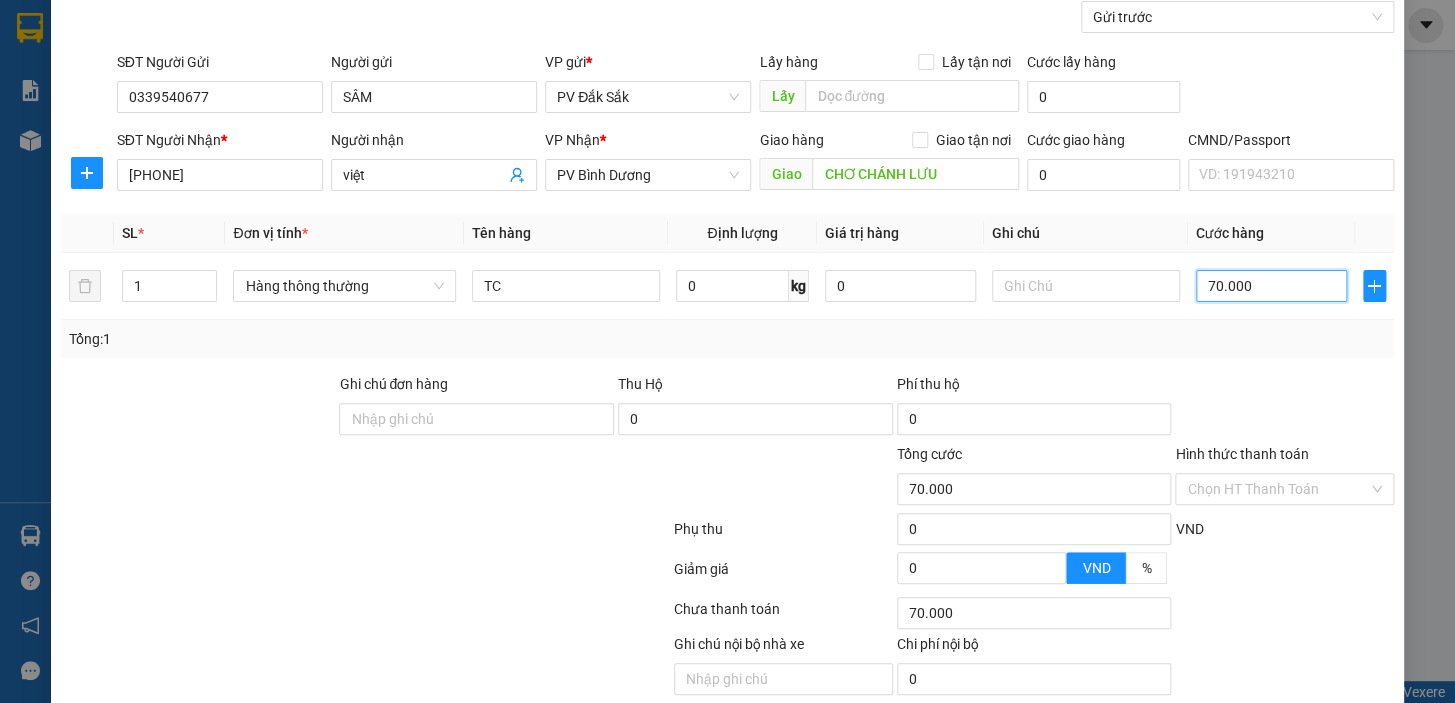 scroll, scrollTop: 258, scrollLeft: 0, axis: vertical 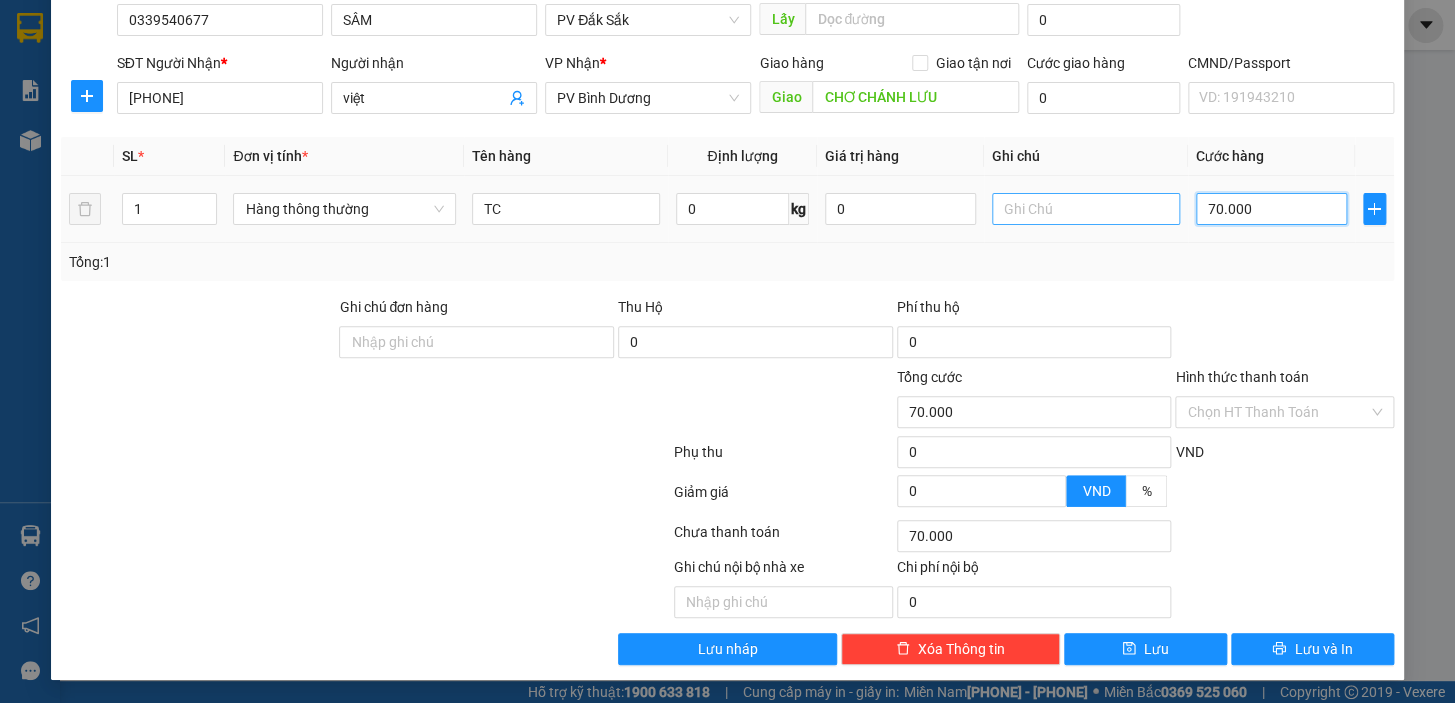 type on "70.000" 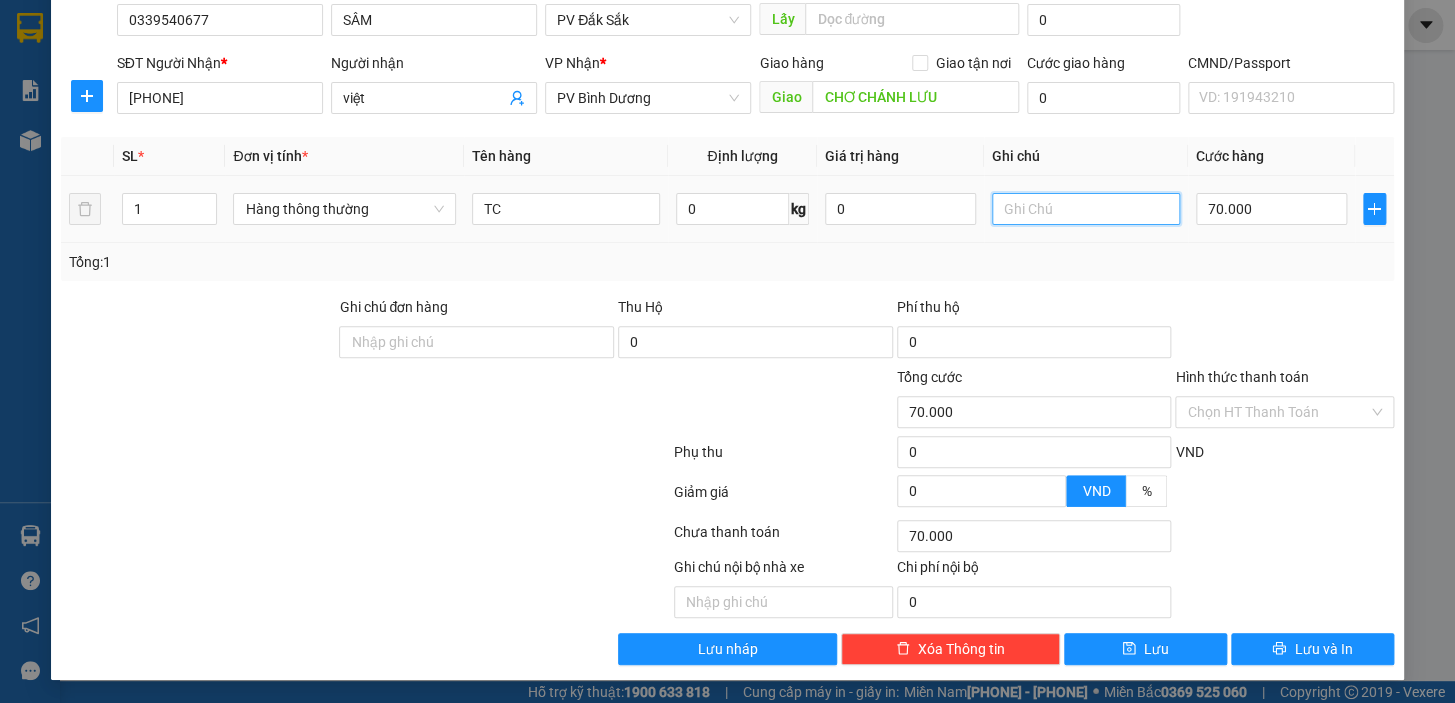 click at bounding box center [1086, 209] 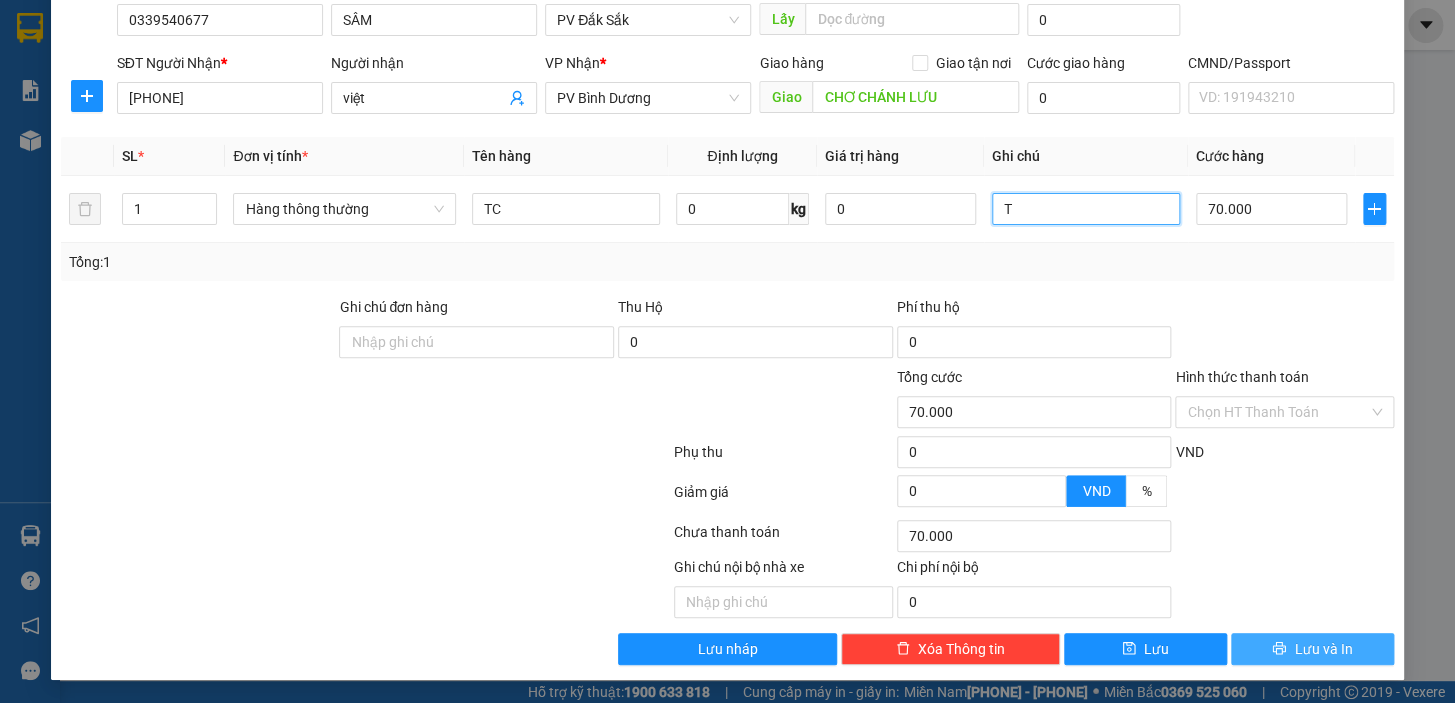 type on "T" 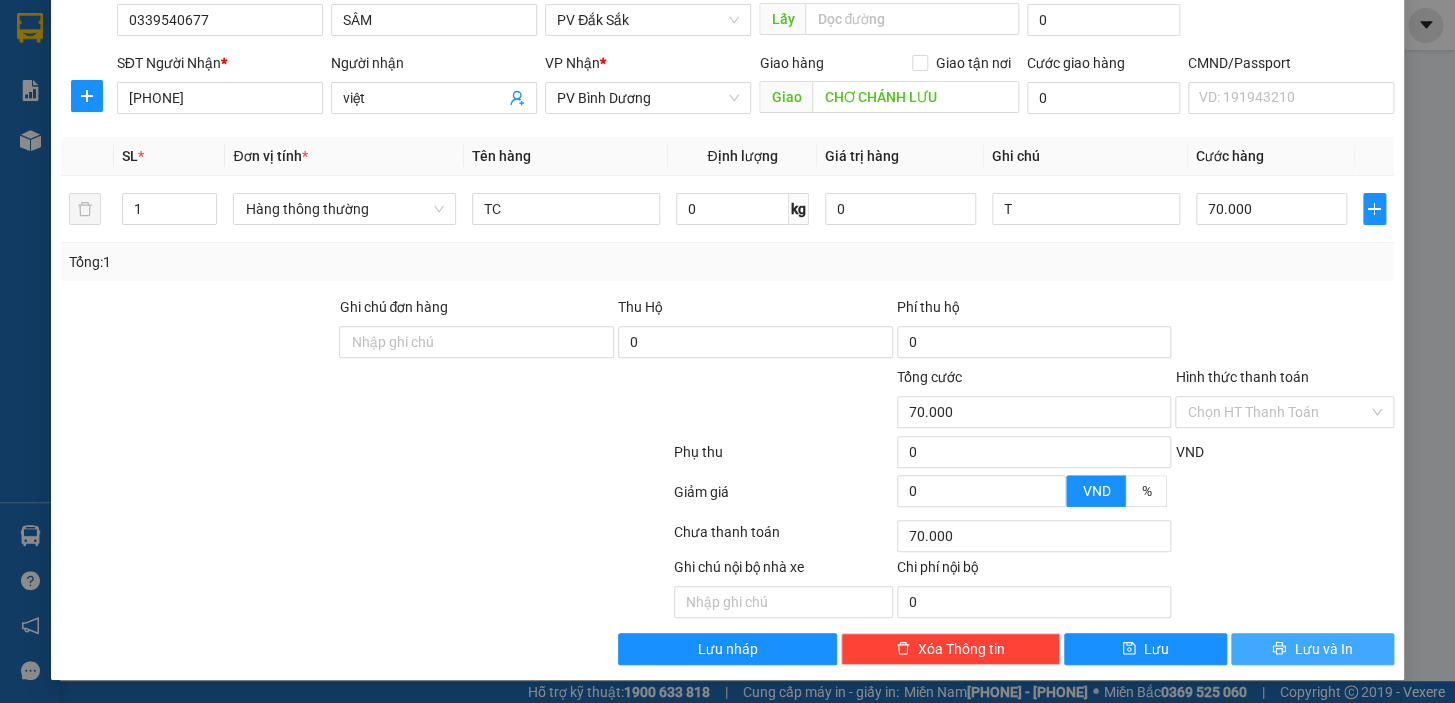 click on "Lưu và In" at bounding box center (1323, 649) 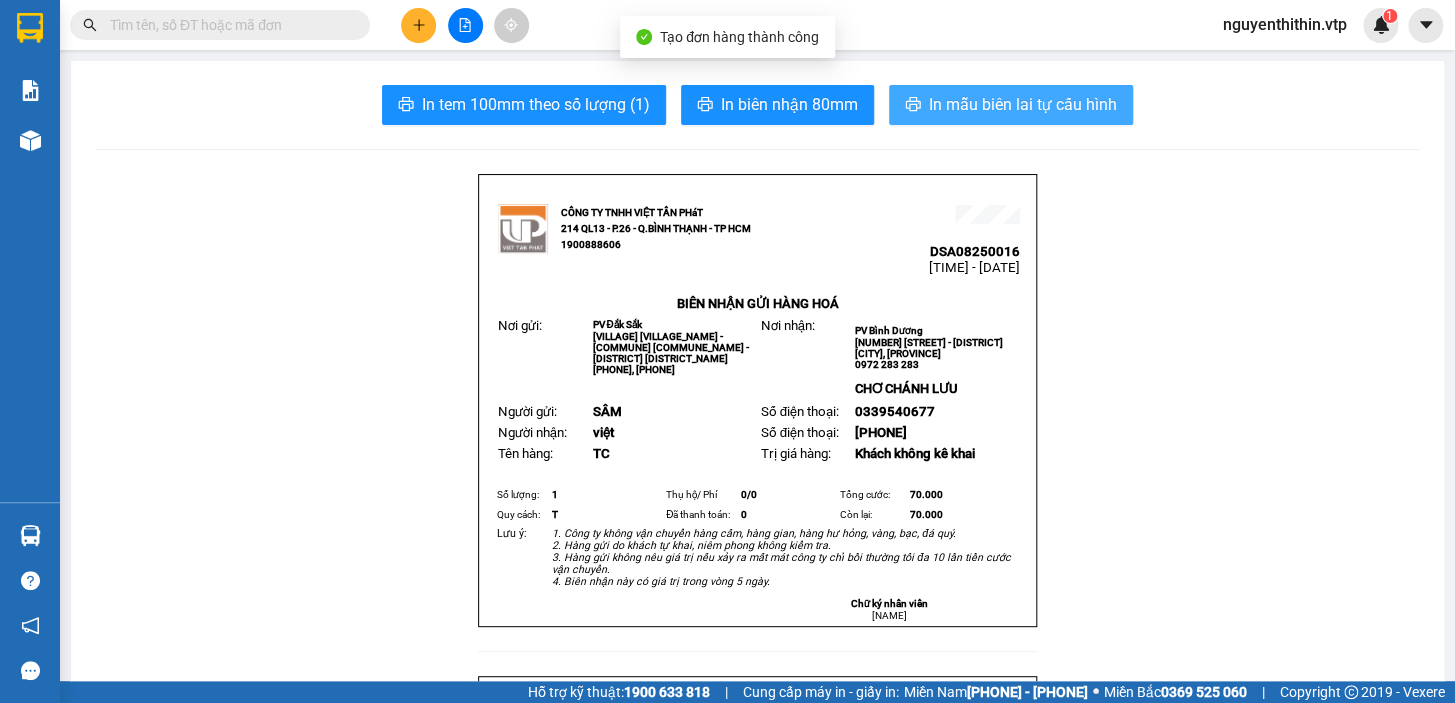 click on "In mẫu biên lai tự cấu hình" at bounding box center (1023, 104) 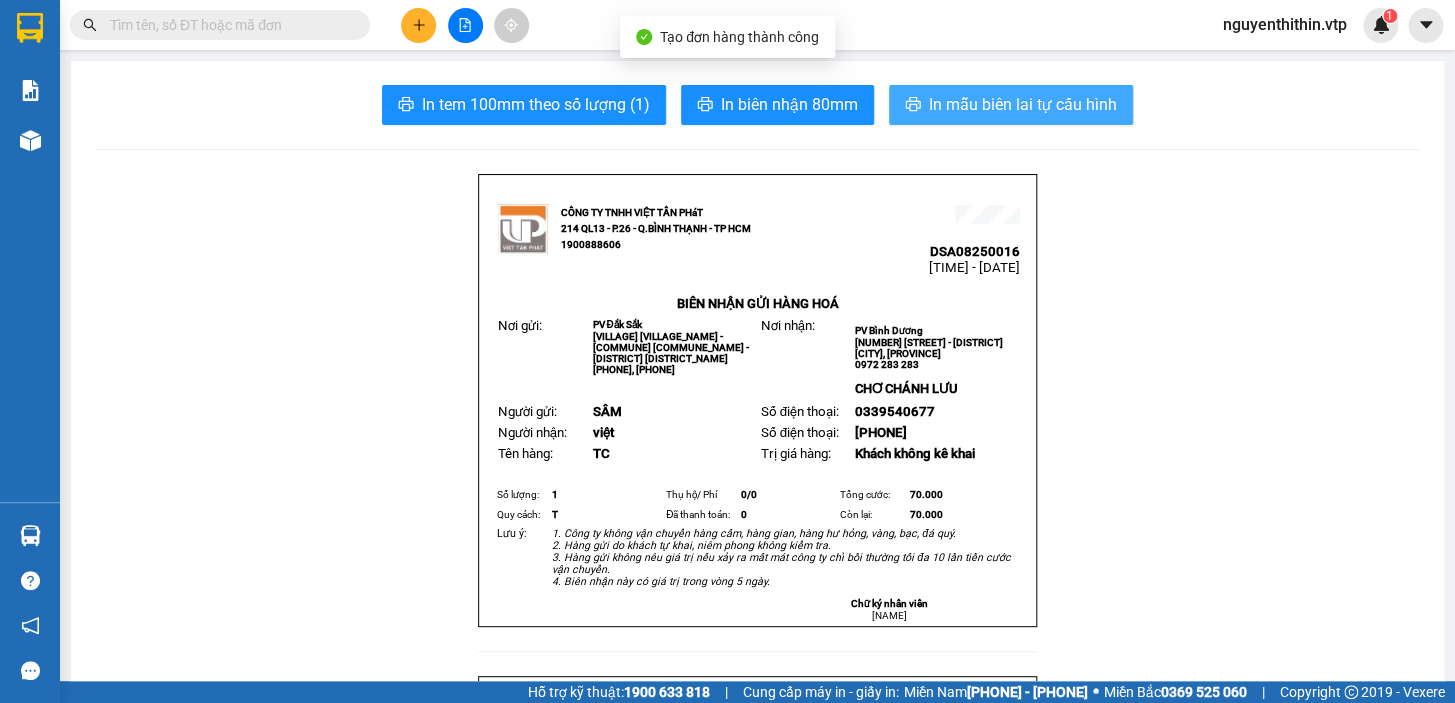 scroll, scrollTop: 0, scrollLeft: 0, axis: both 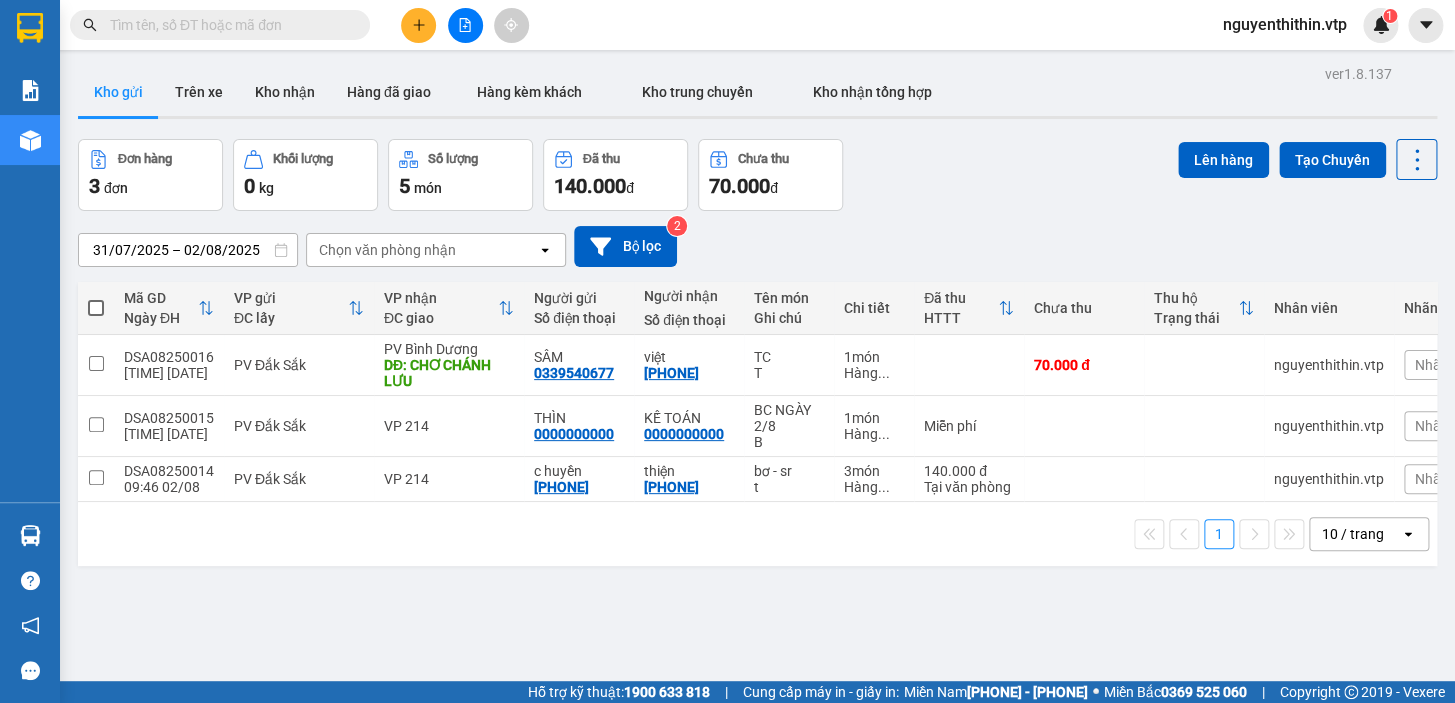 click on "nguyenthithin.vtp" at bounding box center [1285, 24] 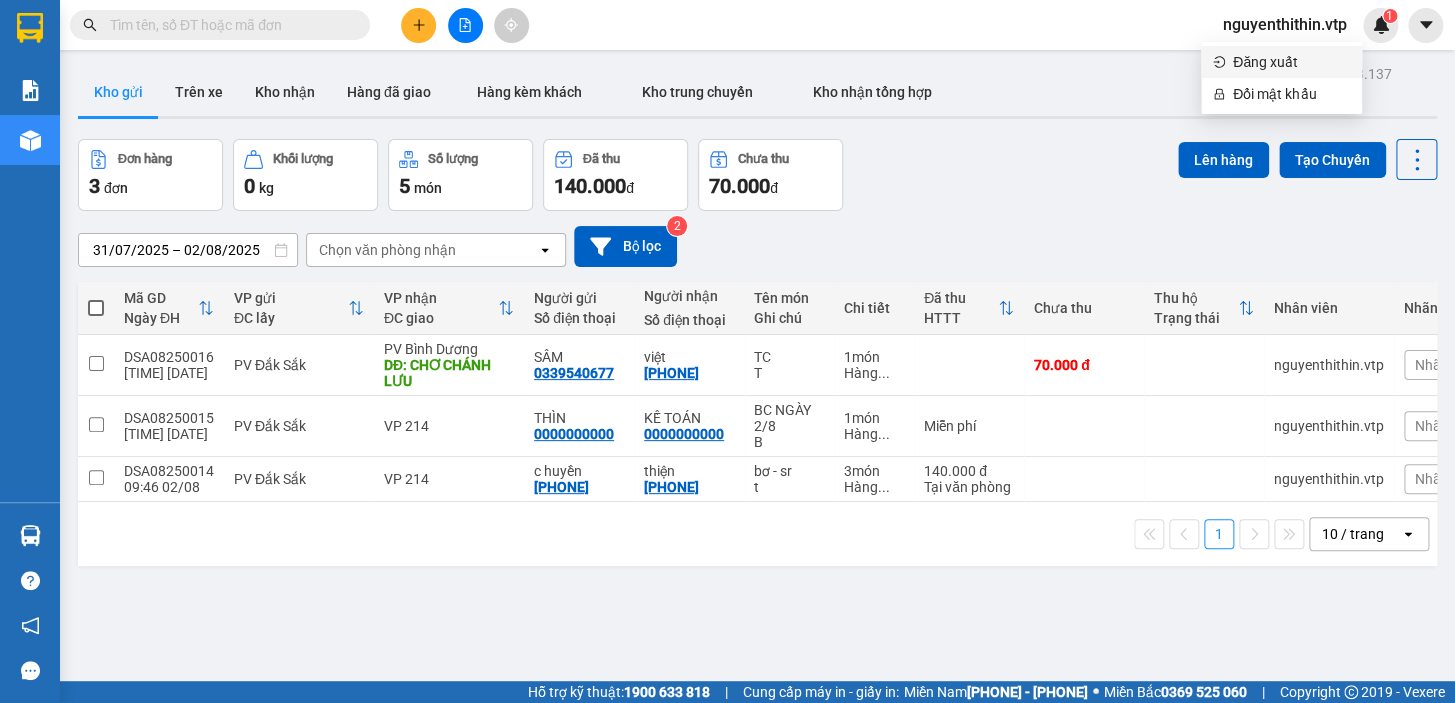 click on "Đăng xuất" at bounding box center (1291, 62) 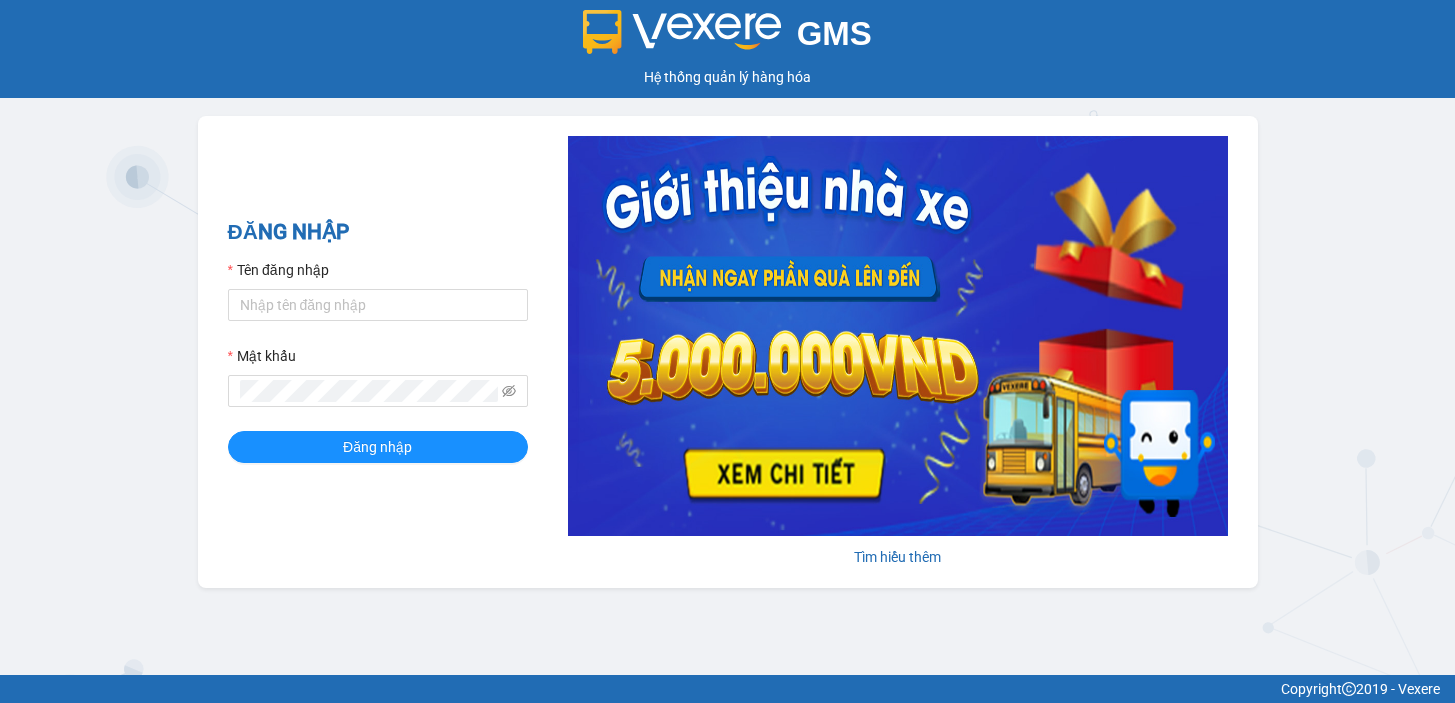 scroll, scrollTop: 0, scrollLeft: 0, axis: both 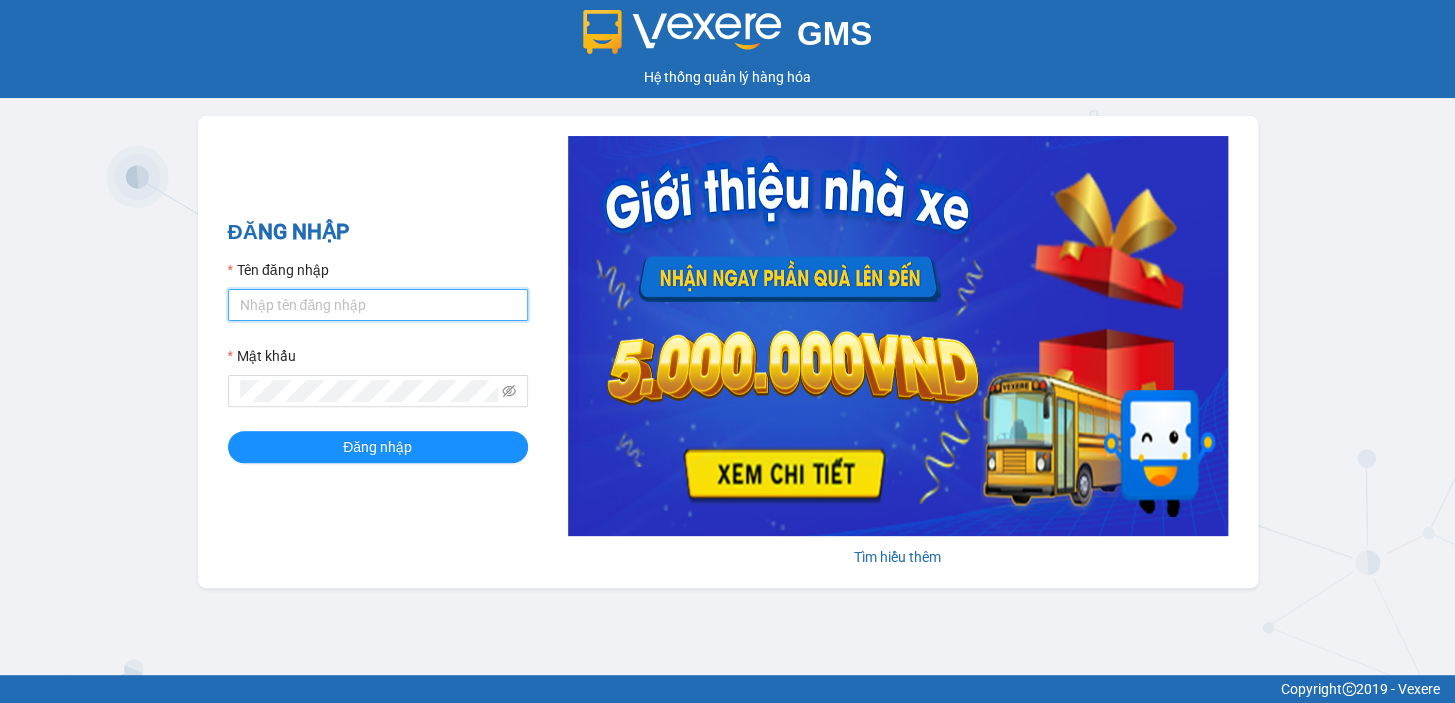 click on "Tên đăng nhập" at bounding box center [378, 305] 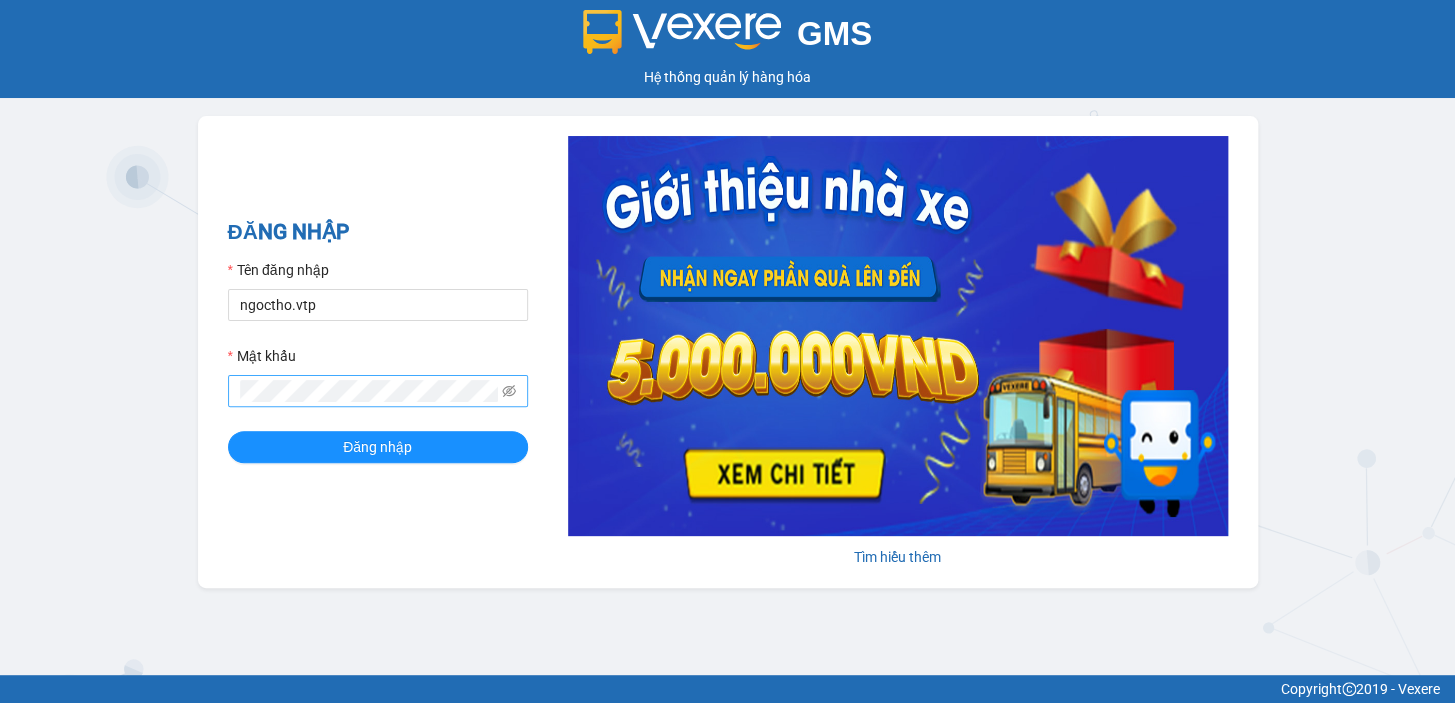 click at bounding box center [378, 391] 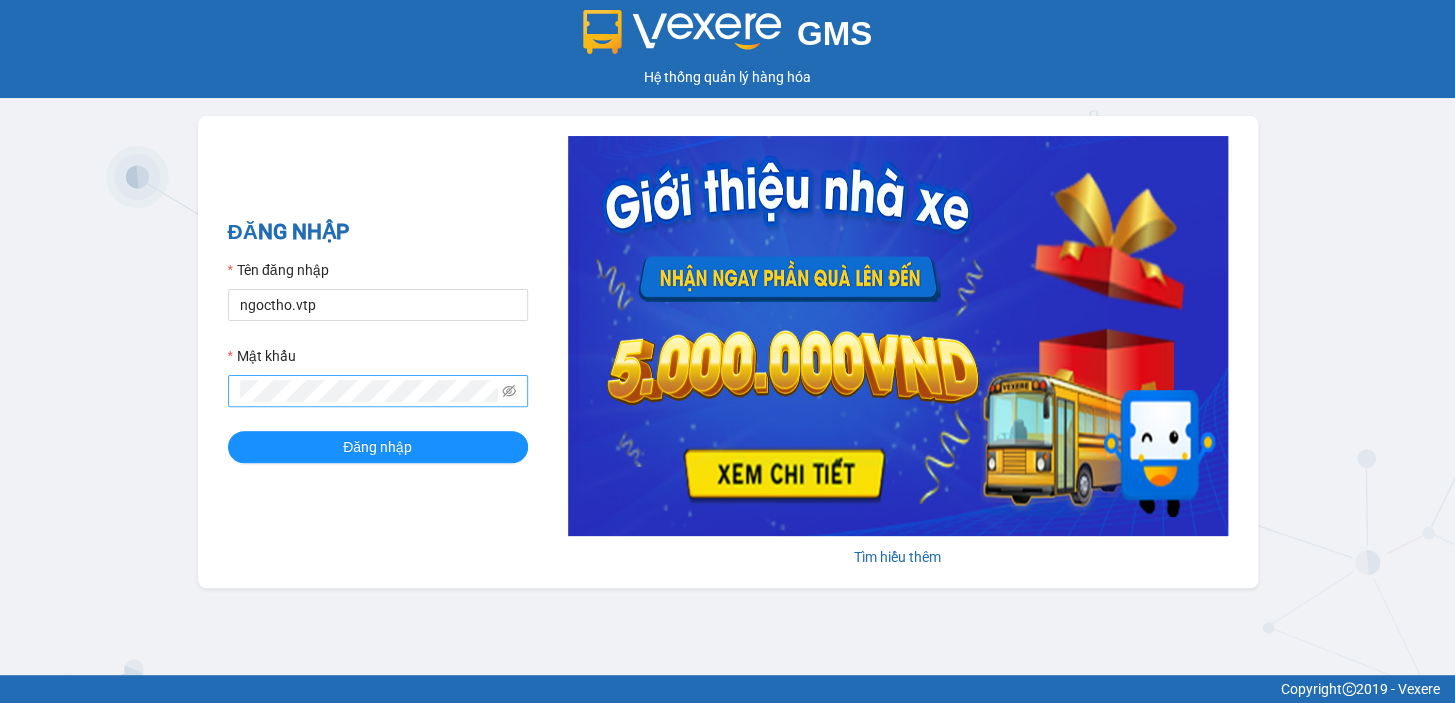 click at bounding box center (378, 391) 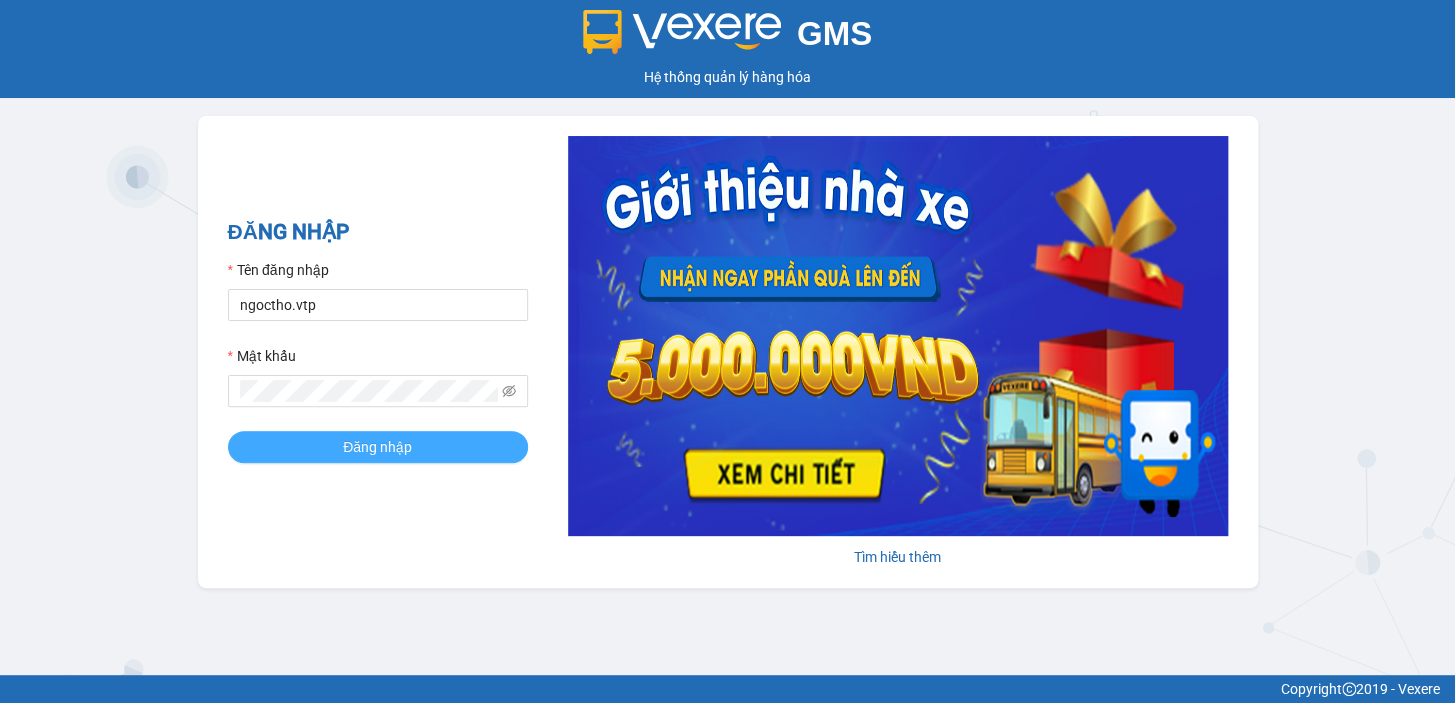 click on "Đăng nhập" at bounding box center (378, 447) 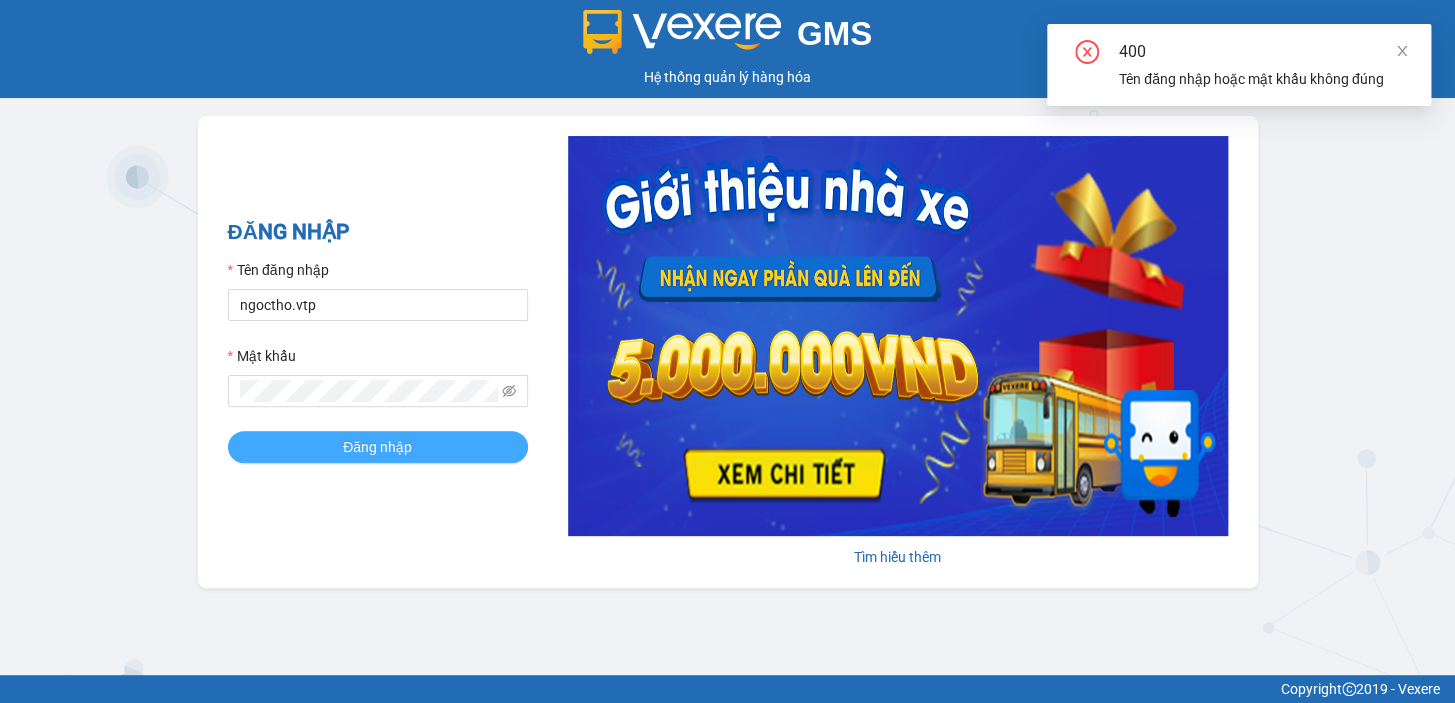 click on "Đăng nhập" at bounding box center [377, 447] 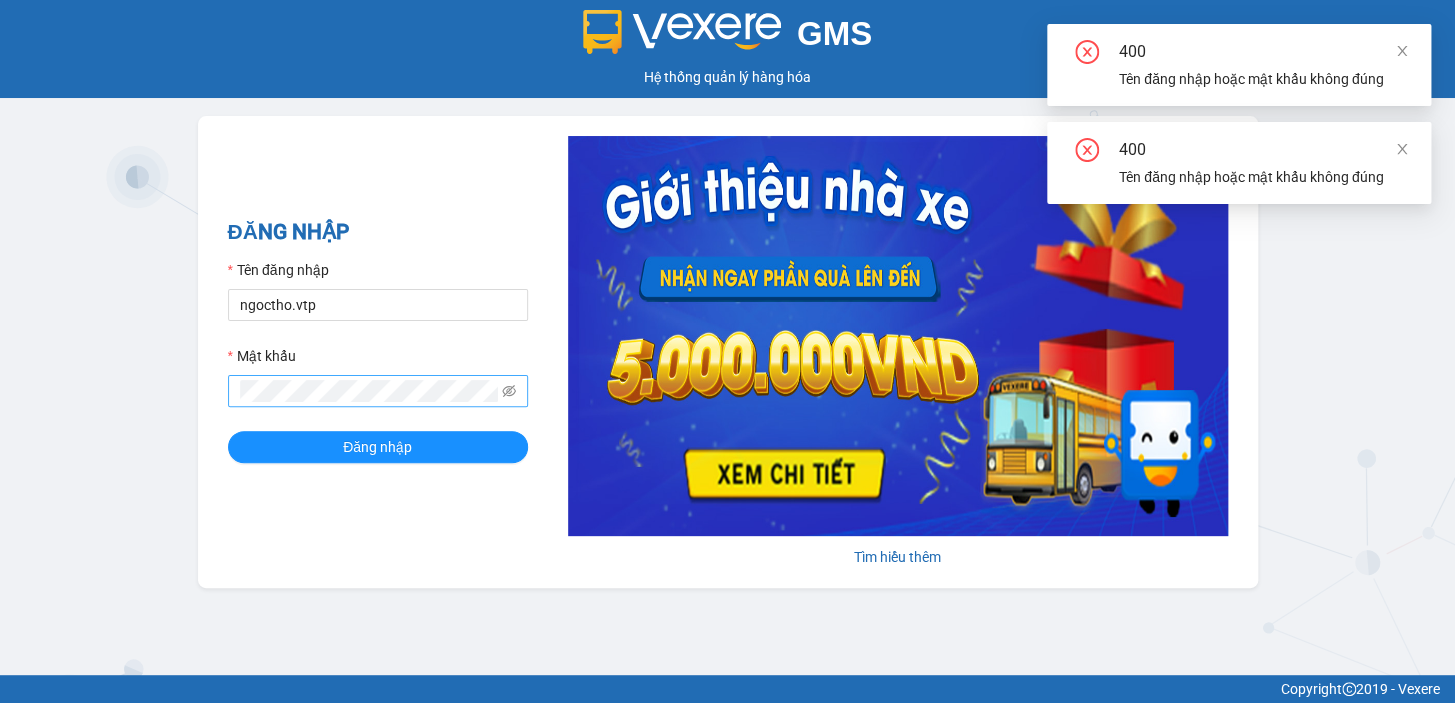 click at bounding box center [378, 391] 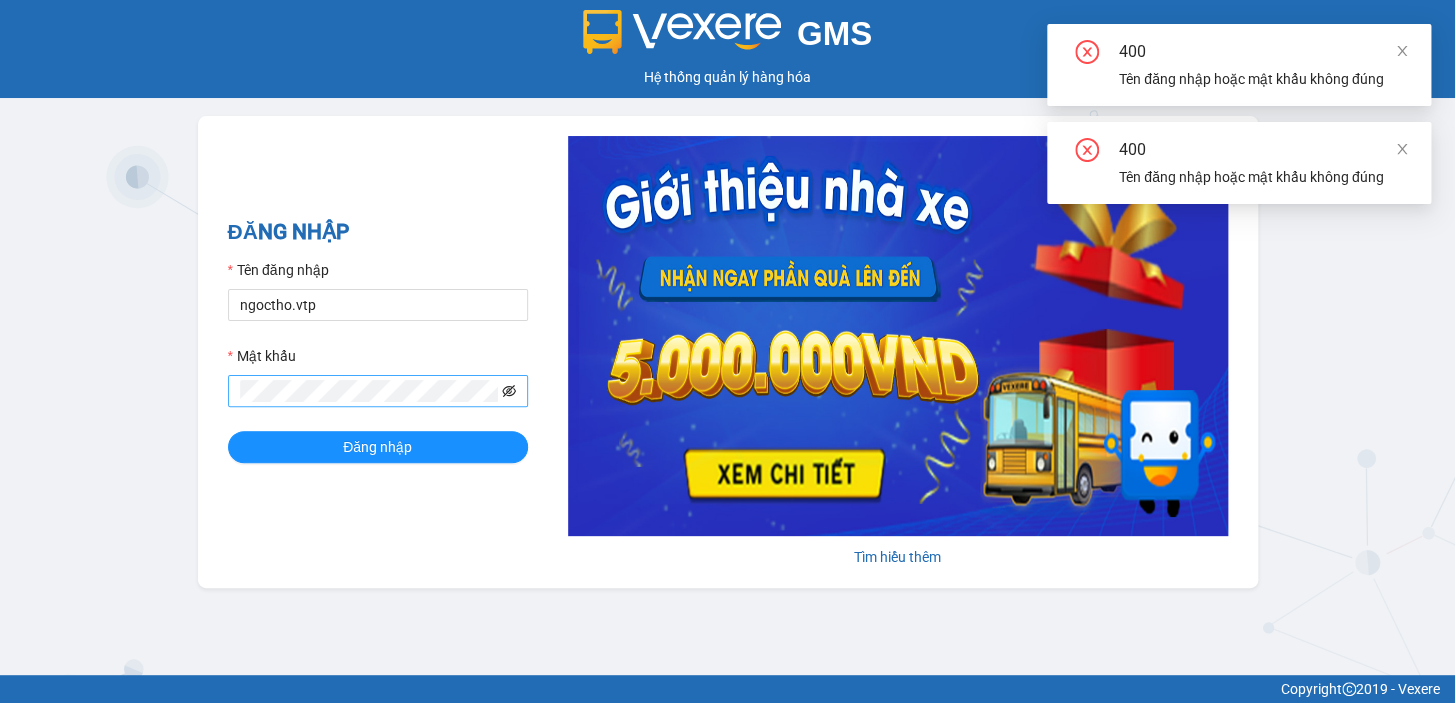 click 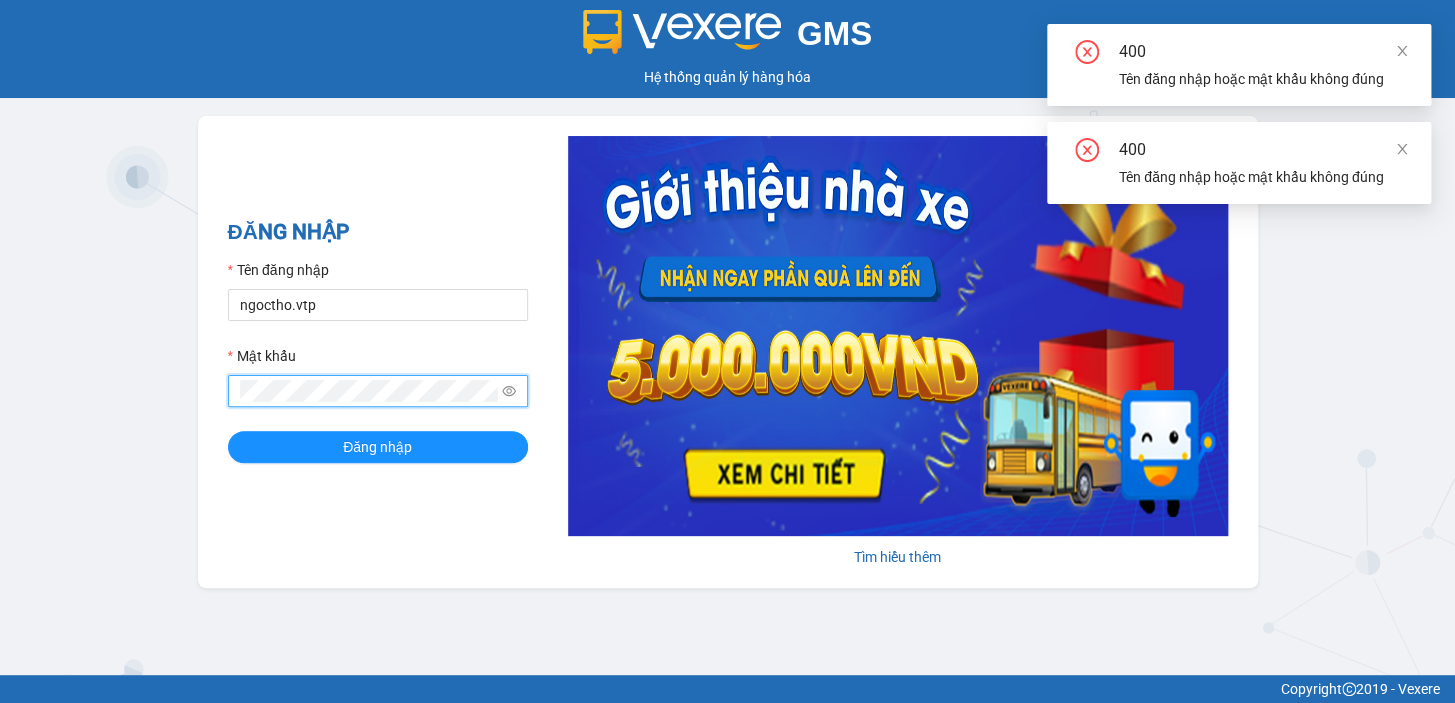 click on "ĐĂNG NHẬP Tên đăng nhập [USERNAME] Mật khẩu Đăng nhập Tìm hiểu thêm" at bounding box center [728, 352] 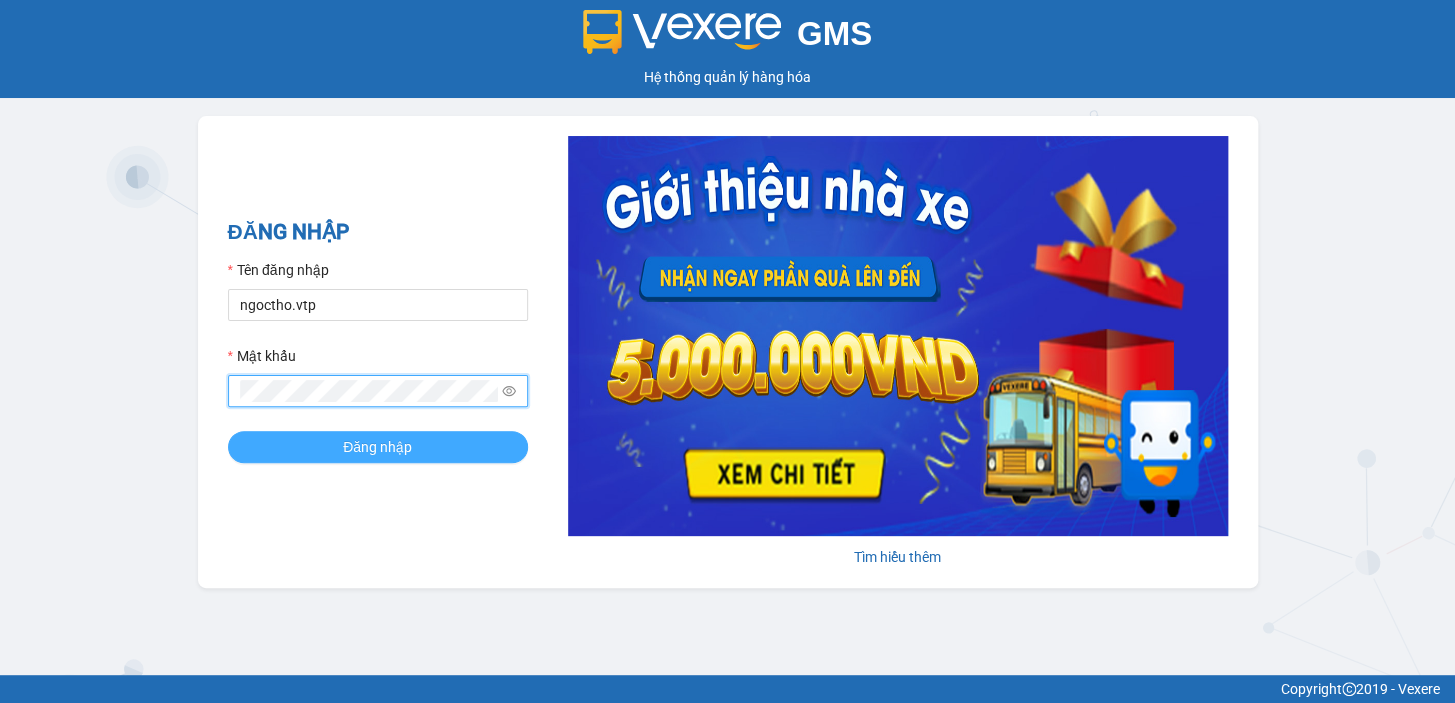 click on "Đăng nhập" at bounding box center [378, 447] 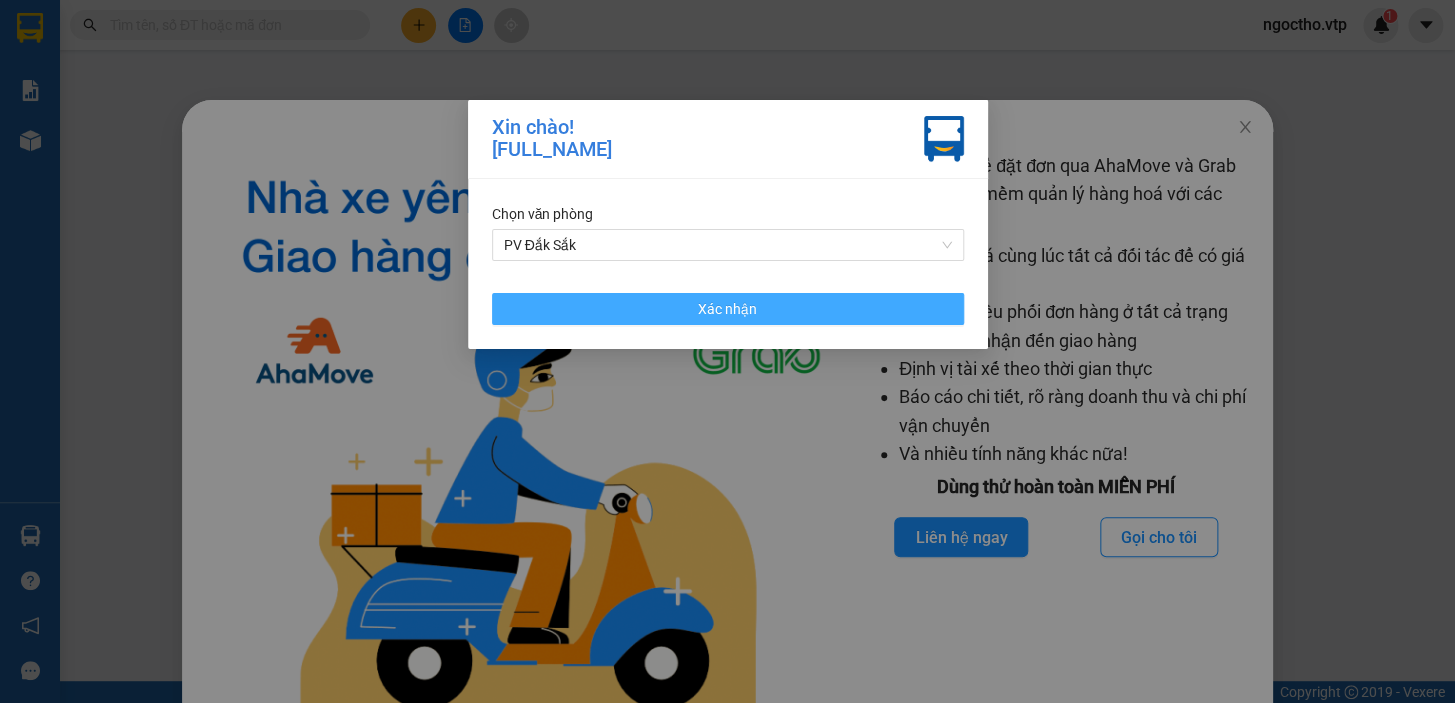 click on "Xác nhận" at bounding box center [728, 309] 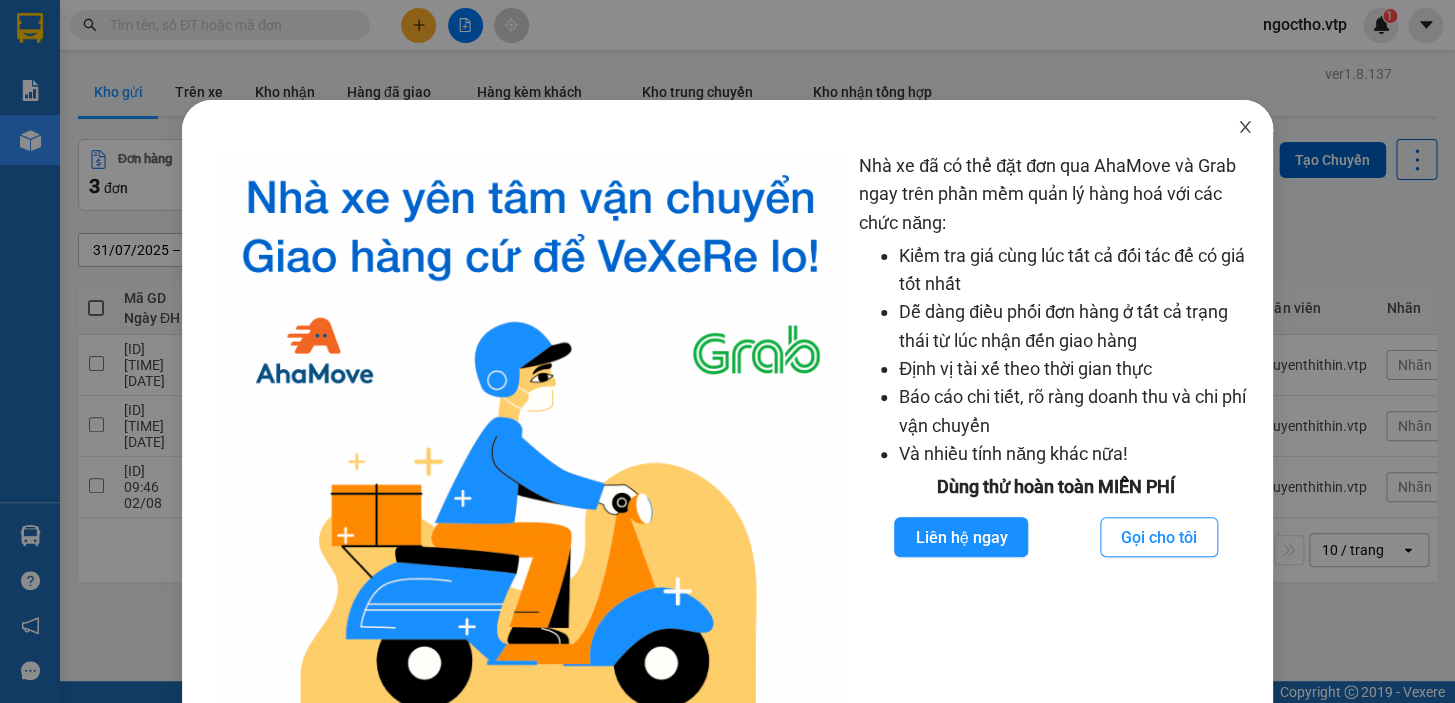 click 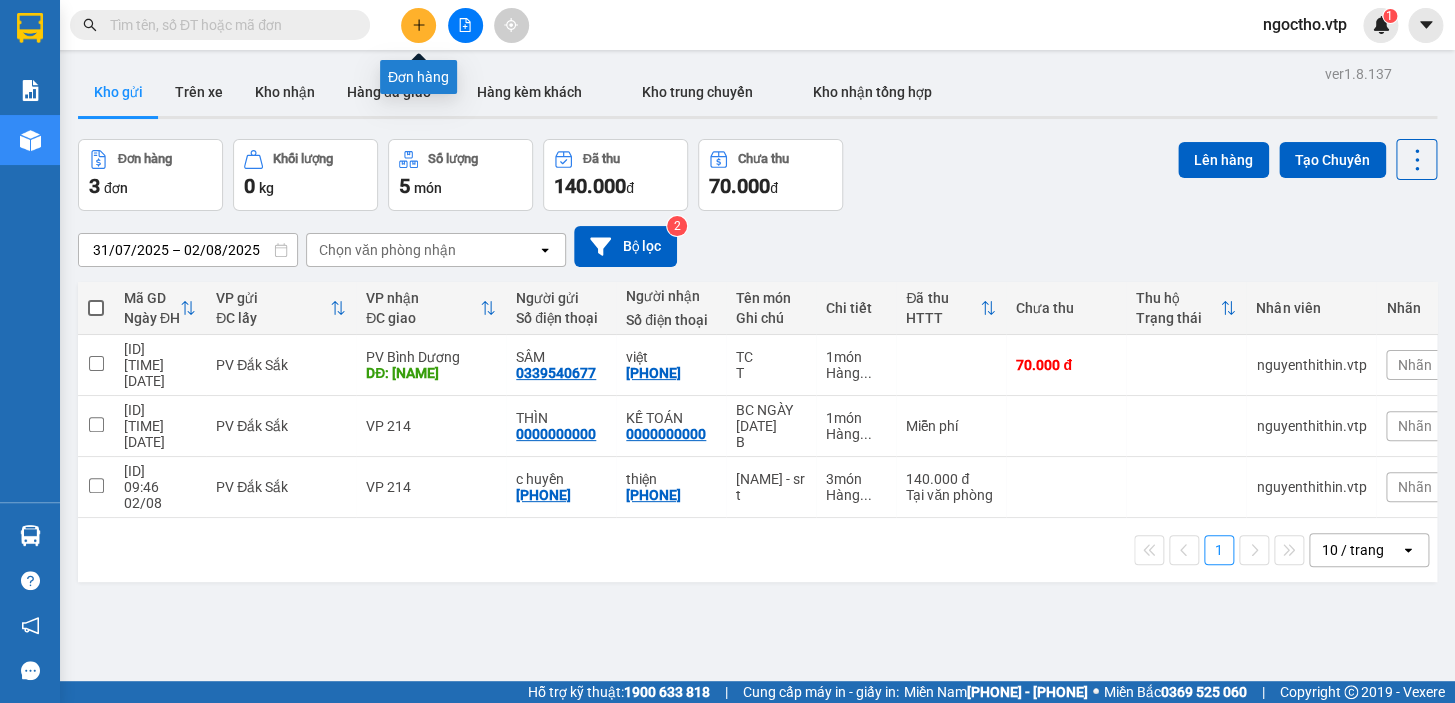click 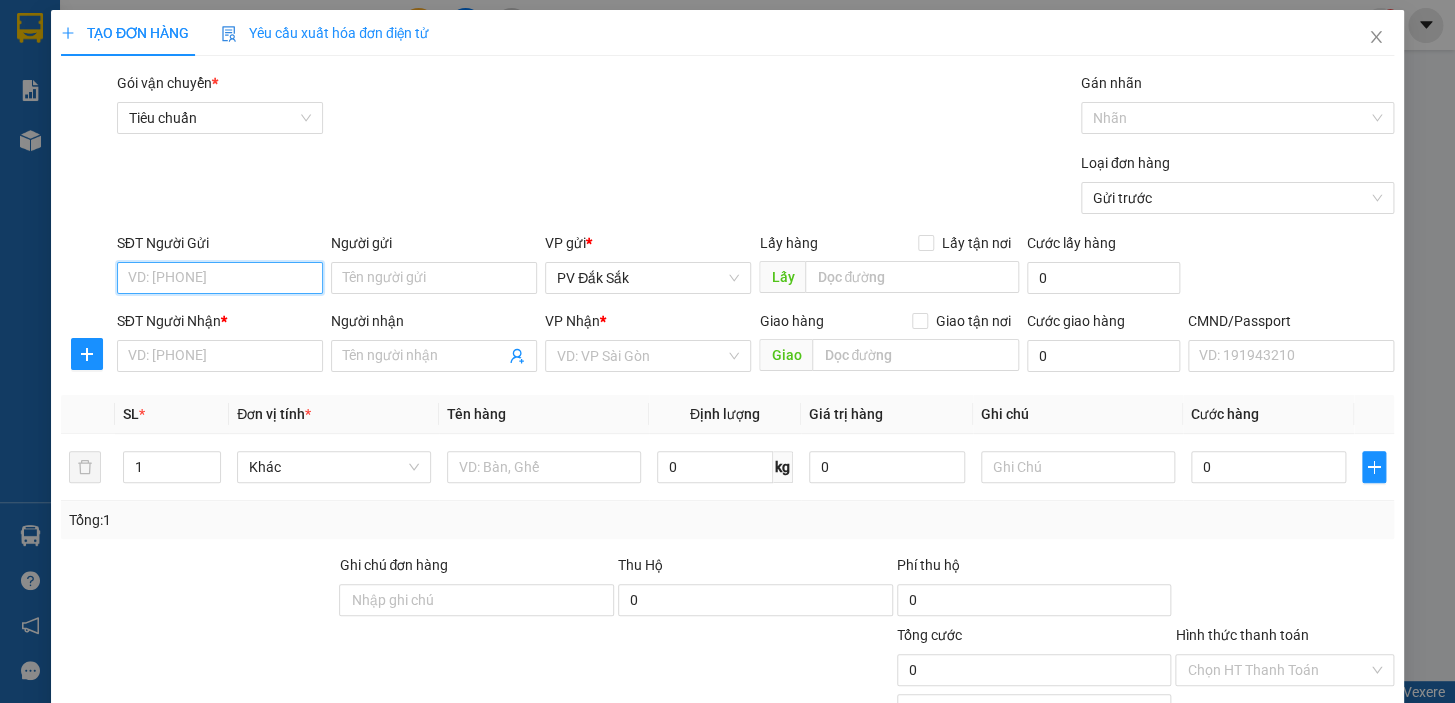 scroll, scrollTop: 258, scrollLeft: 0, axis: vertical 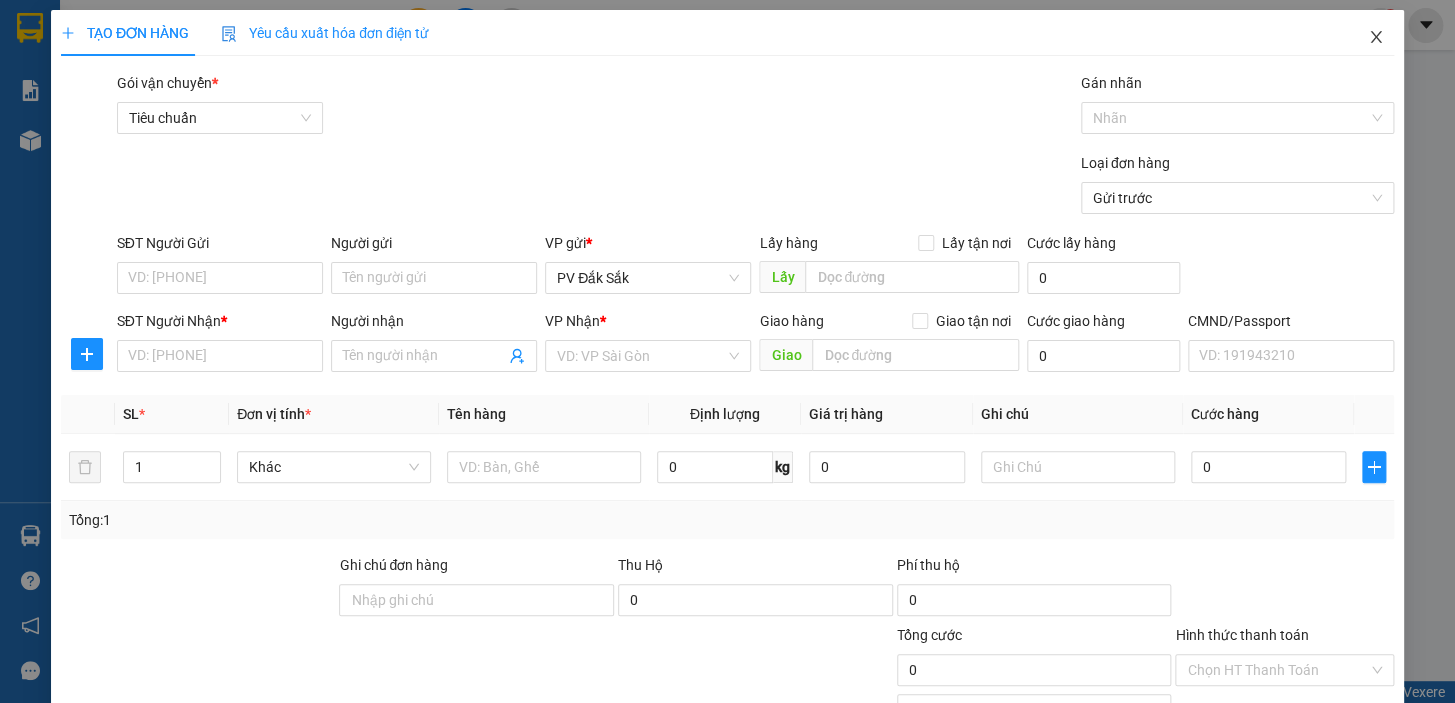 click 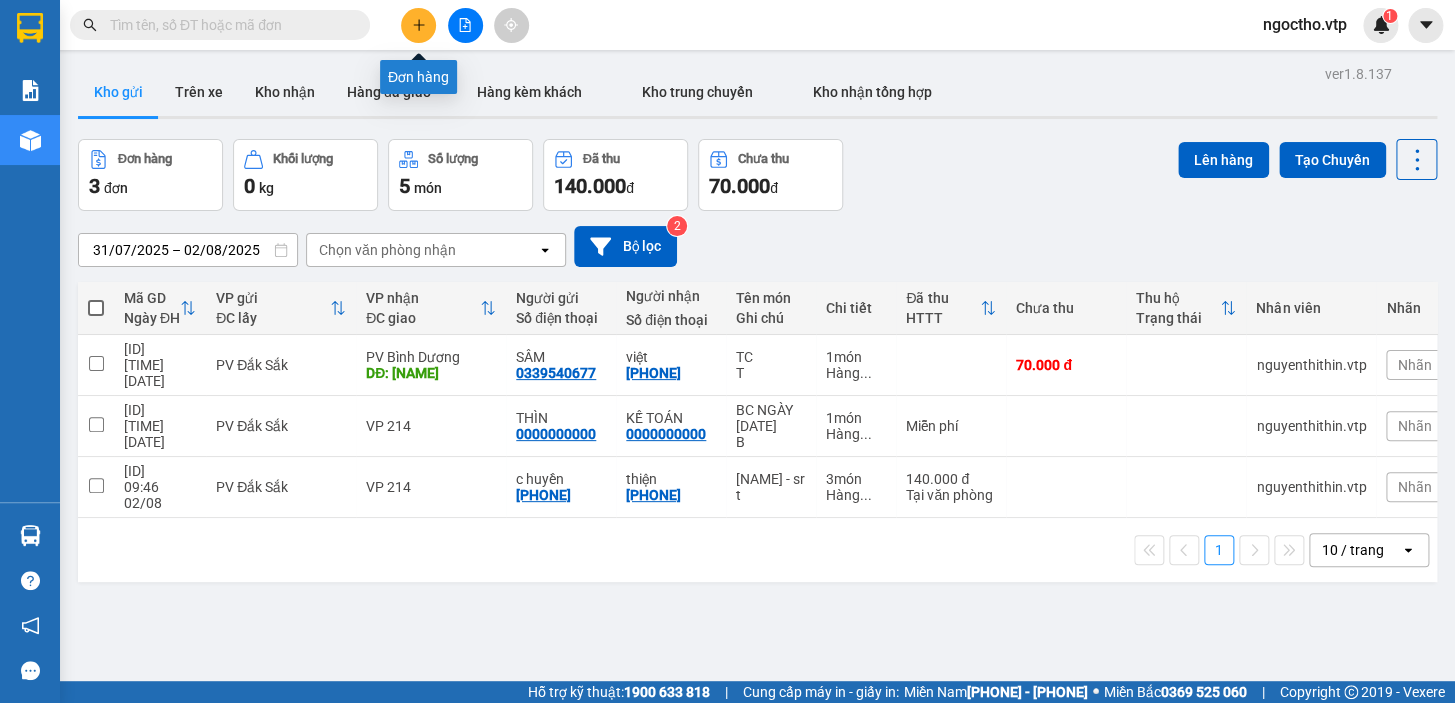 click at bounding box center [418, 25] 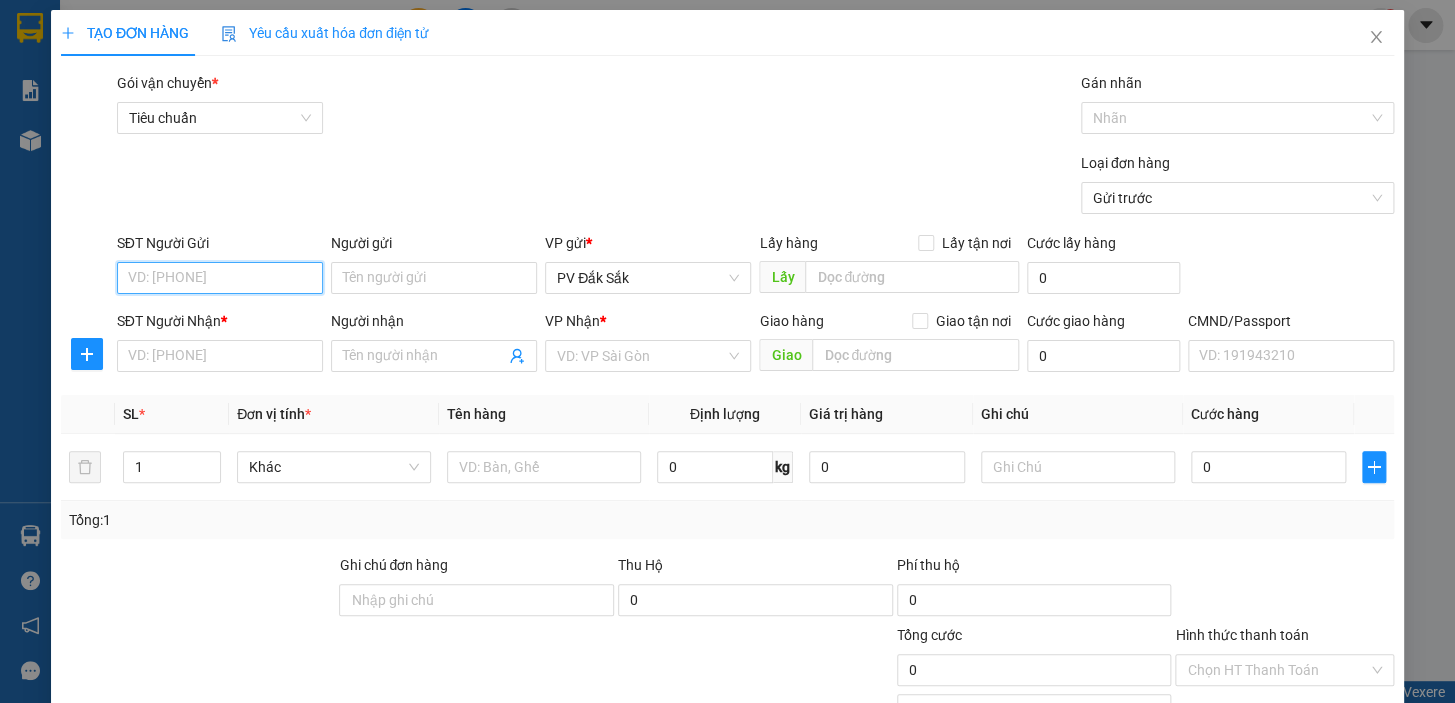 scroll, scrollTop: 258, scrollLeft: 0, axis: vertical 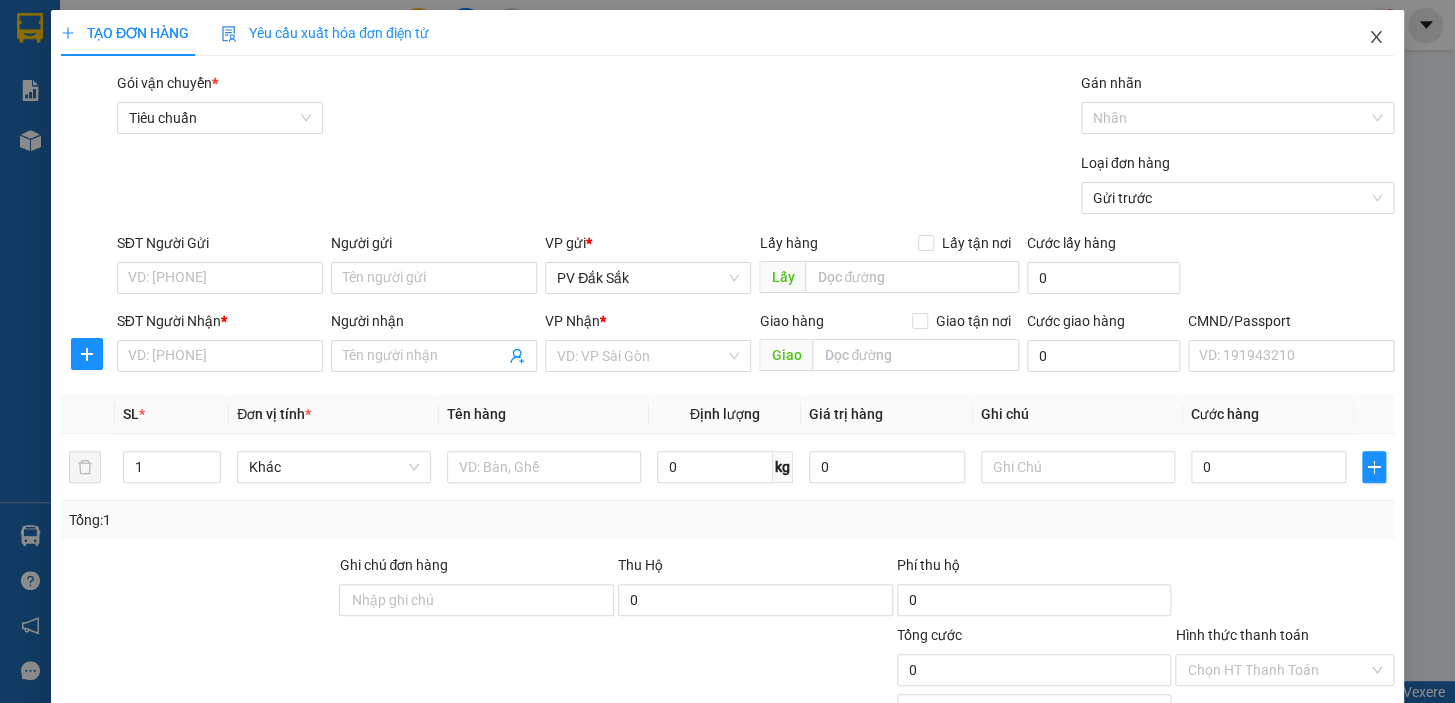 click at bounding box center [1376, 38] 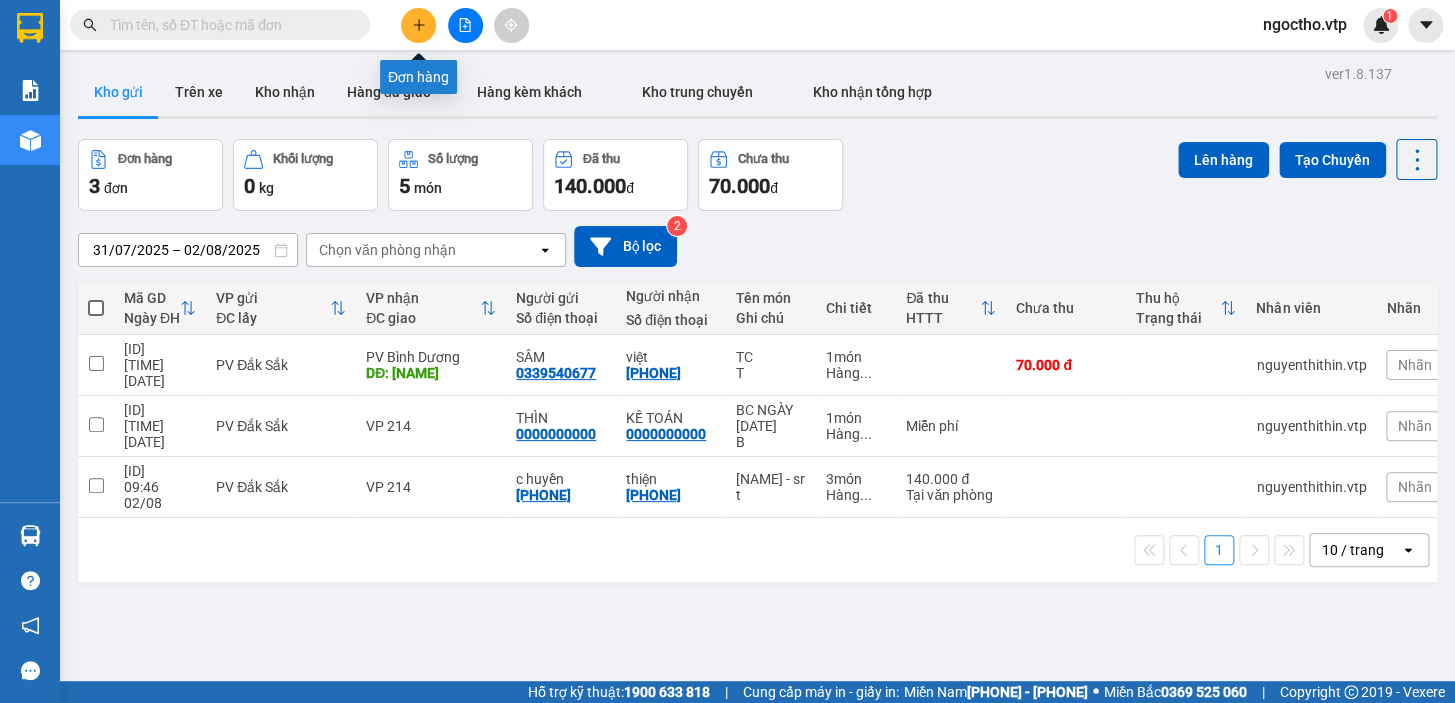 click at bounding box center [418, 25] 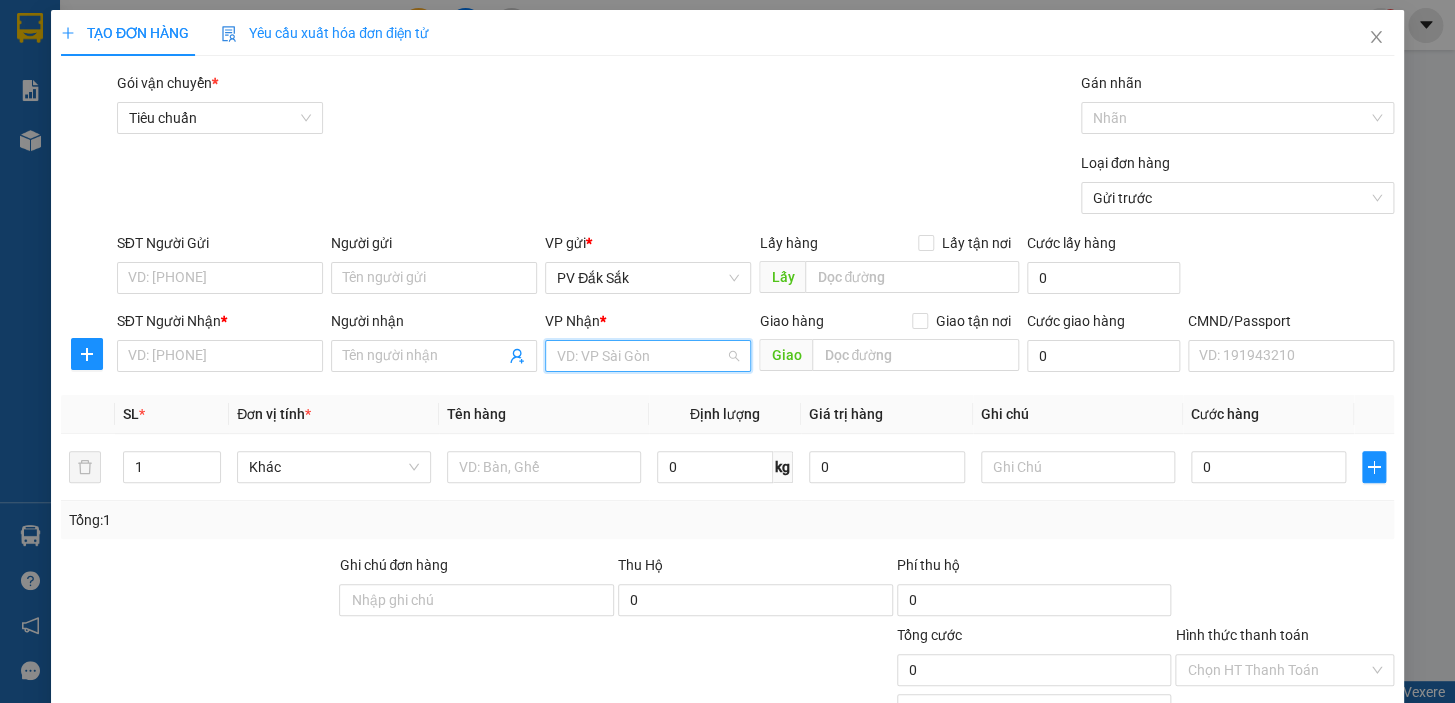 drag, startPoint x: 570, startPoint y: 360, endPoint x: 641, endPoint y: 360, distance: 71 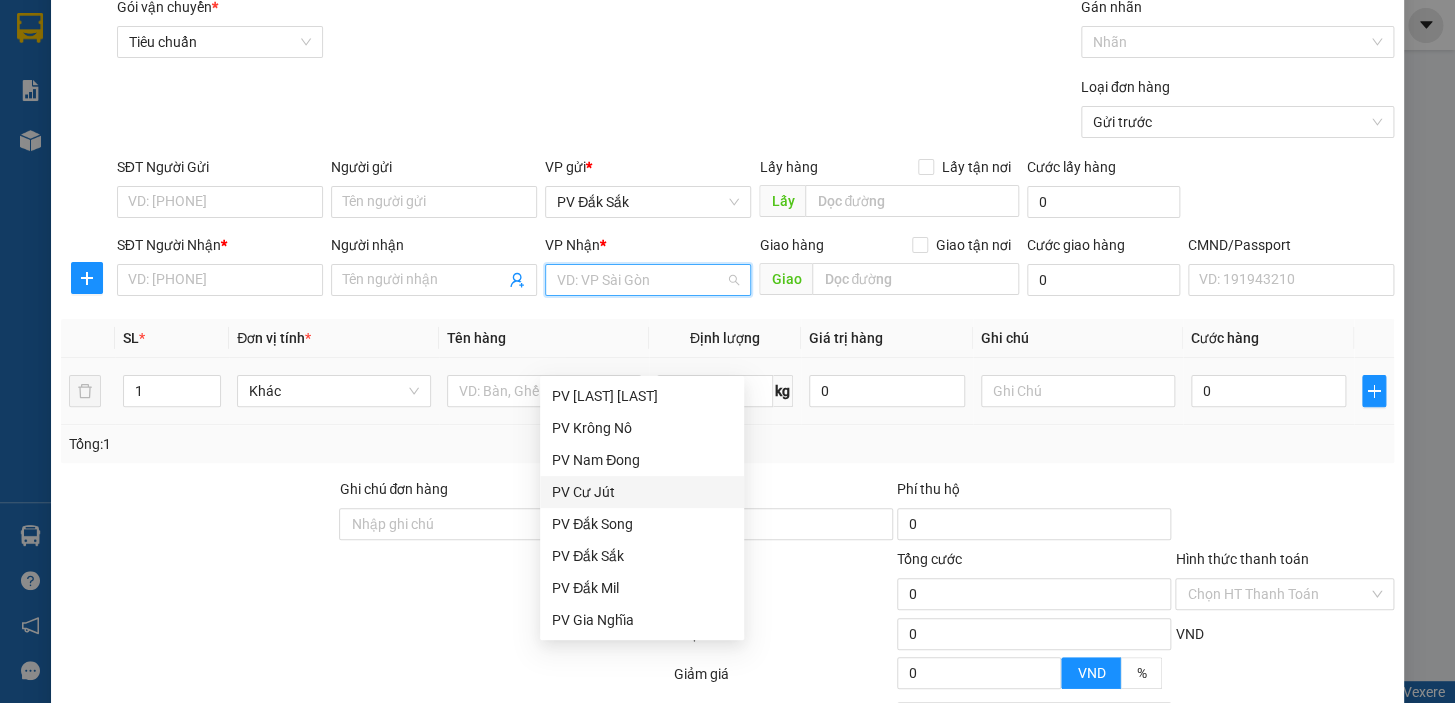 scroll, scrollTop: 0, scrollLeft: 0, axis: both 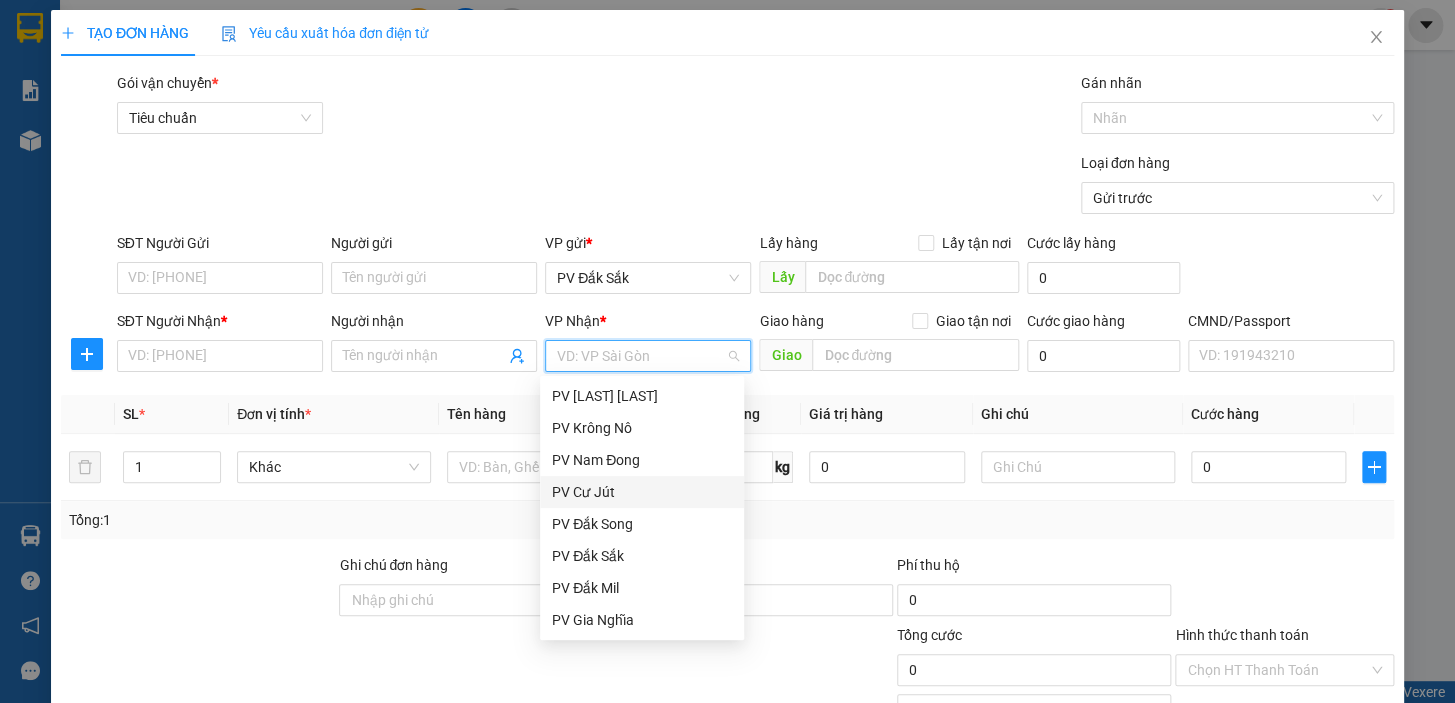 click at bounding box center (641, 356) 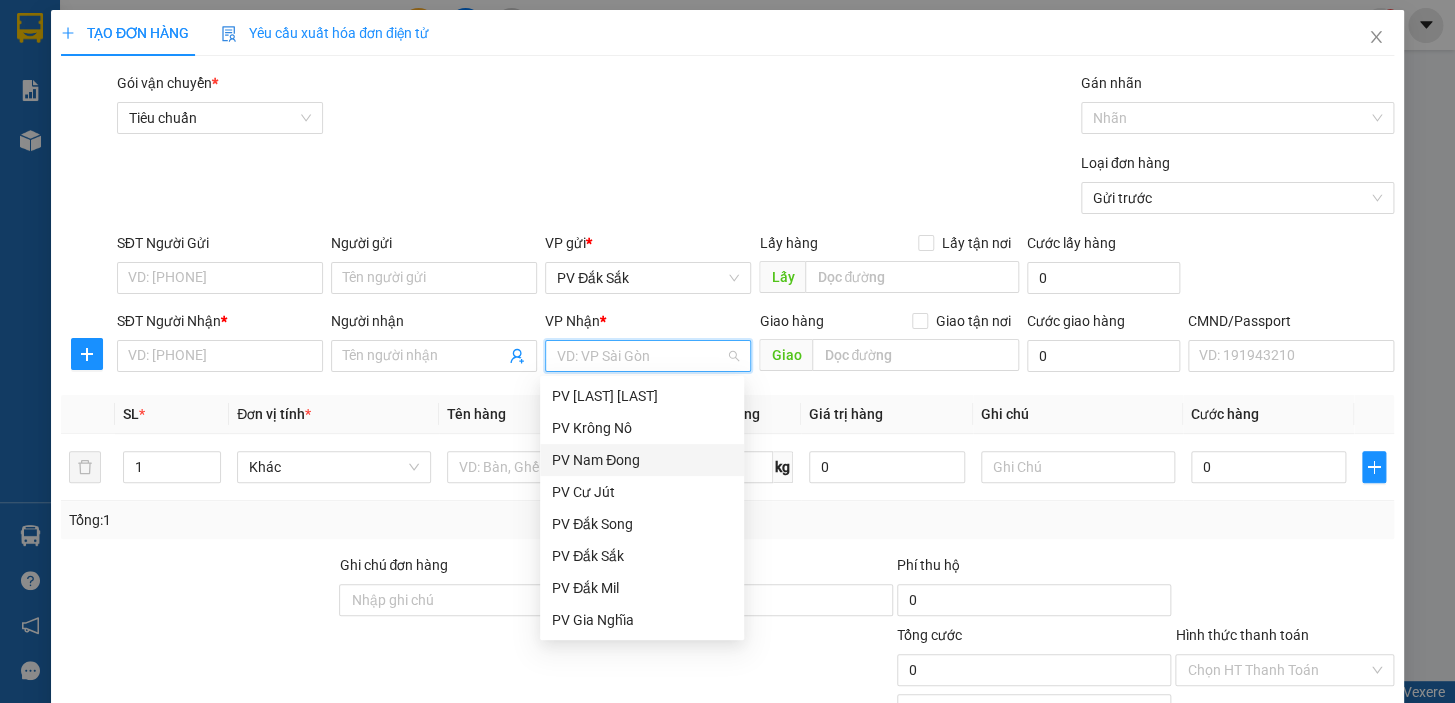 scroll, scrollTop: 90, scrollLeft: 0, axis: vertical 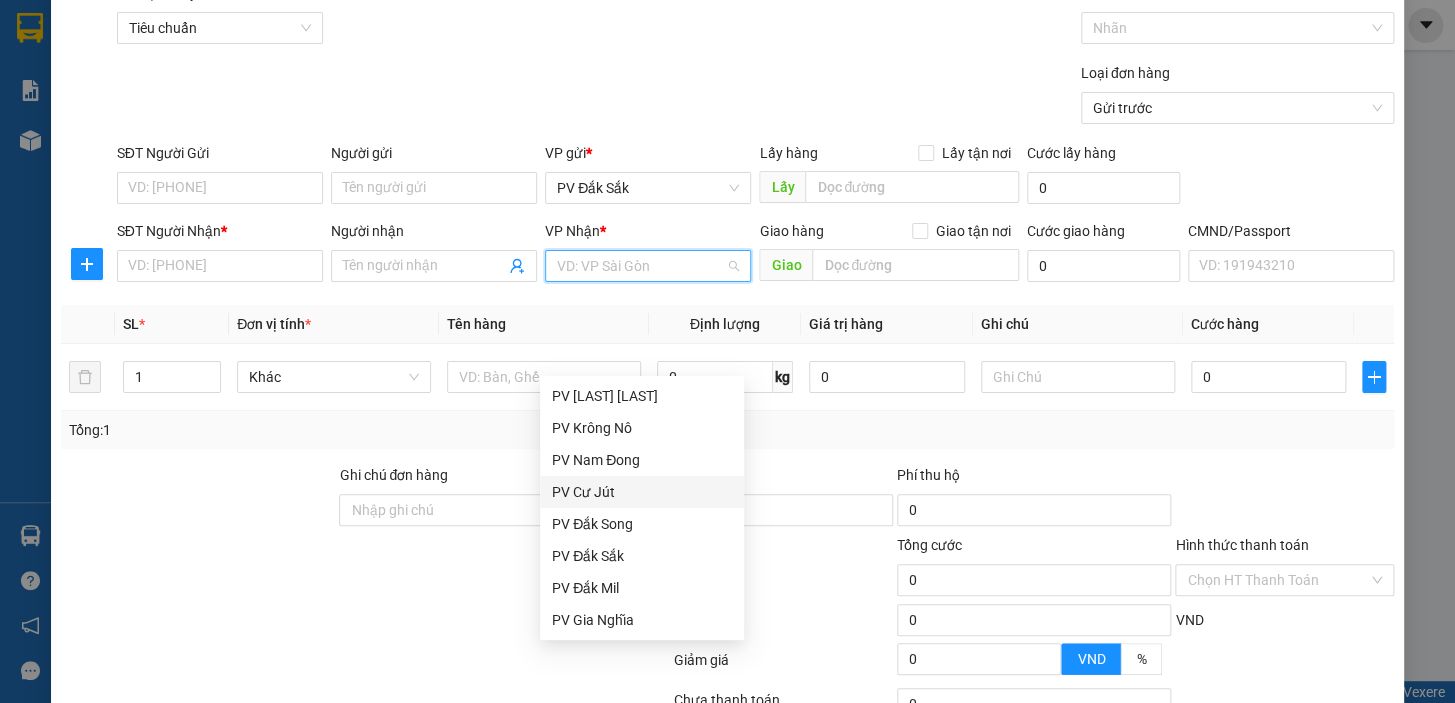drag, startPoint x: 349, startPoint y: 575, endPoint x: 375, endPoint y: 549, distance: 36.769554 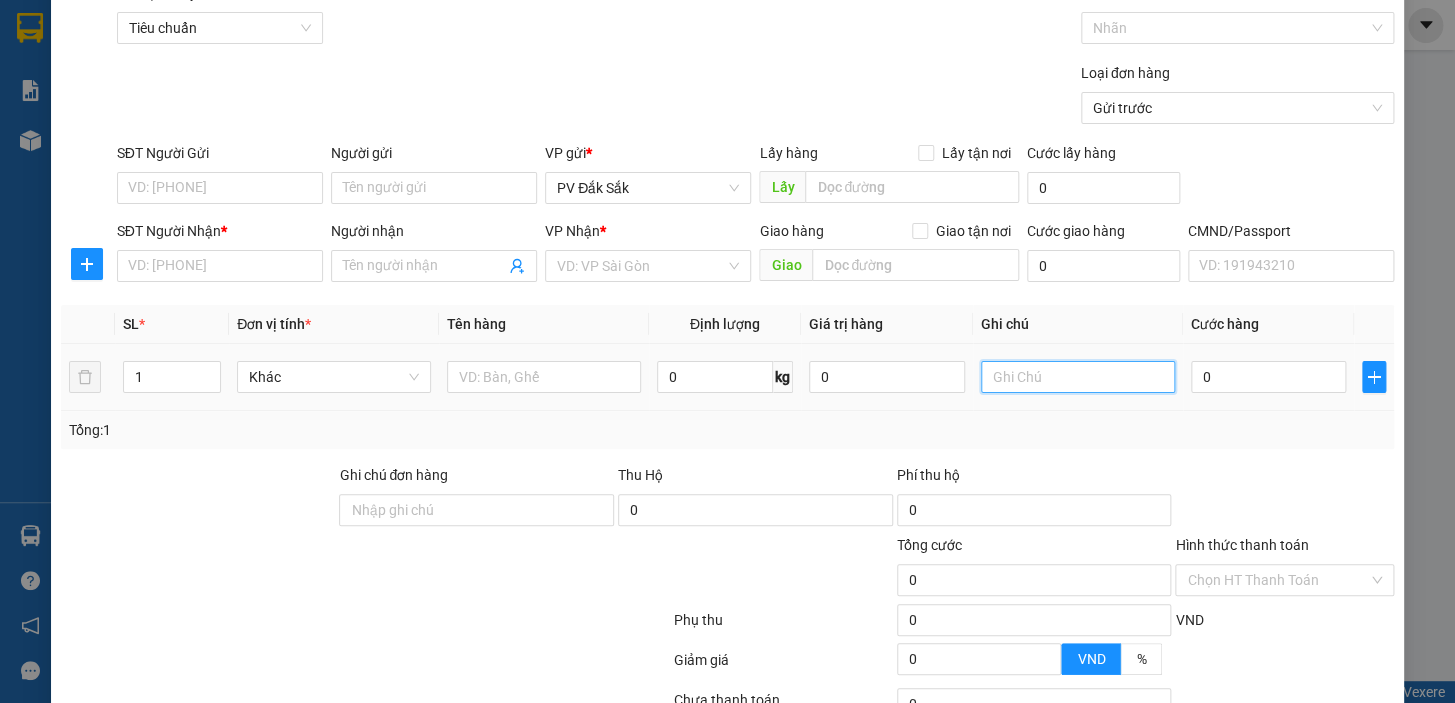 click at bounding box center (1078, 377) 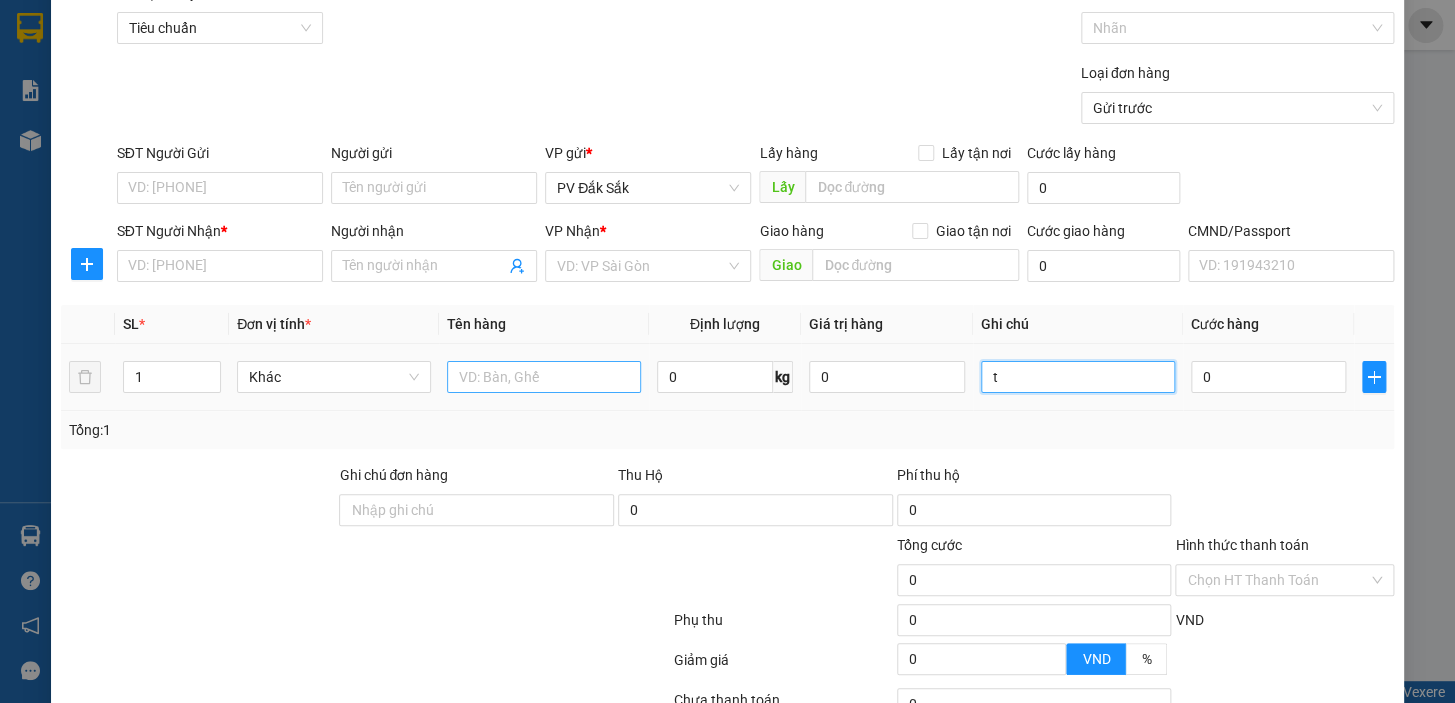 type on "t" 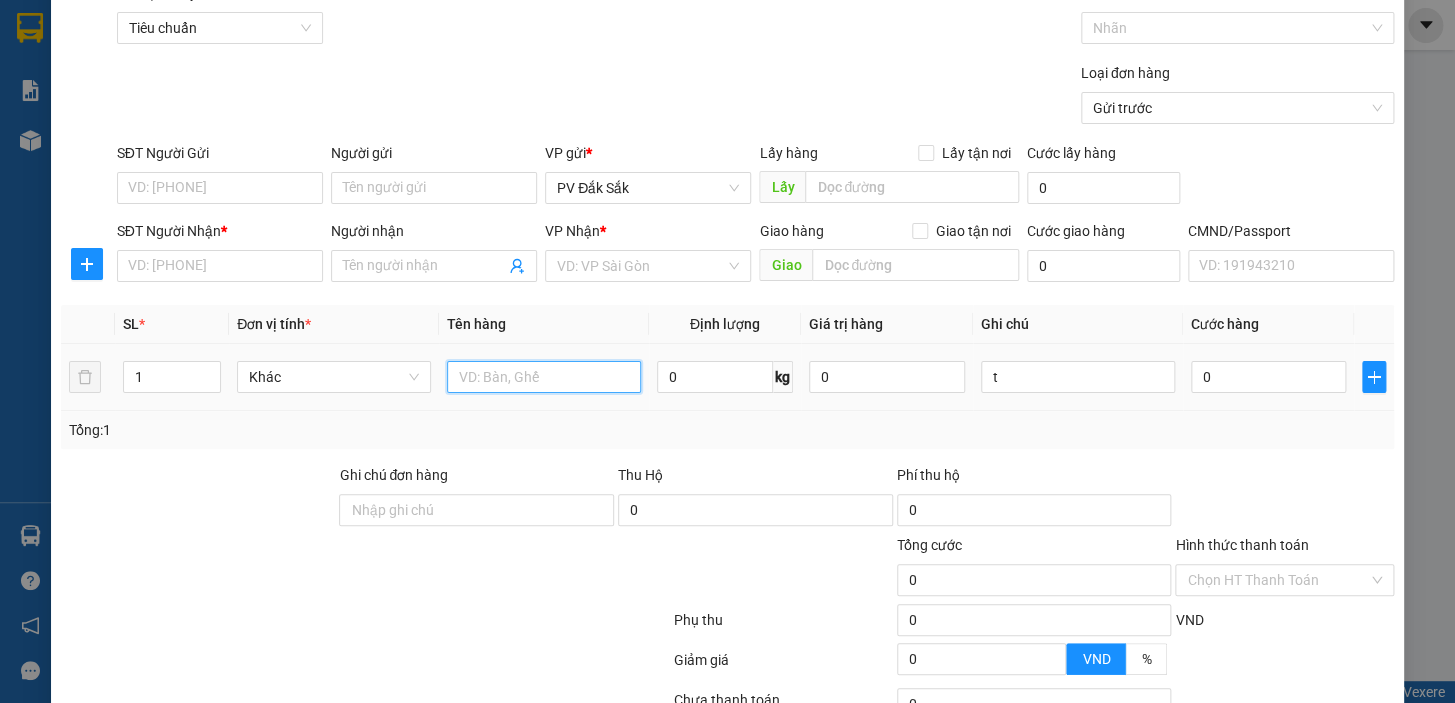 click at bounding box center [544, 377] 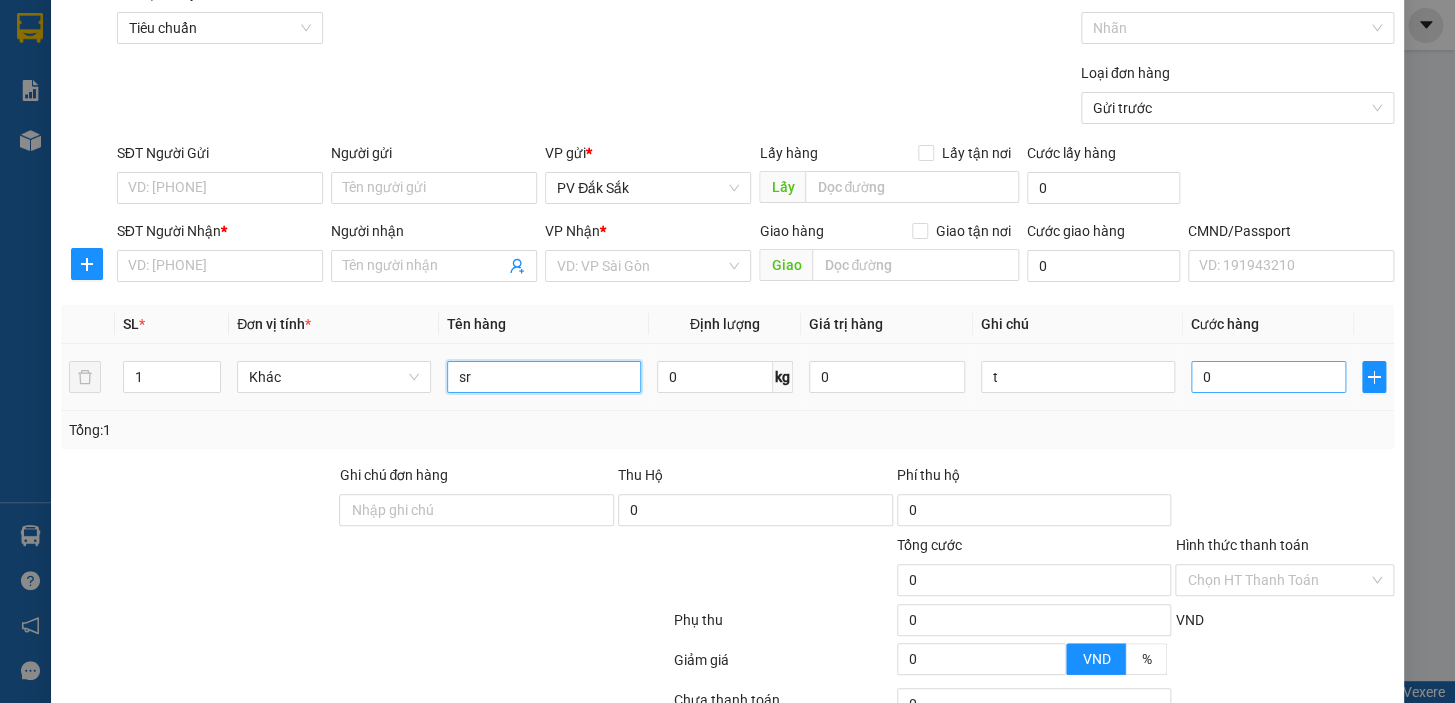 type on "sr" 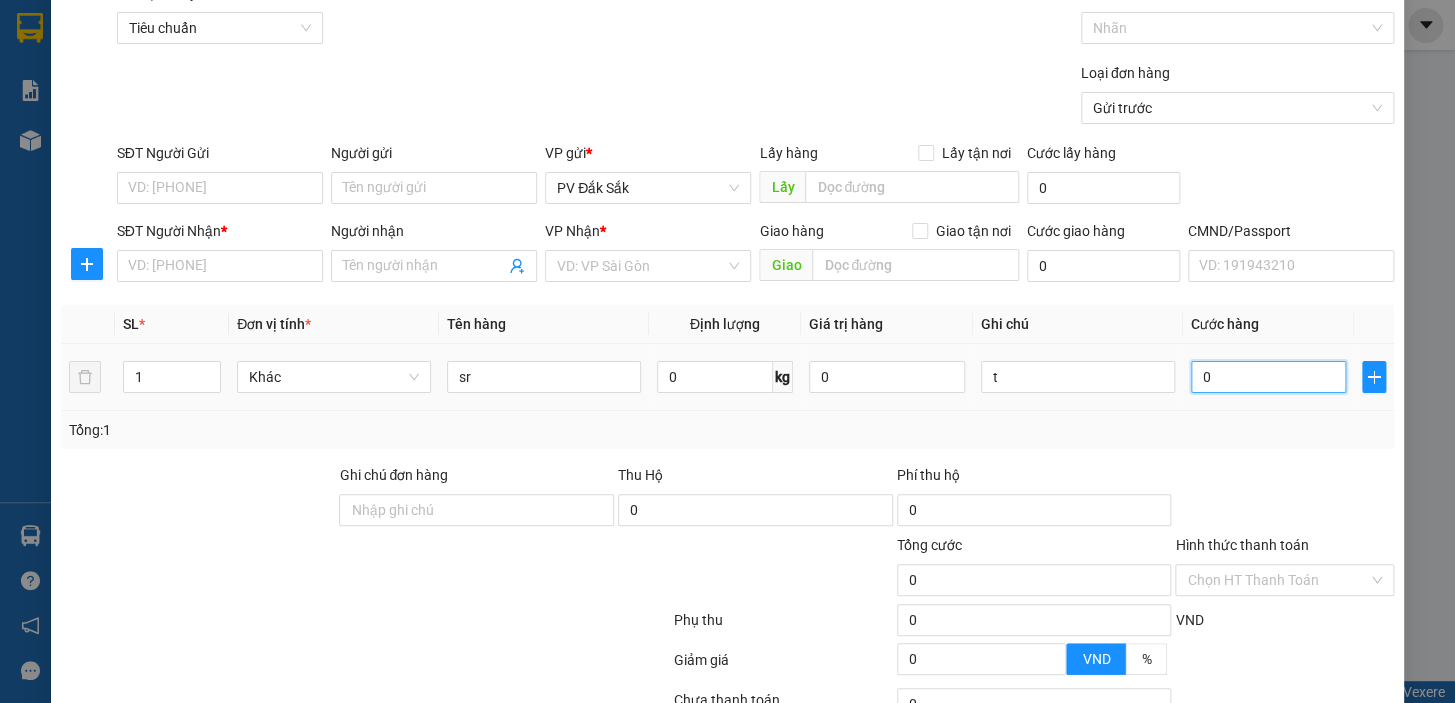 click on "0" at bounding box center [1269, 377] 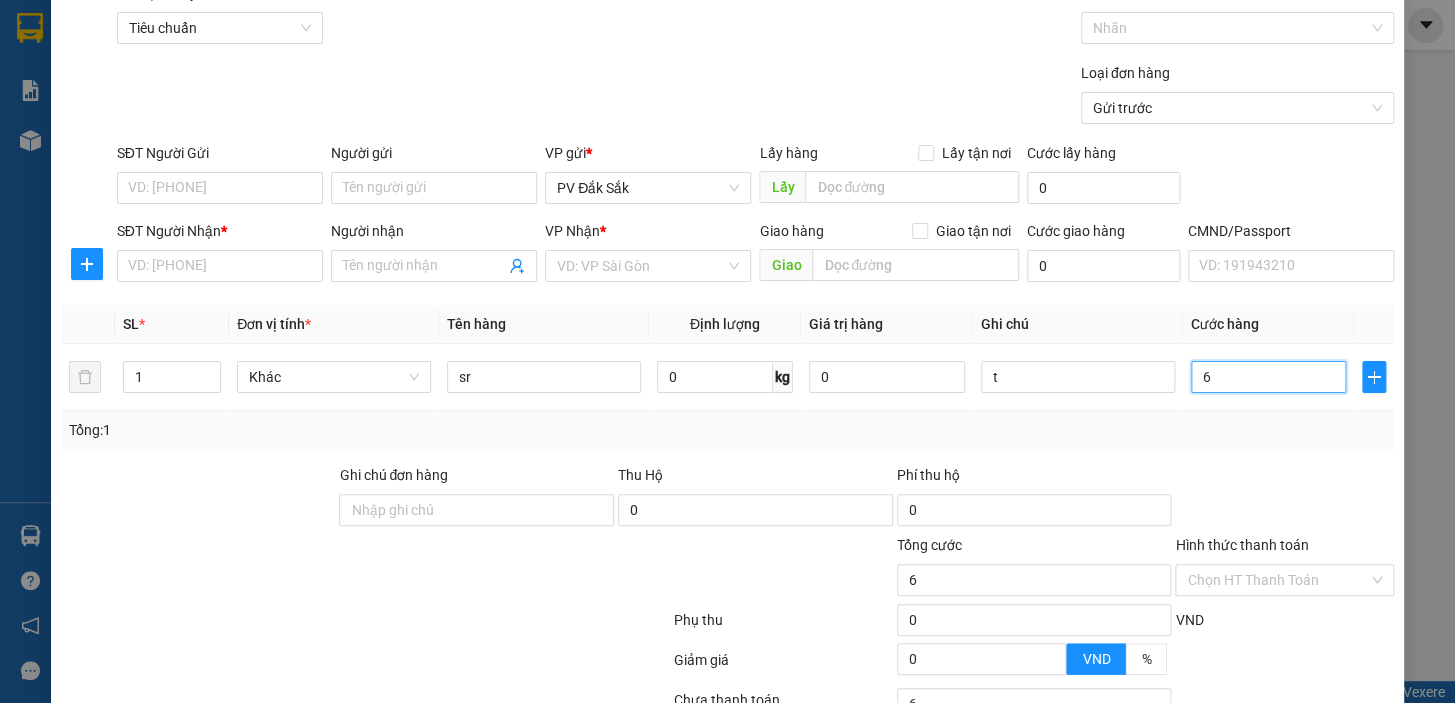 type on "60" 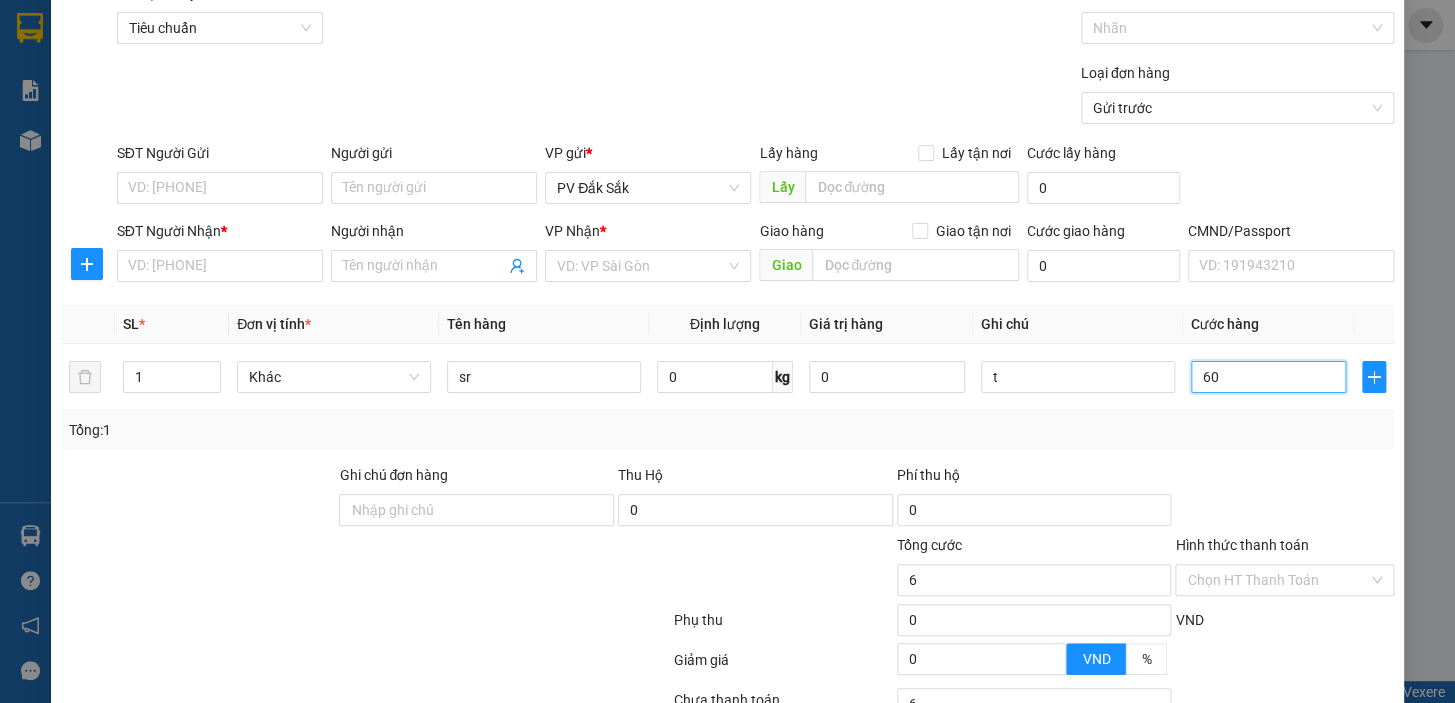 type on "60" 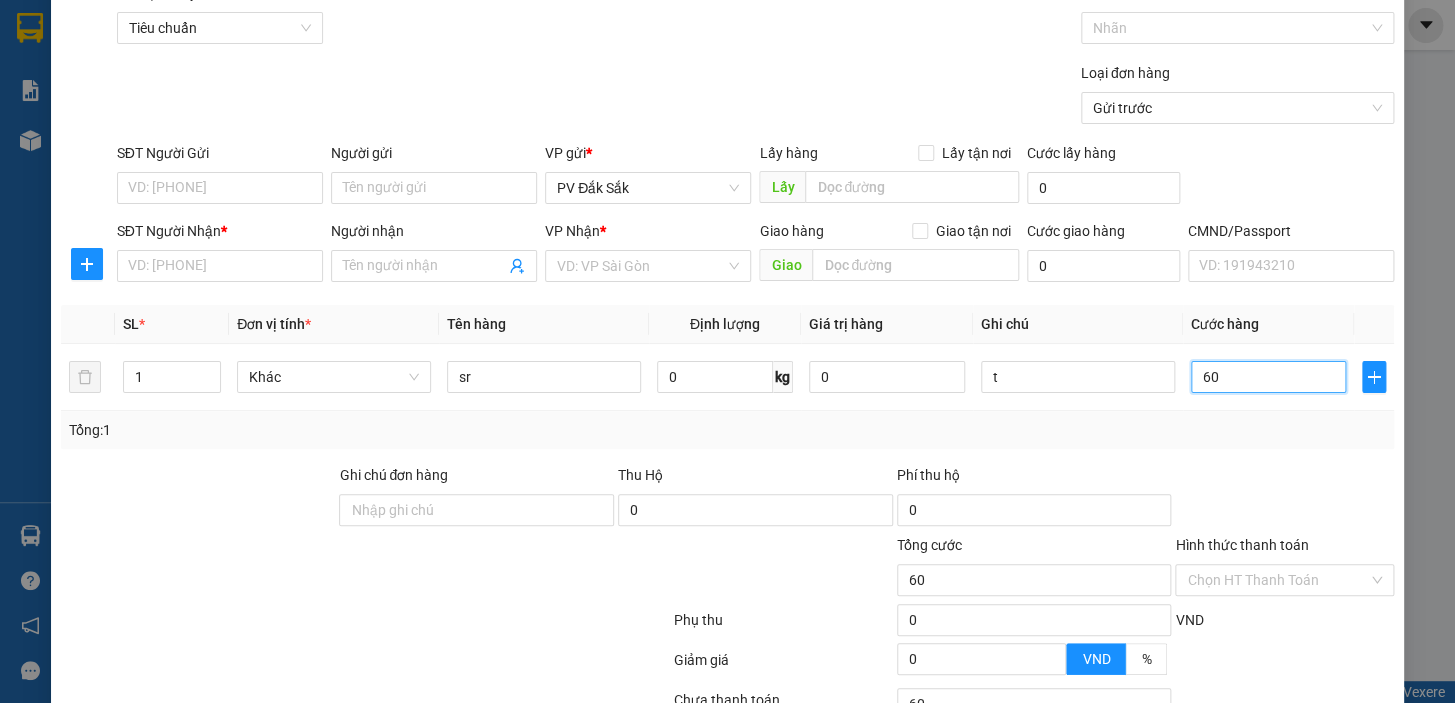 type on "600" 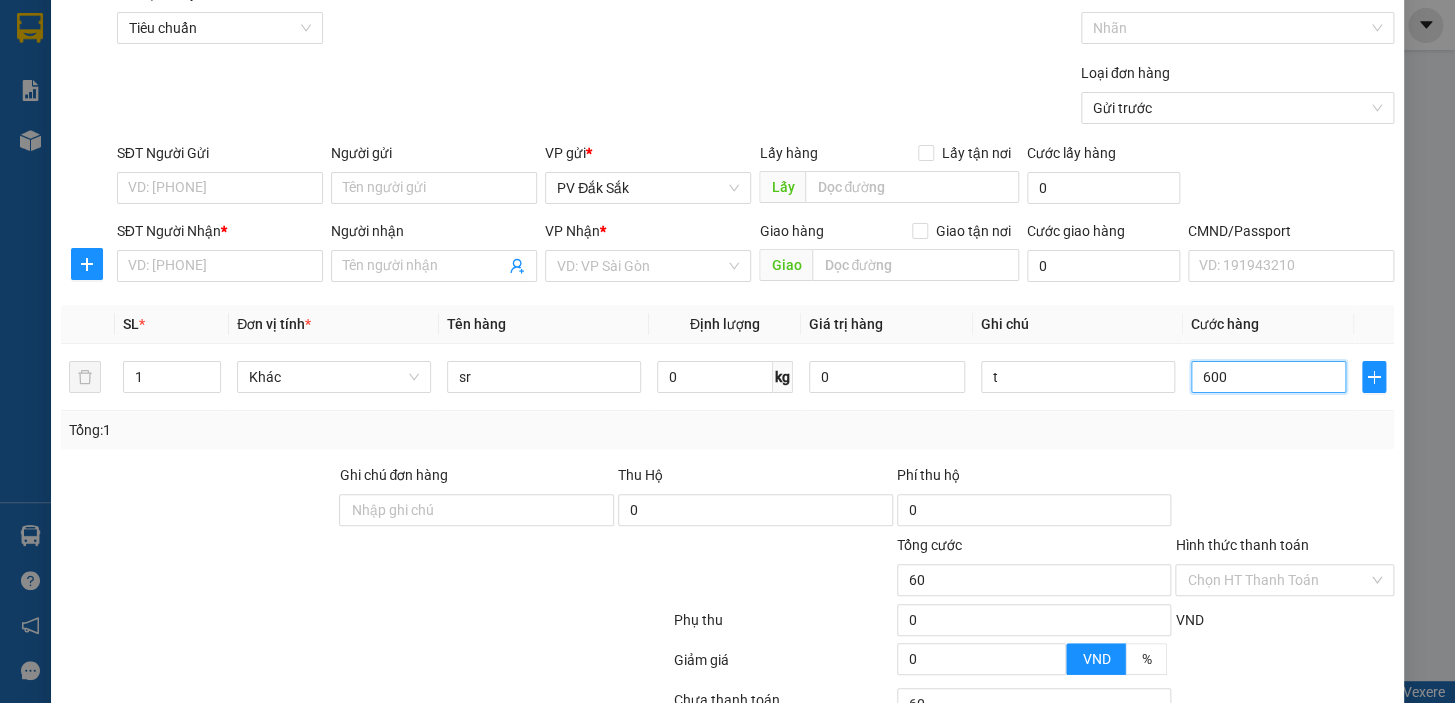 type on "600" 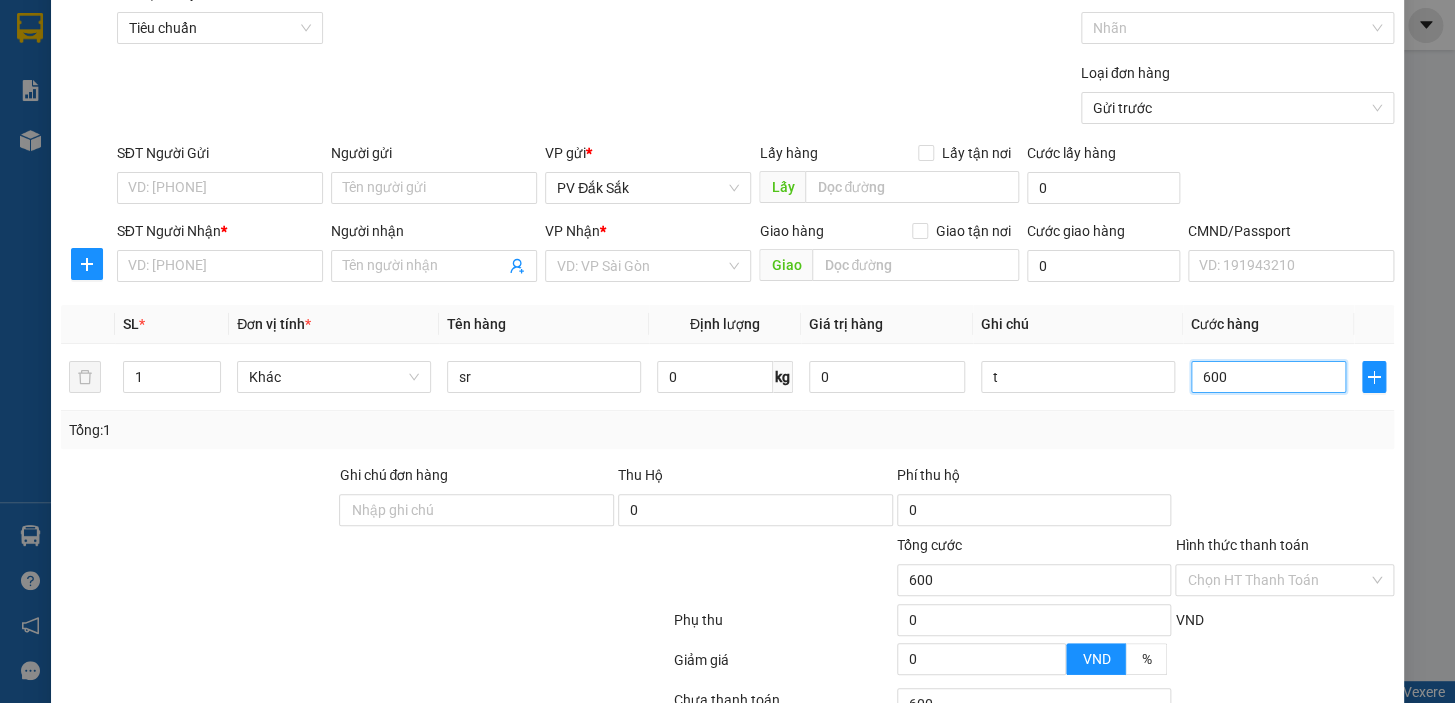 type on "6.000" 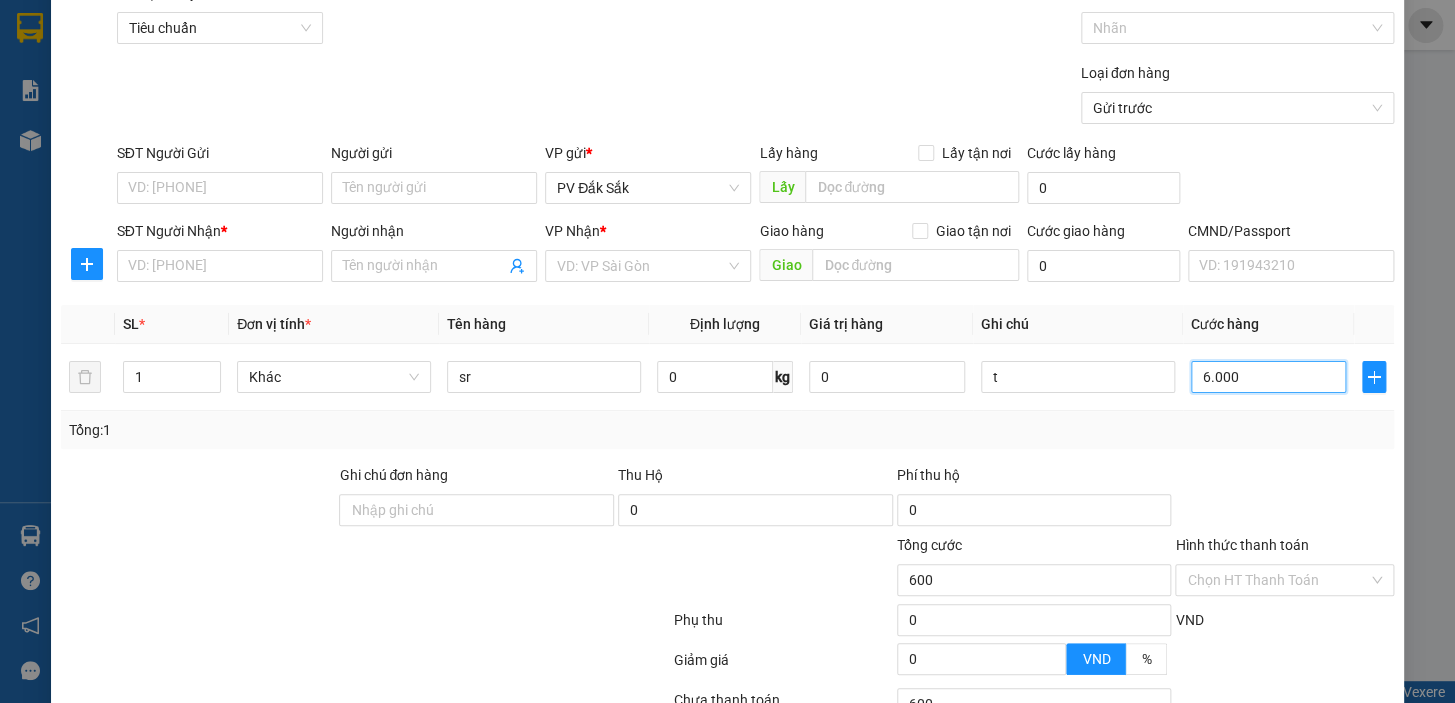 type on "6.000" 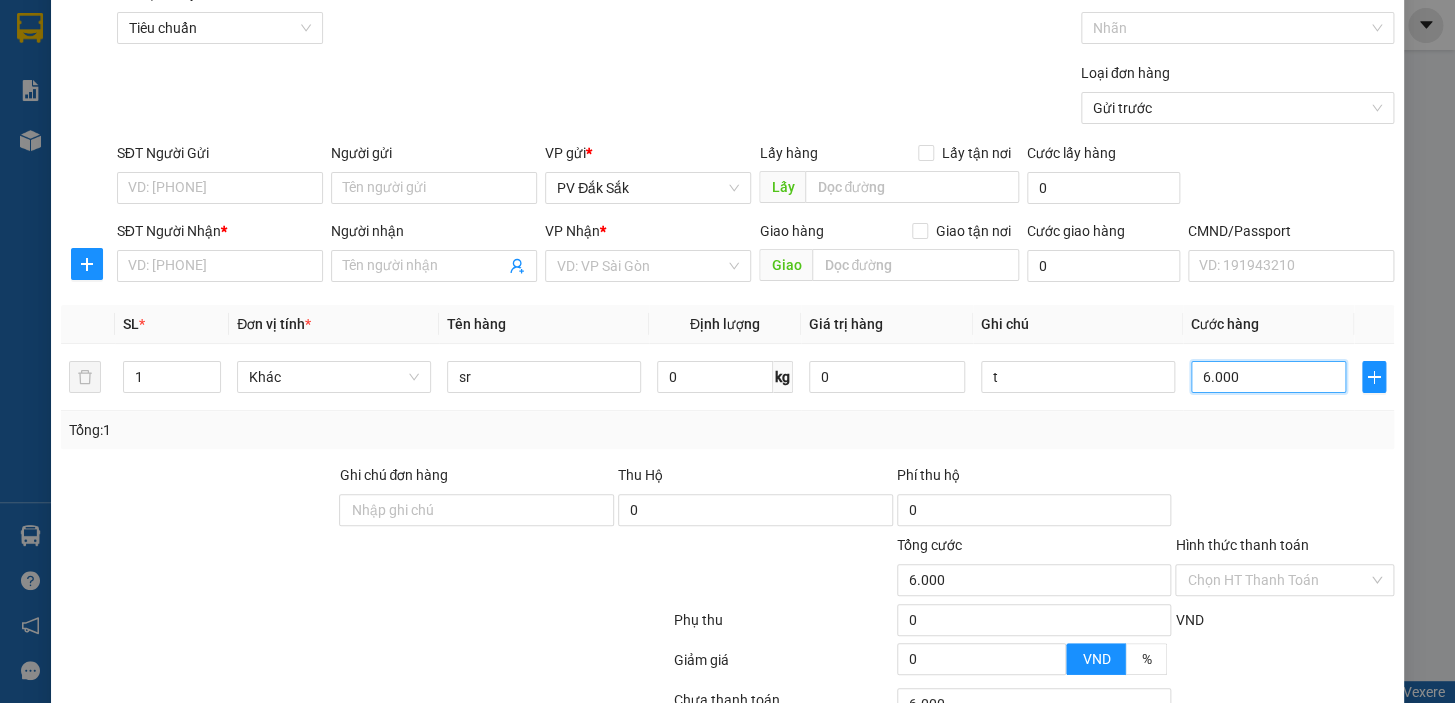 type on "60.000" 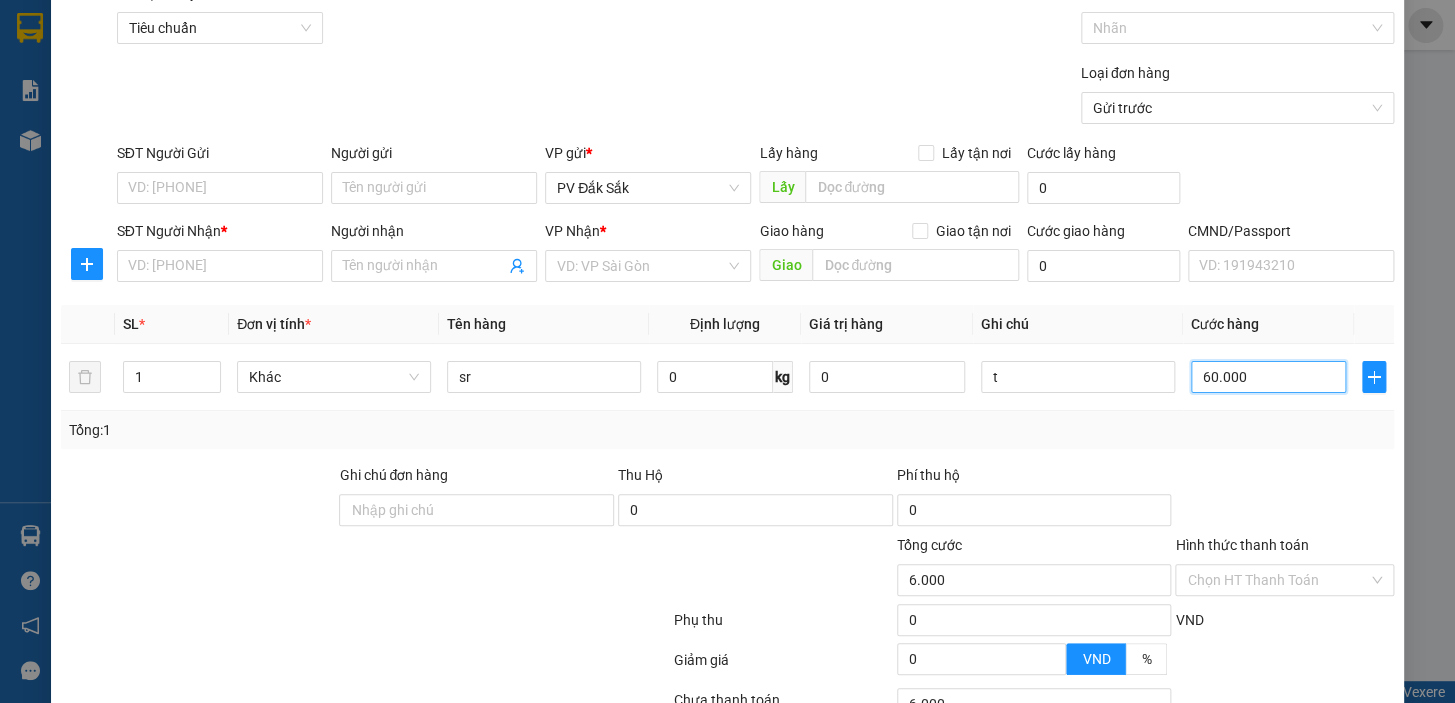 type on "60.000" 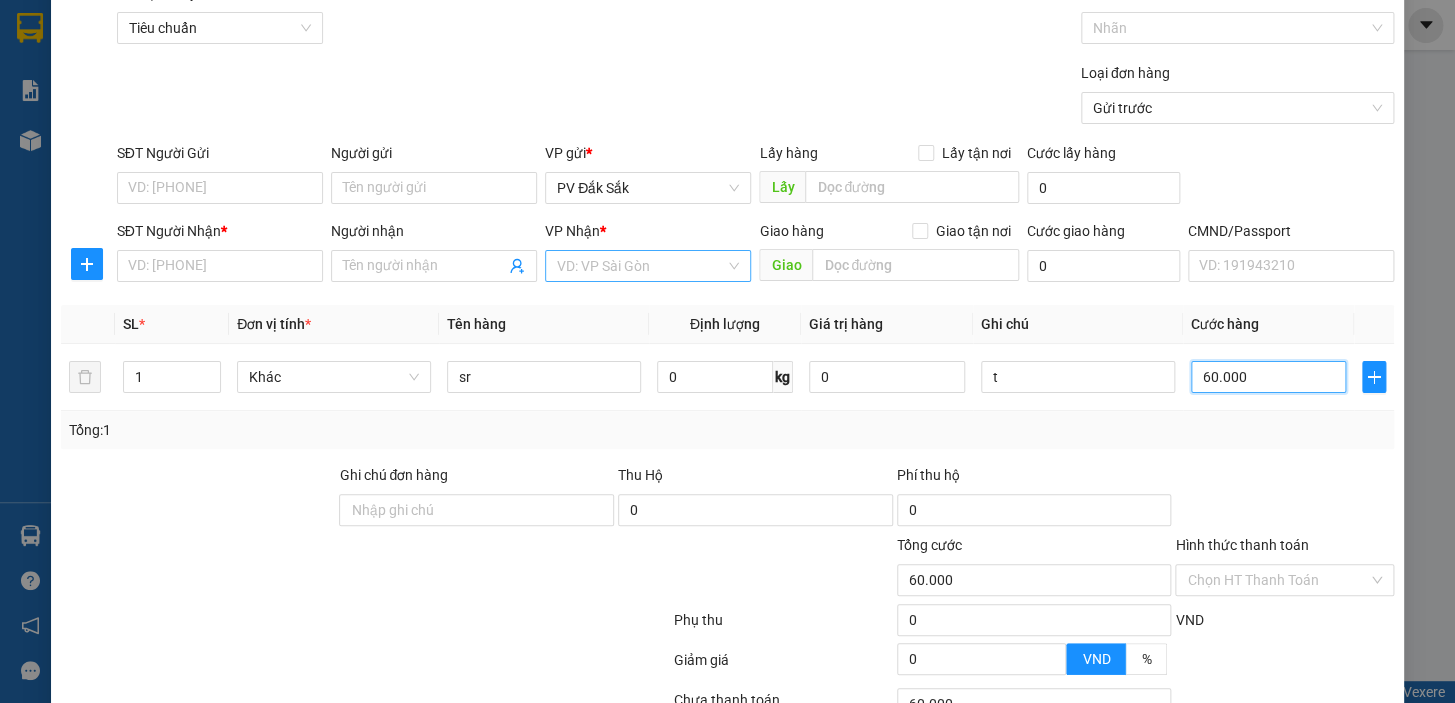 type on "60.000" 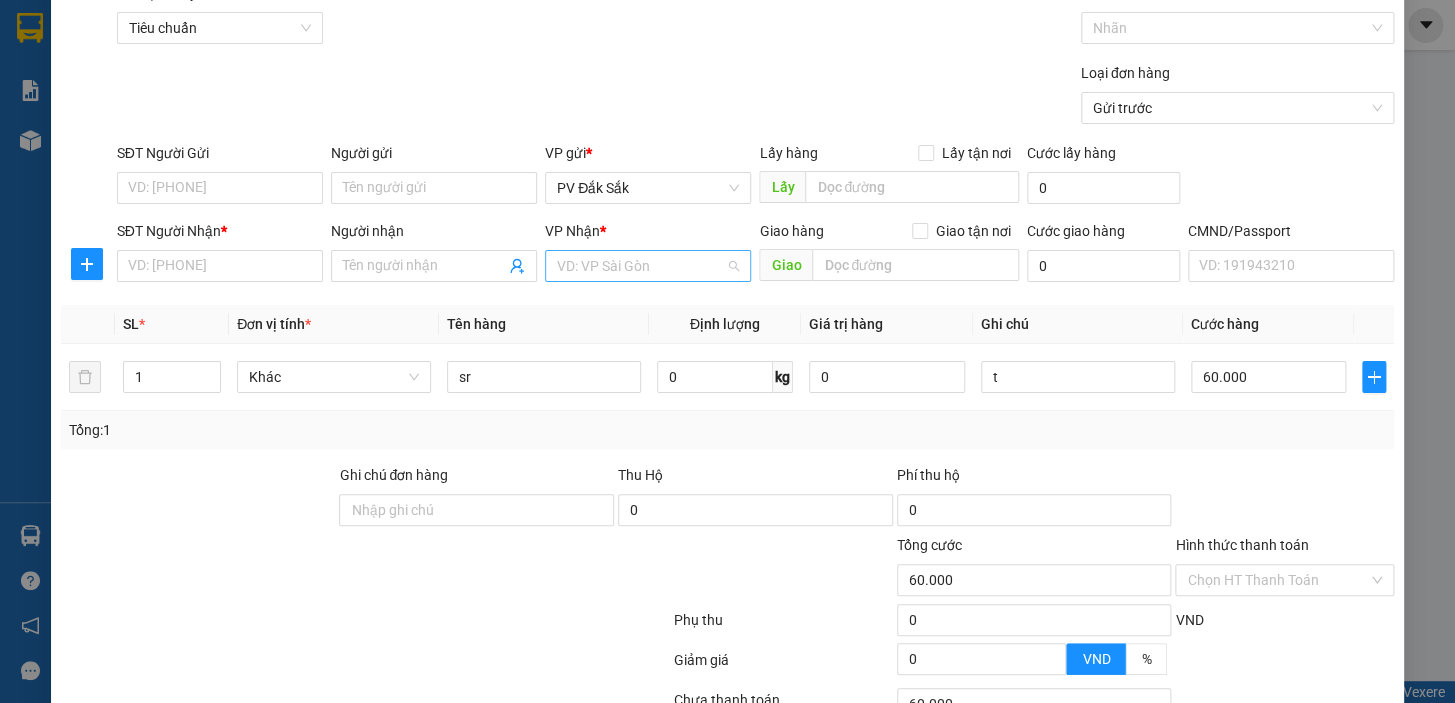 click at bounding box center [641, 266] 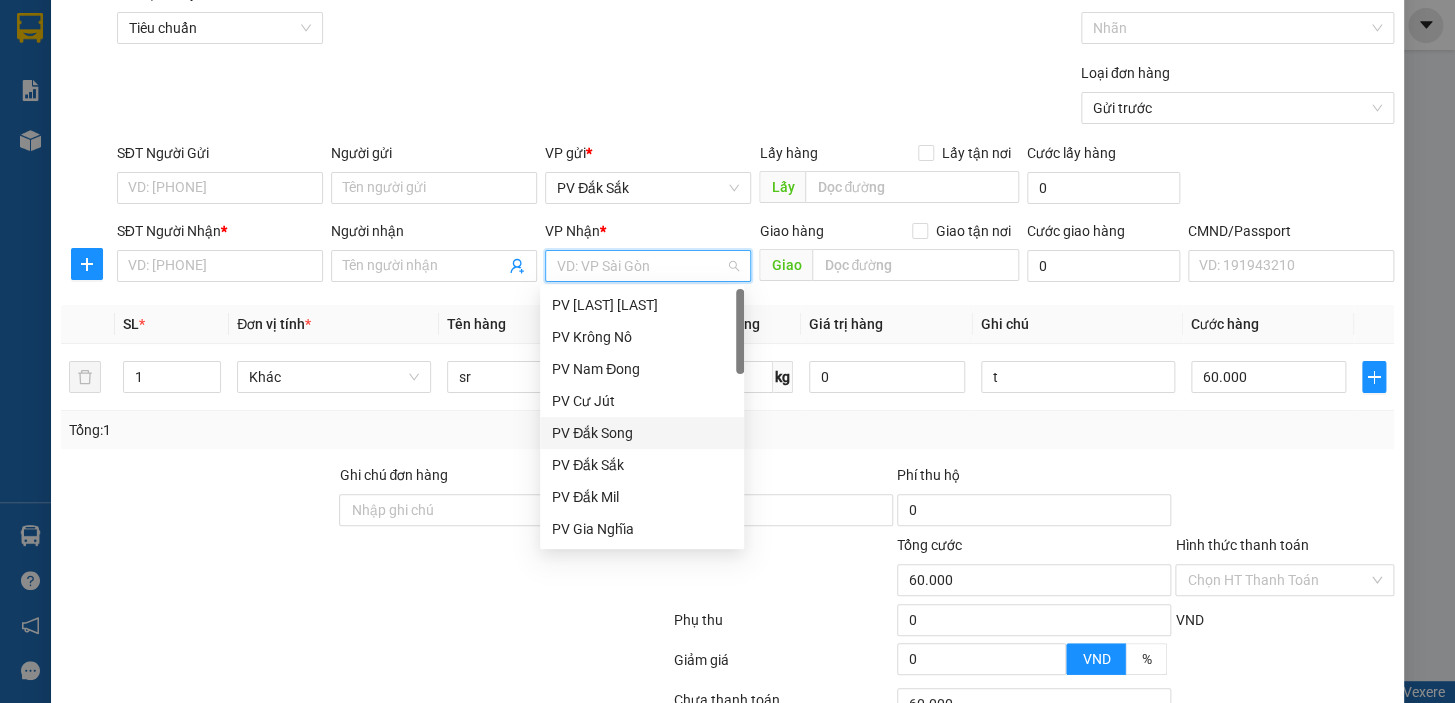 scroll, scrollTop: 181, scrollLeft: 0, axis: vertical 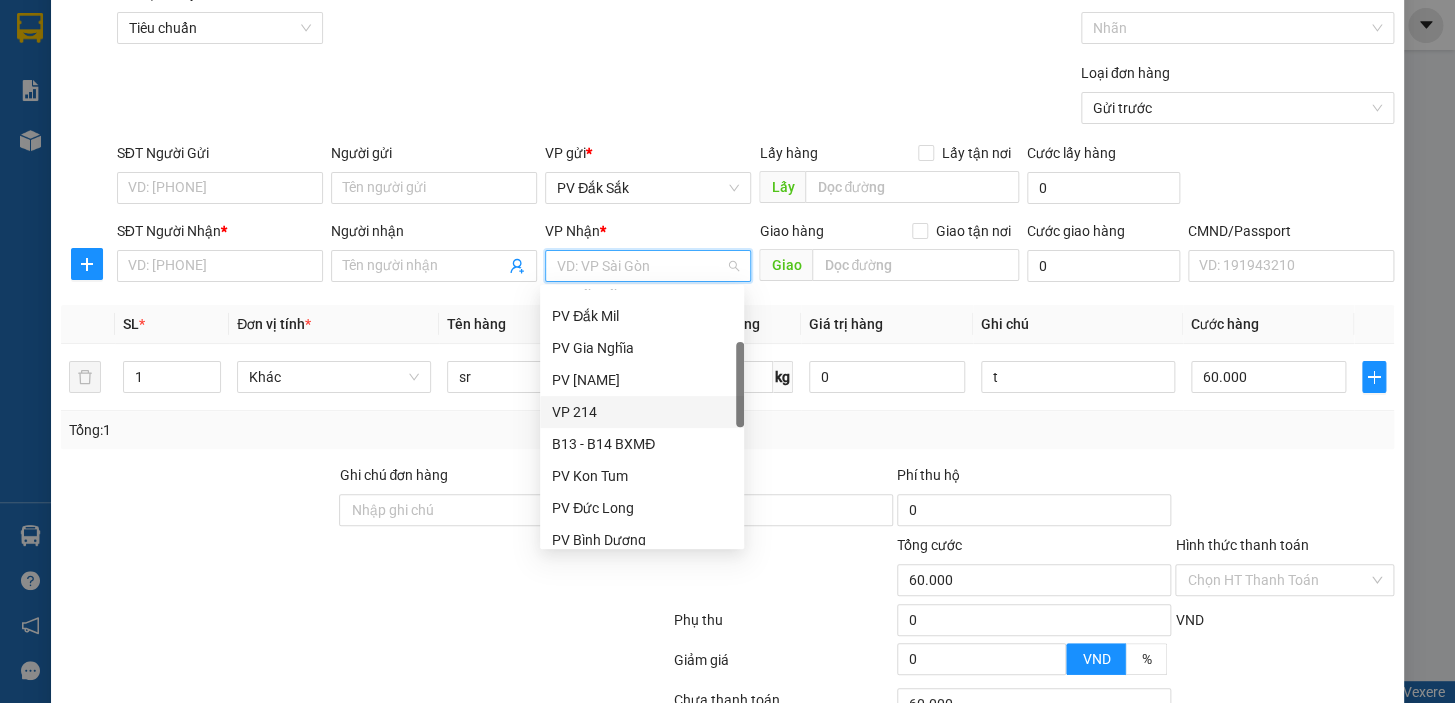 click on "VP 214" at bounding box center (642, 412) 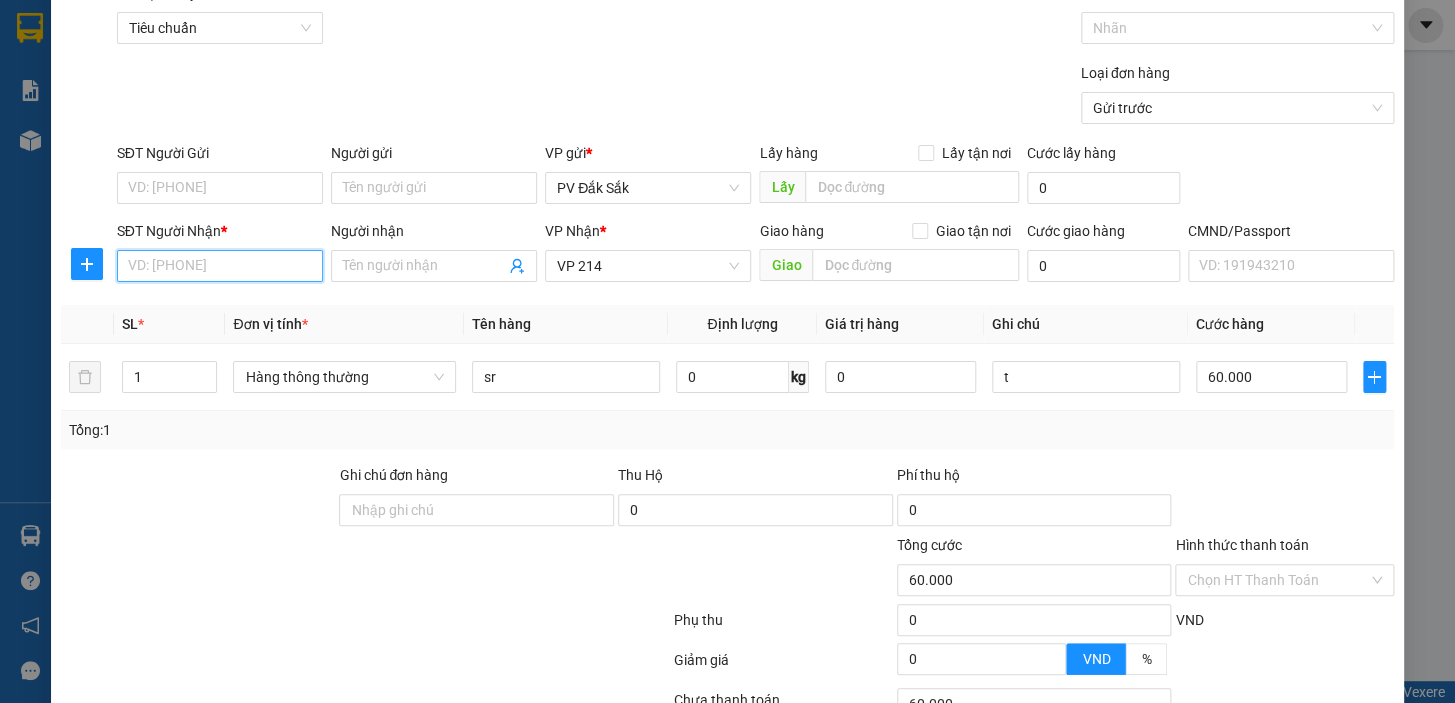 drag, startPoint x: 188, startPoint y: 264, endPoint x: 355, endPoint y: 253, distance: 167.36188 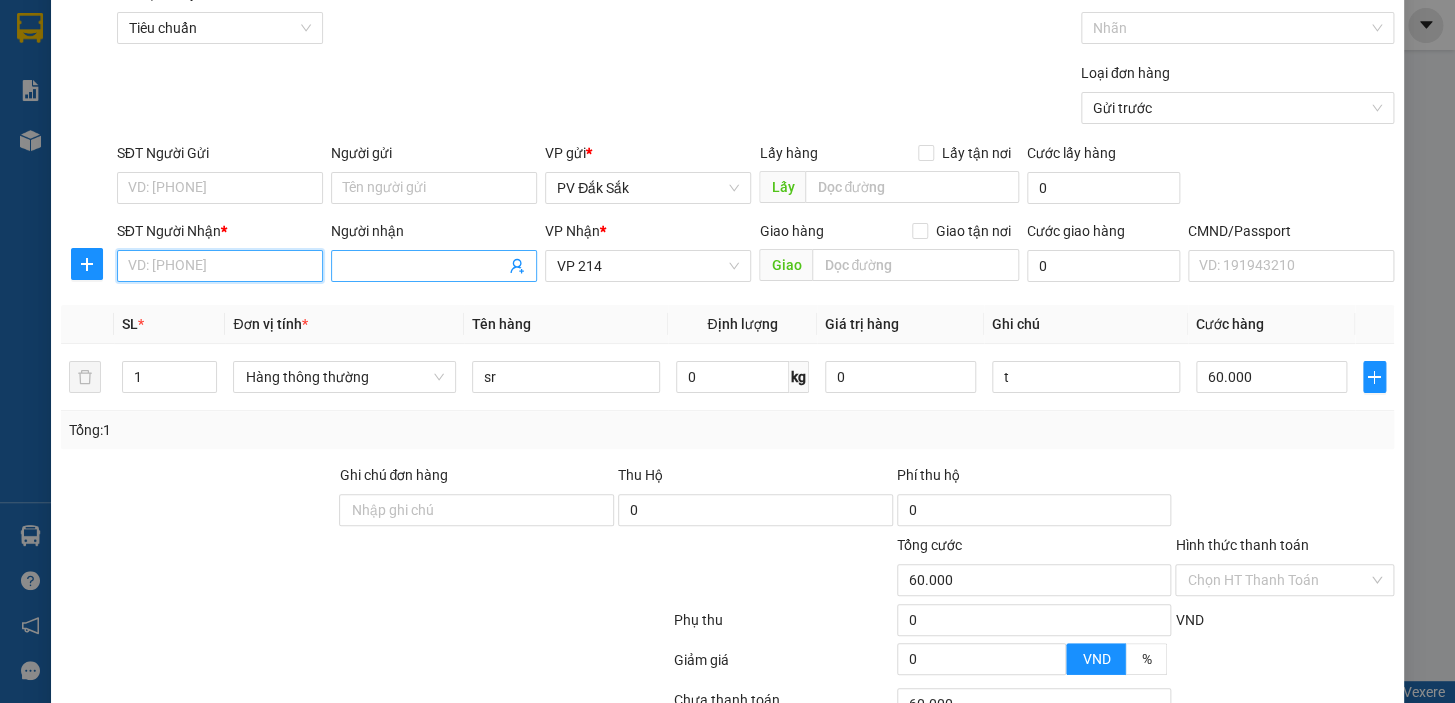 click on "SĐT Người Nhận  *" at bounding box center [220, 266] 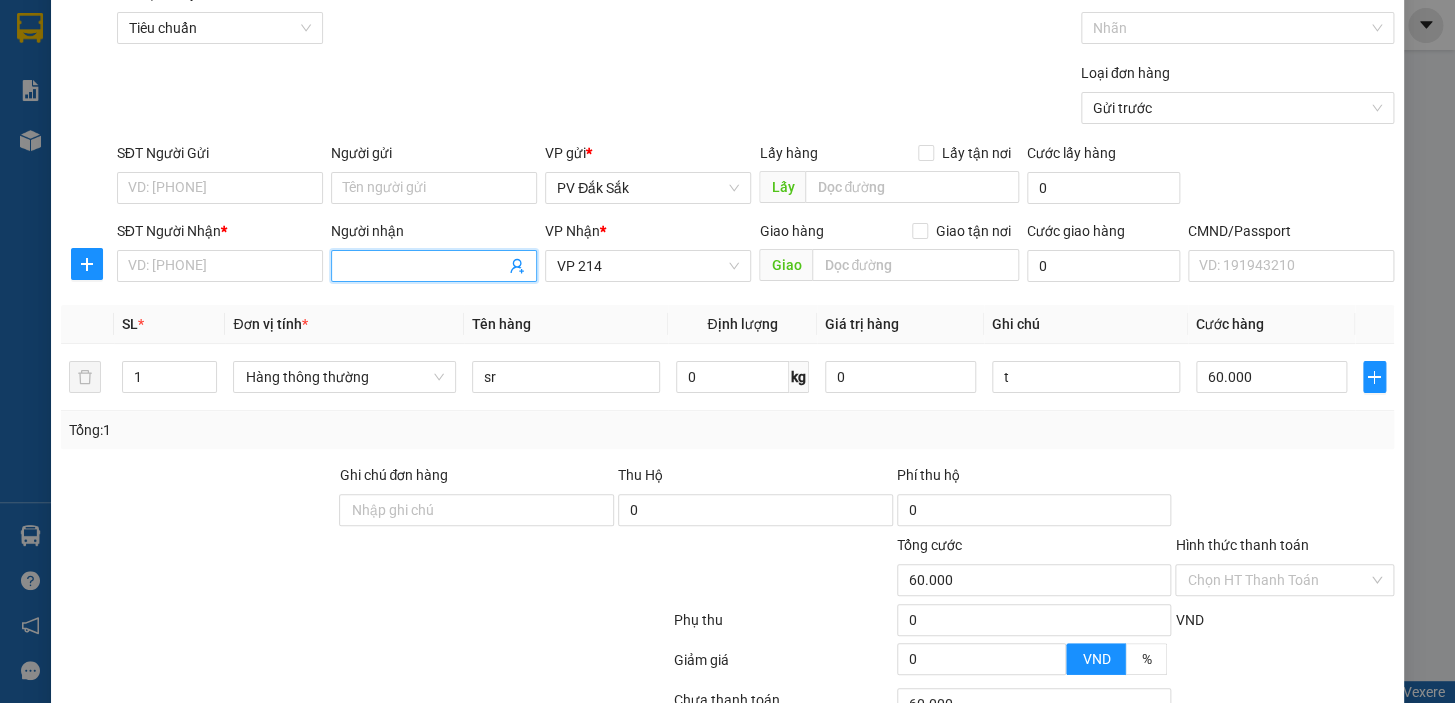 click on "Người nhận" at bounding box center [424, 266] 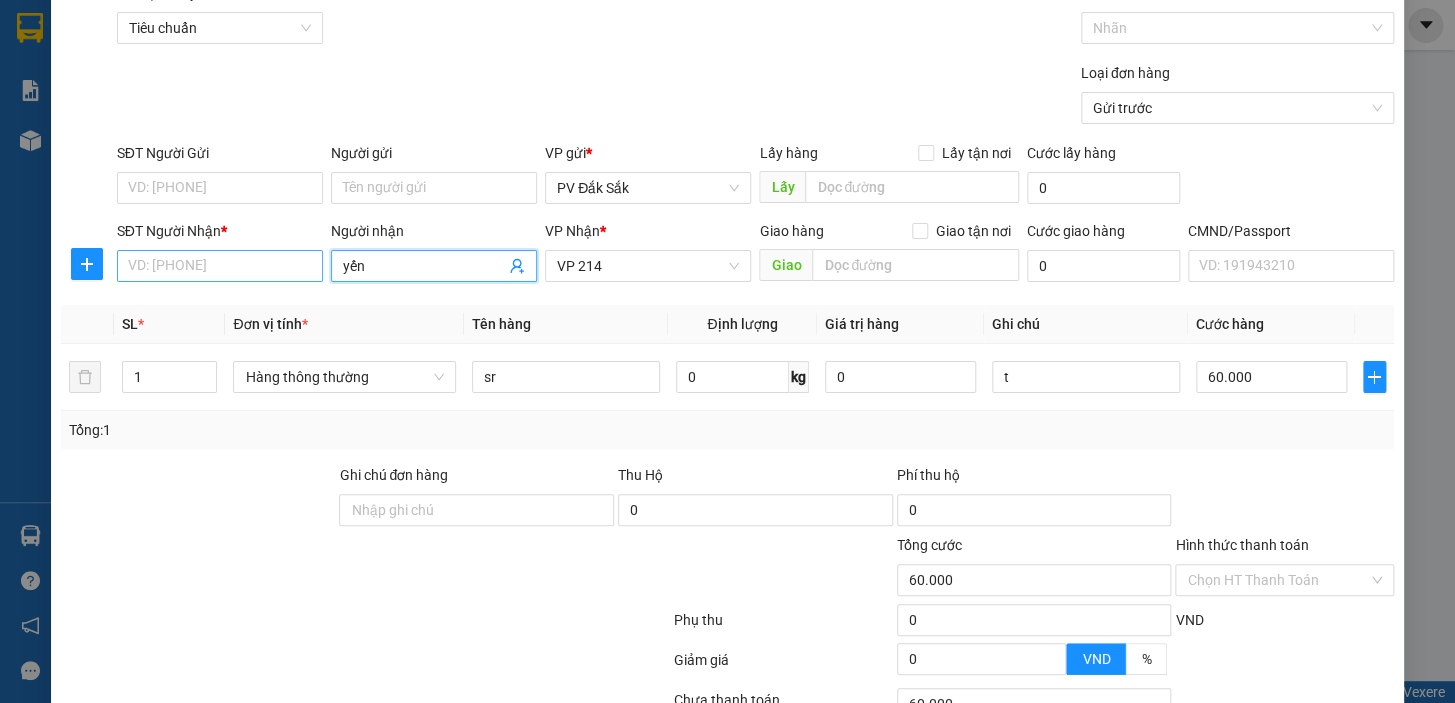 type on "yến" 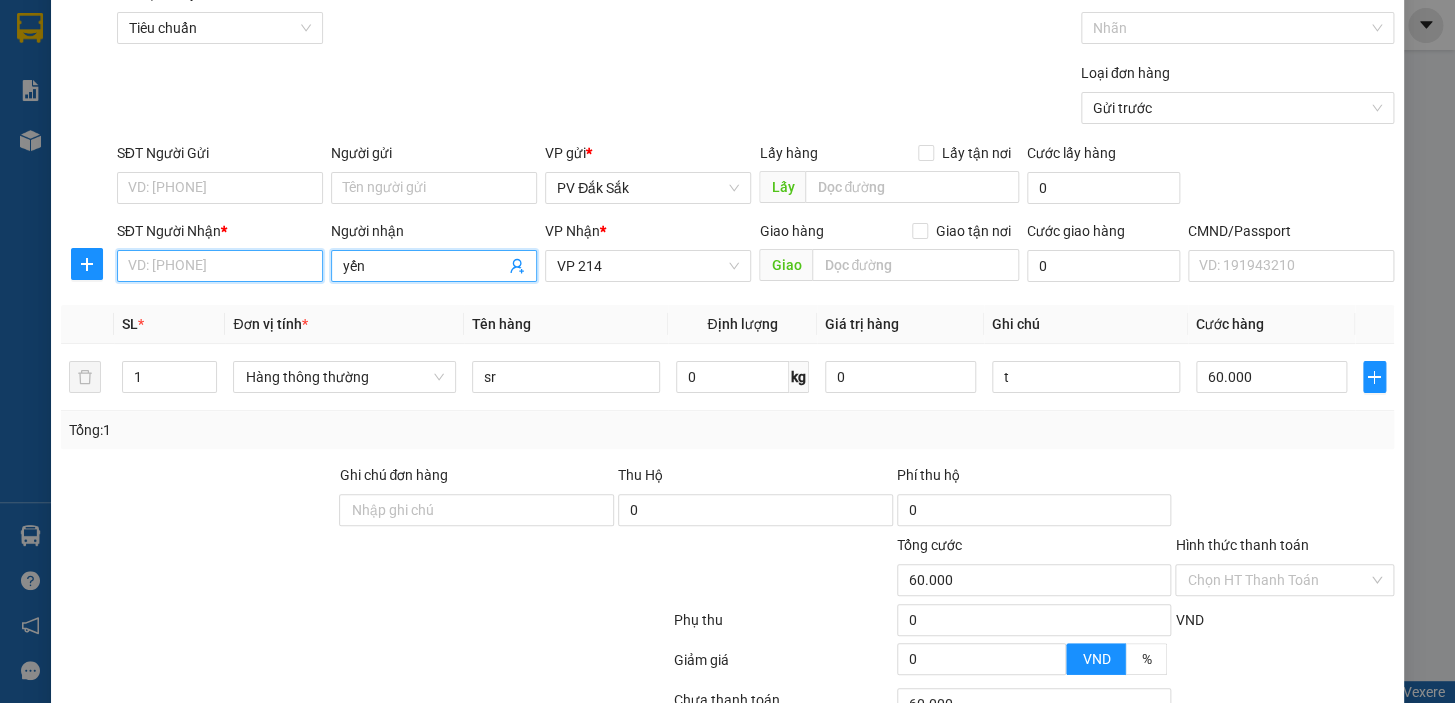 click on "SĐT Người Nhận  *" at bounding box center [220, 266] 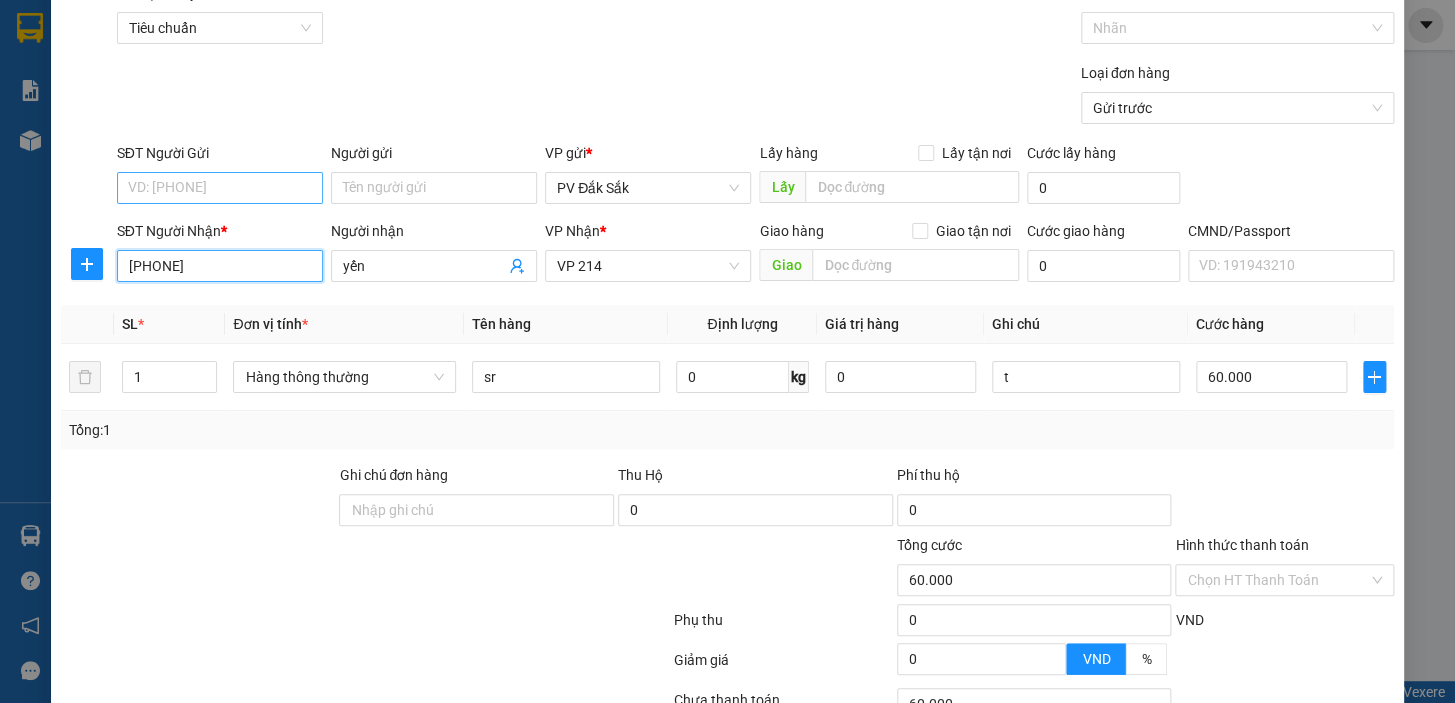 type on "0848172223" 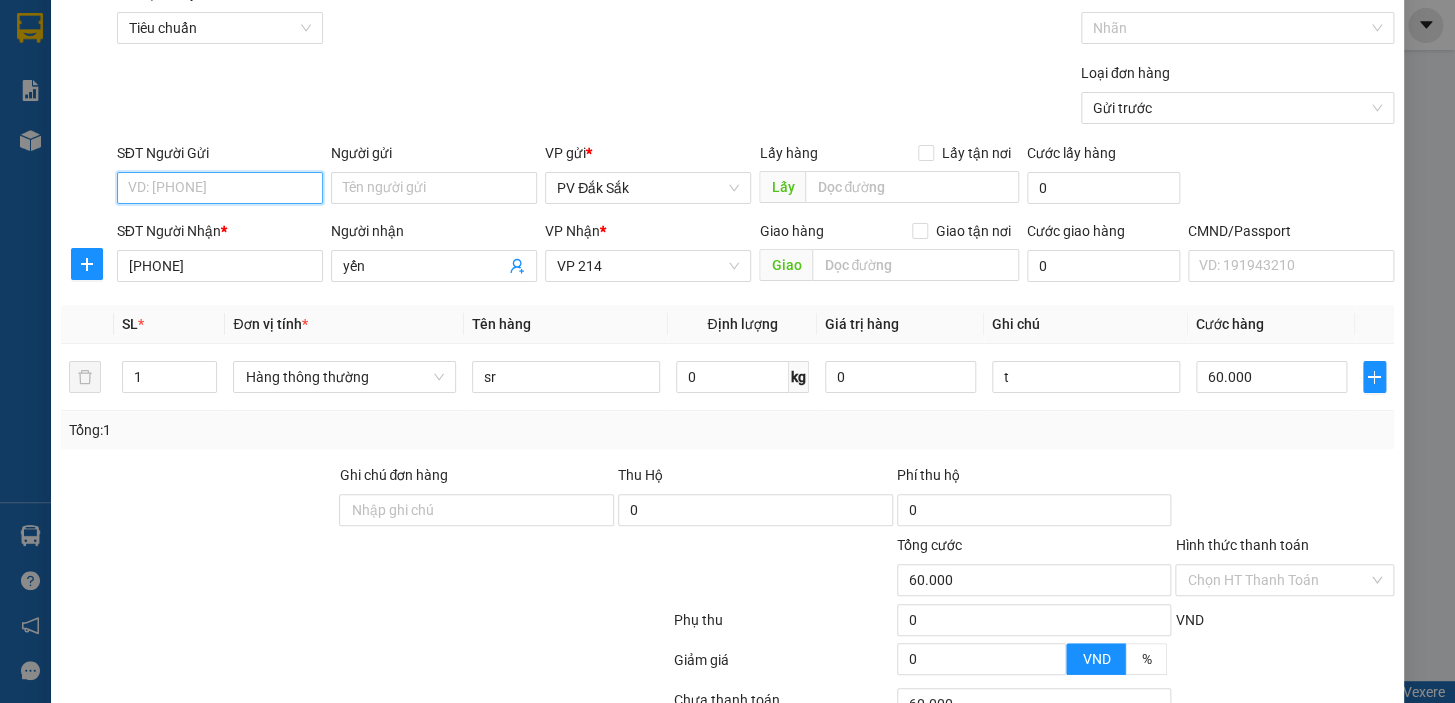 click on "SĐT Người Gửi" at bounding box center (220, 188) 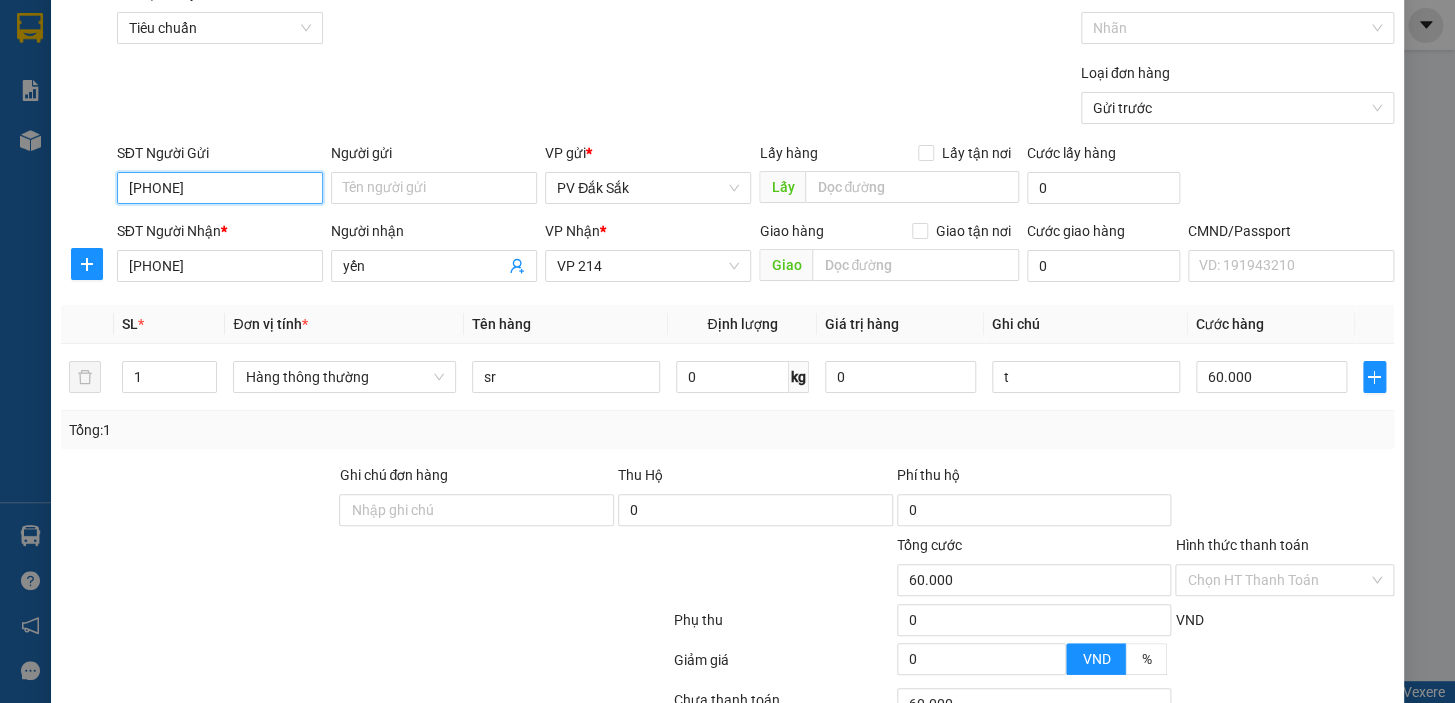 click on "08148172223" at bounding box center (220, 188) 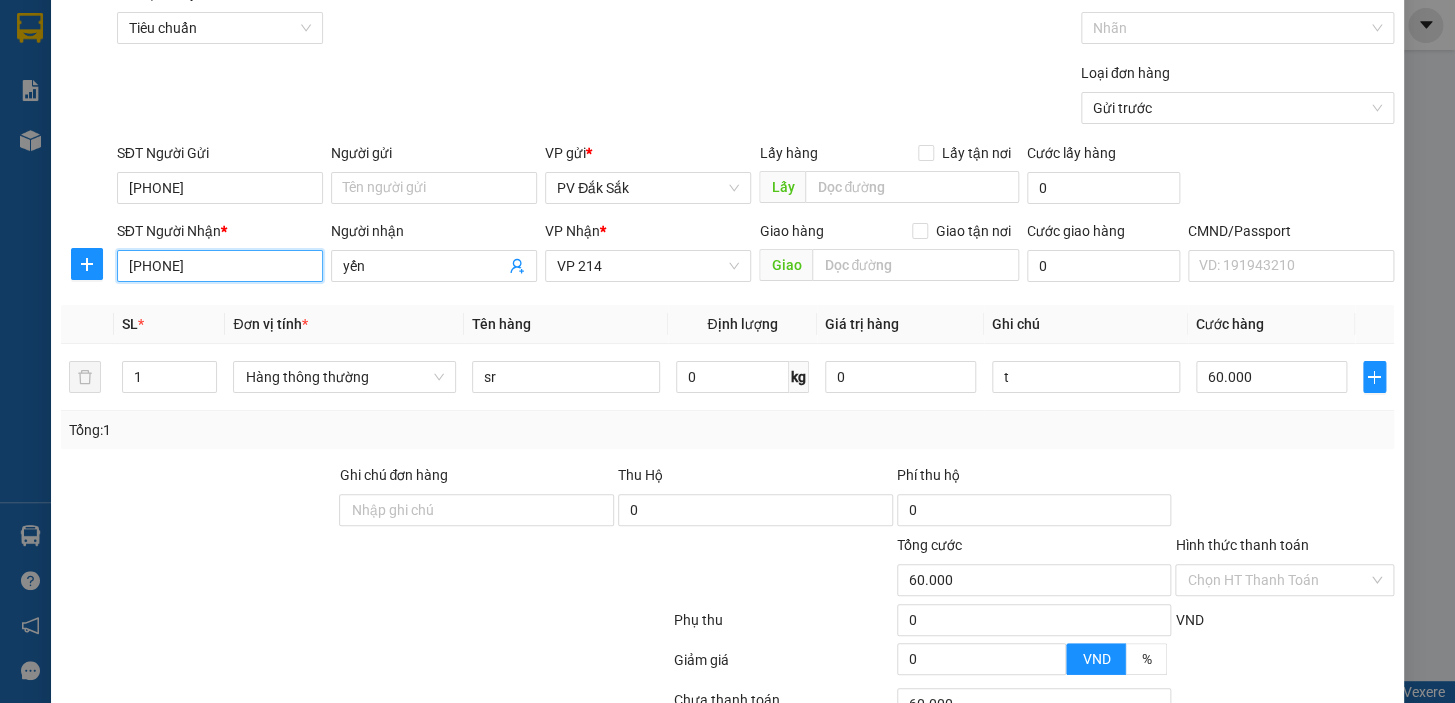 click on "0848172223" at bounding box center (220, 266) 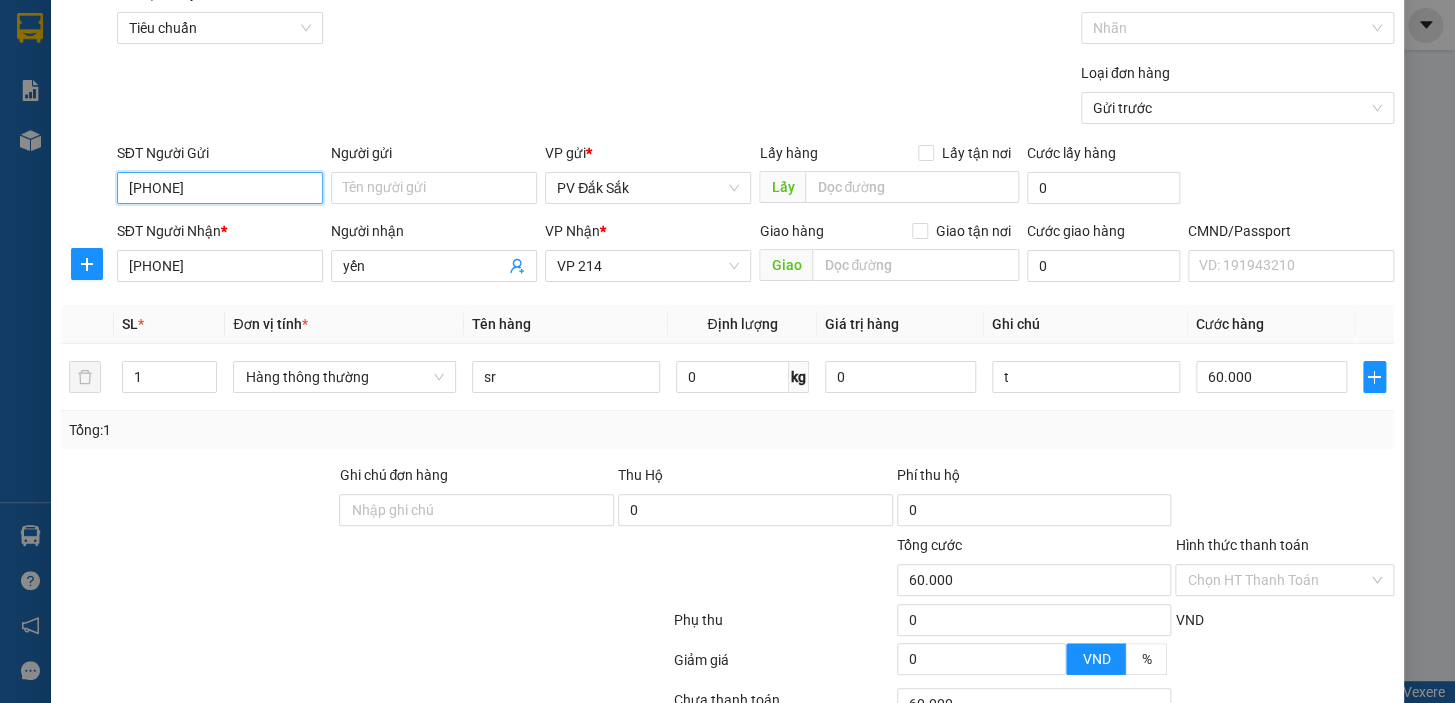 click on "08148172223" at bounding box center [220, 188] 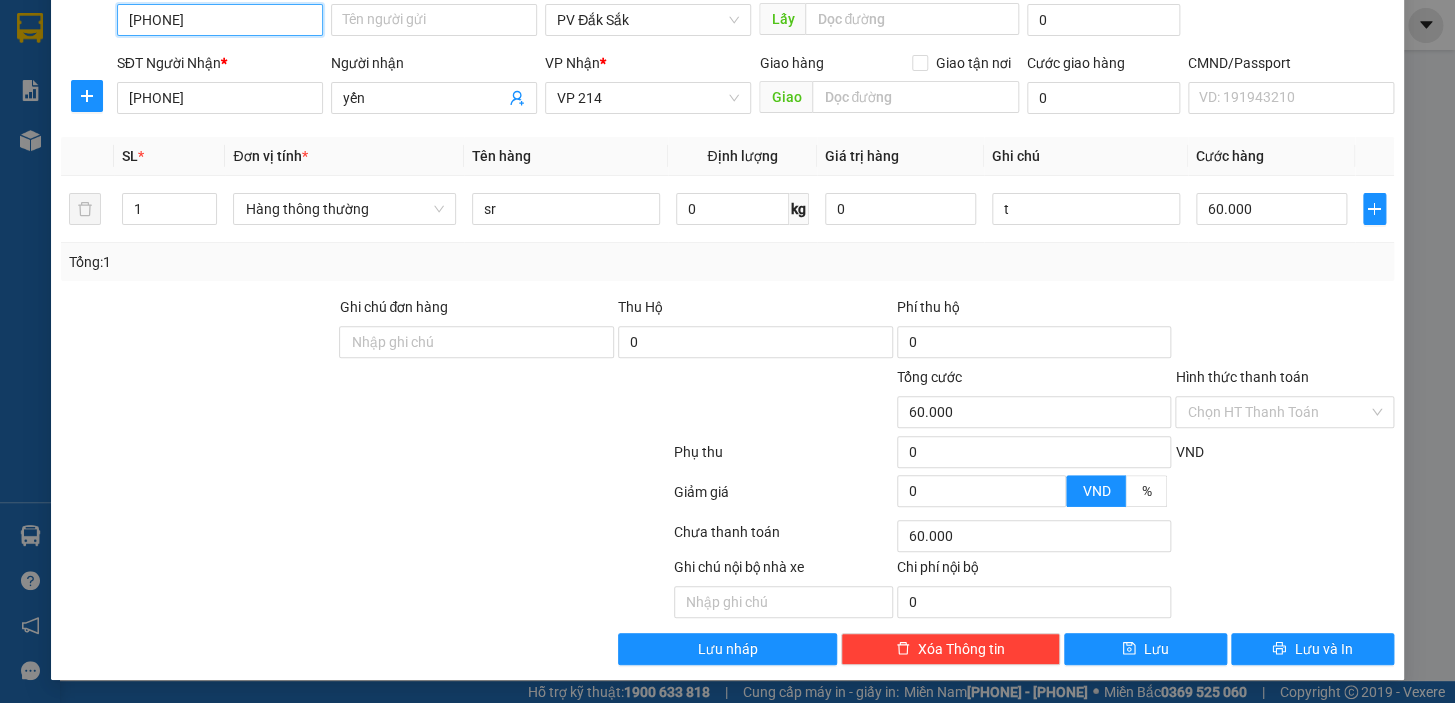scroll, scrollTop: 76, scrollLeft: 0, axis: vertical 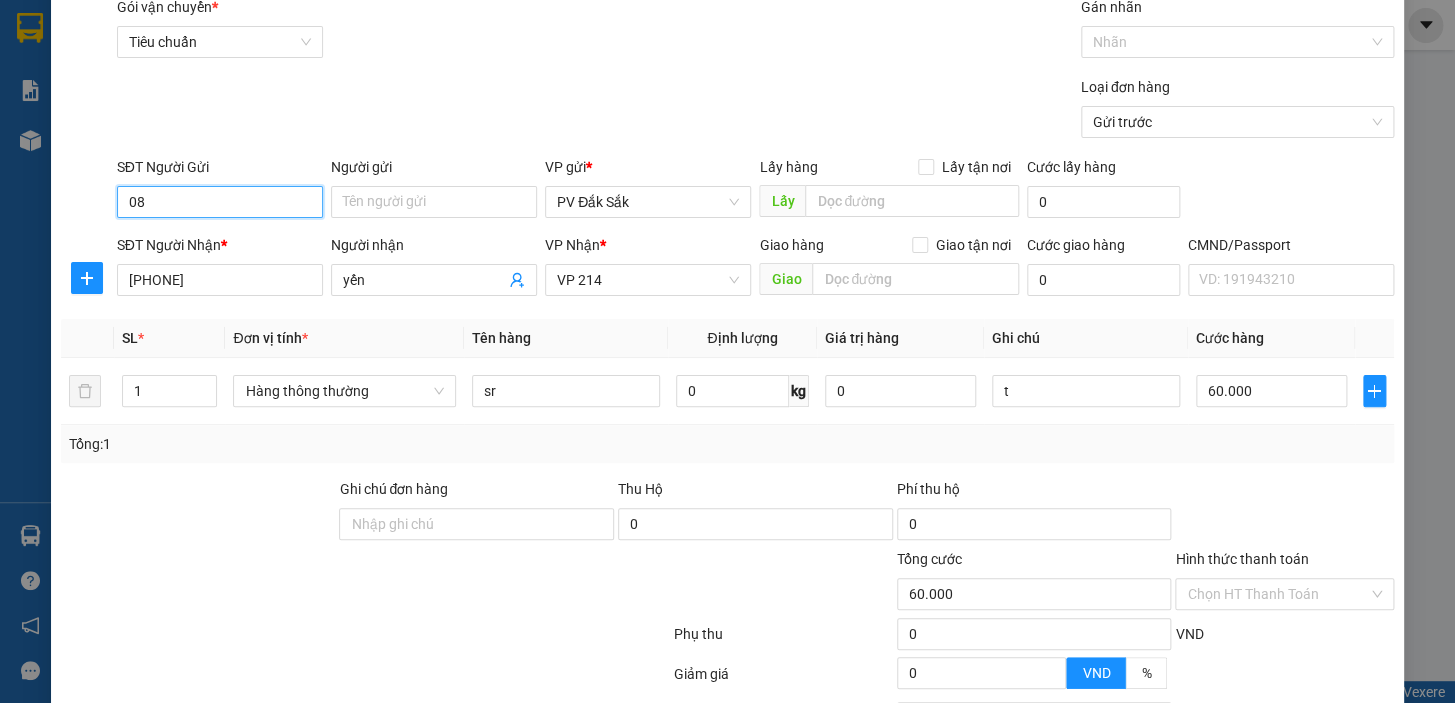 type on "0" 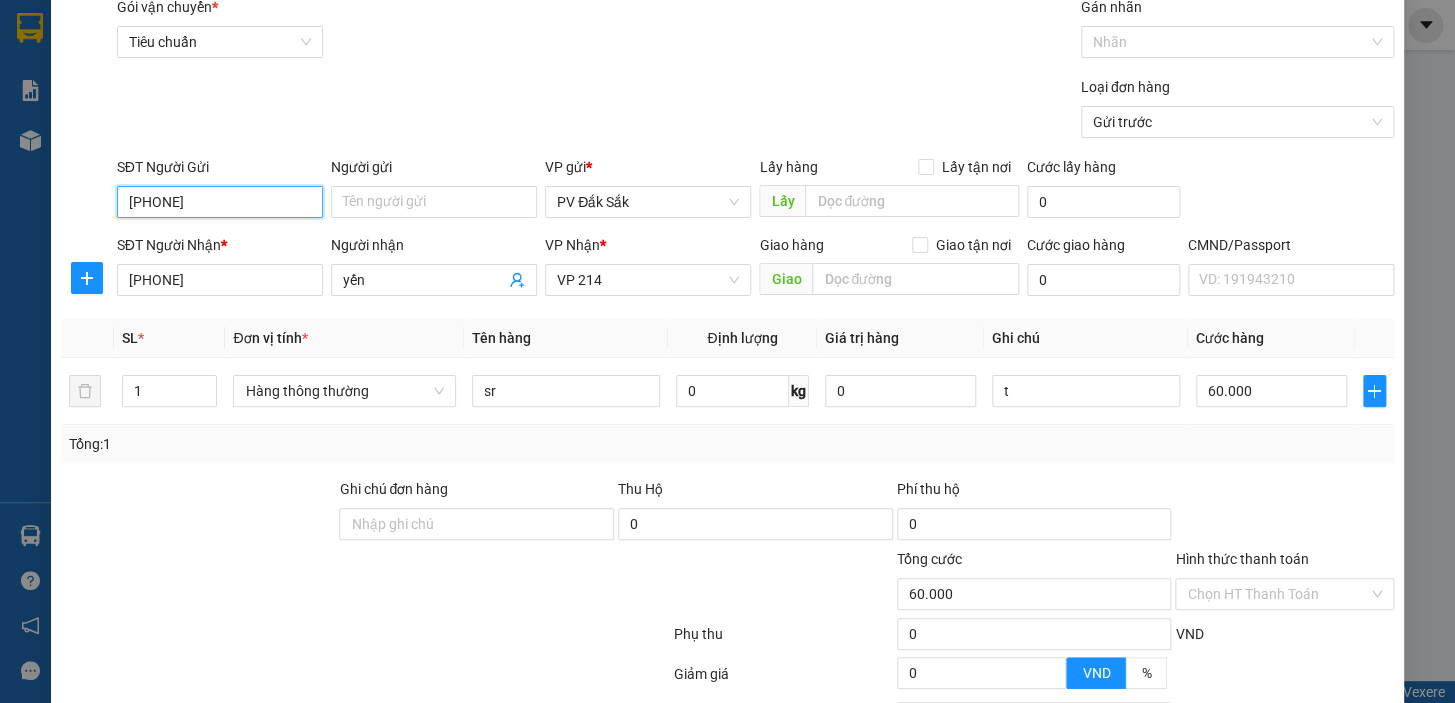 scroll, scrollTop: 167, scrollLeft: 0, axis: vertical 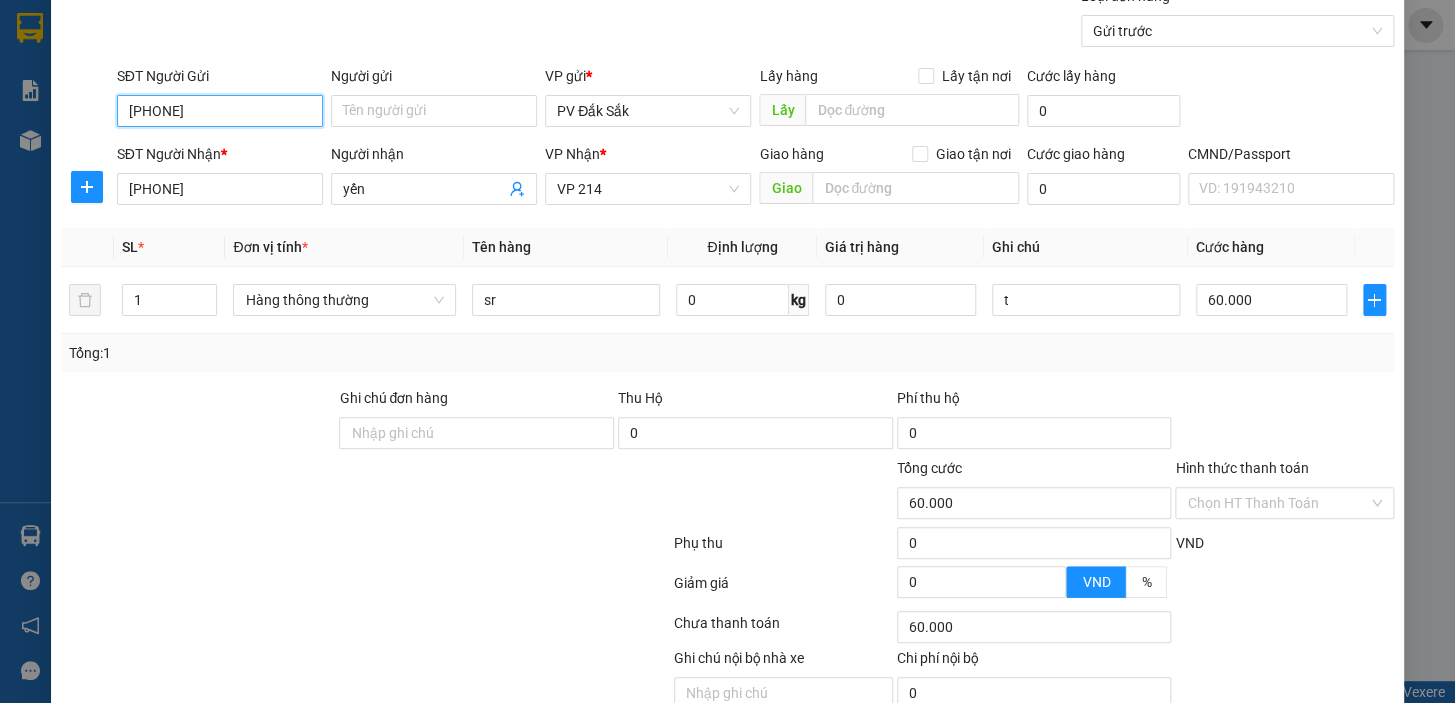 type on "0985614060" 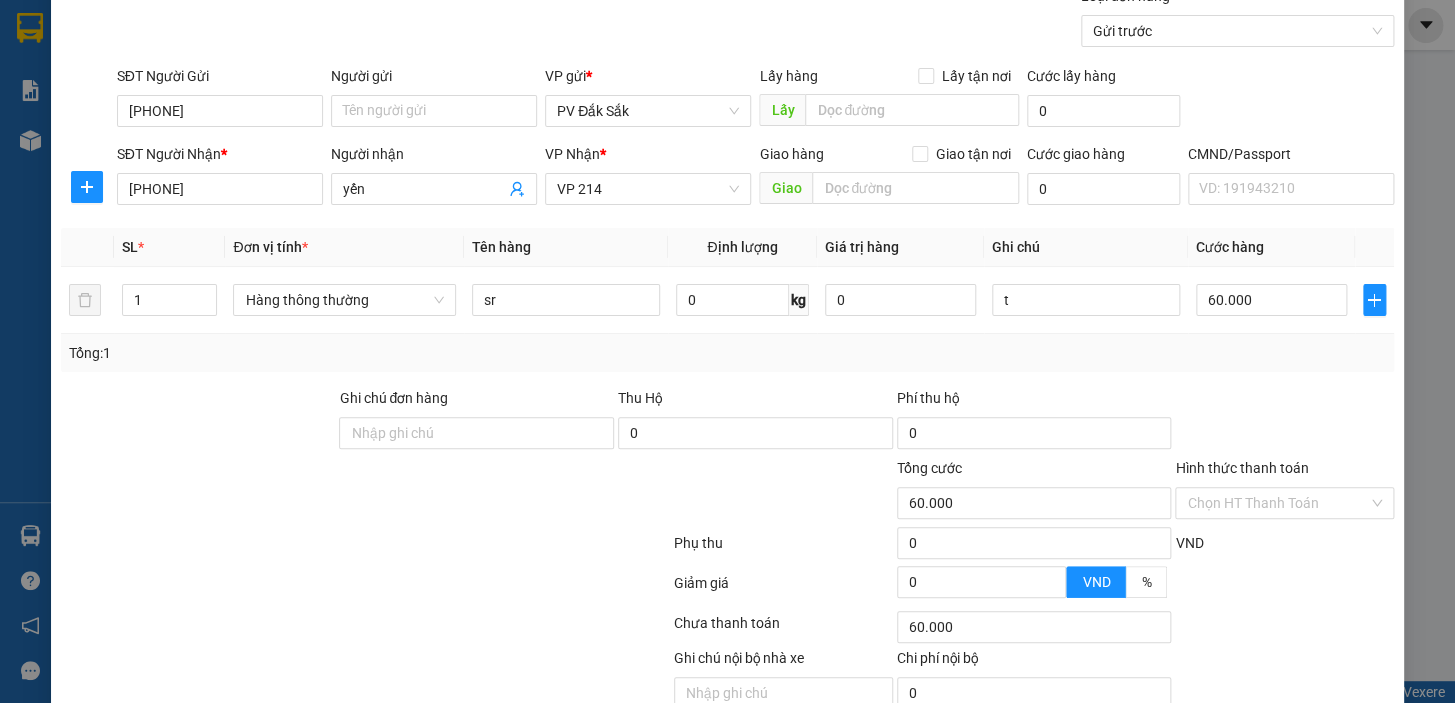 click on "Hình thức thanh toán" at bounding box center [1241, 468] 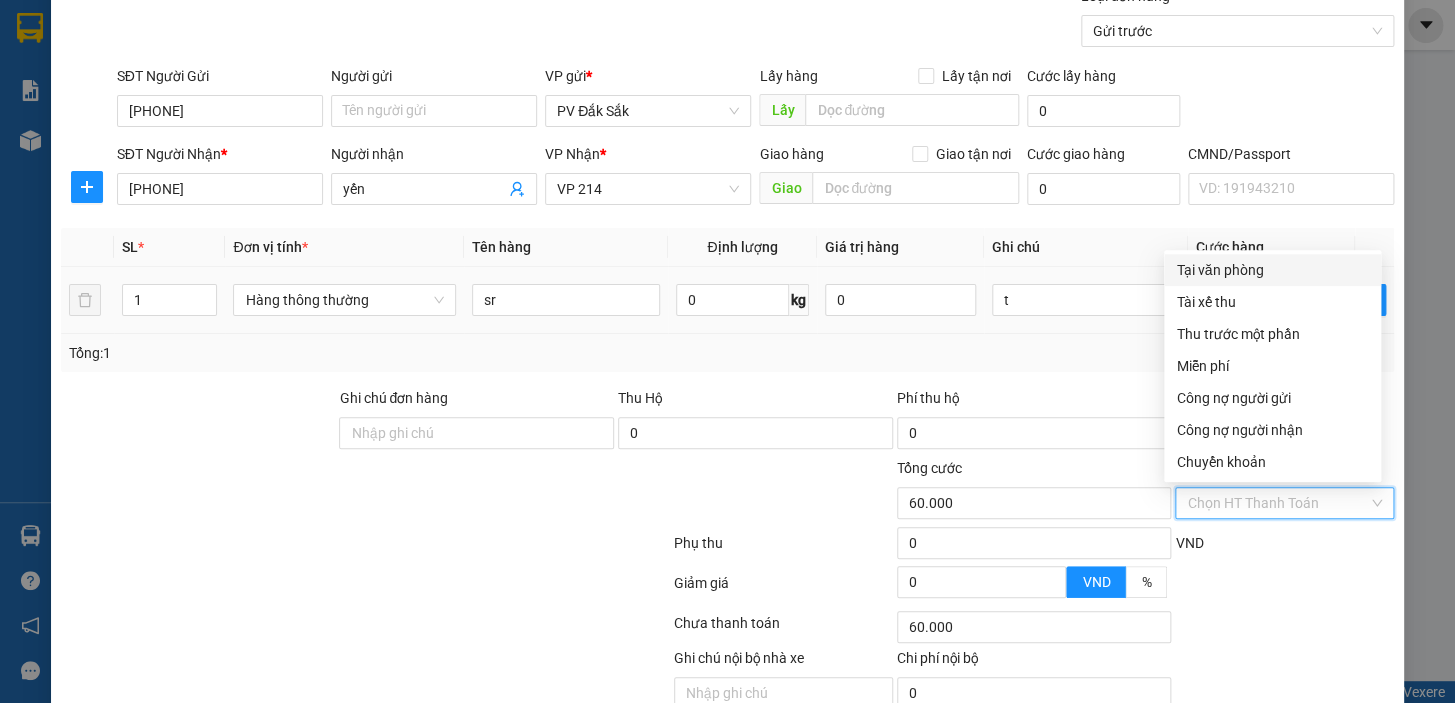 click on "Tại văn phòng" at bounding box center [1272, 270] 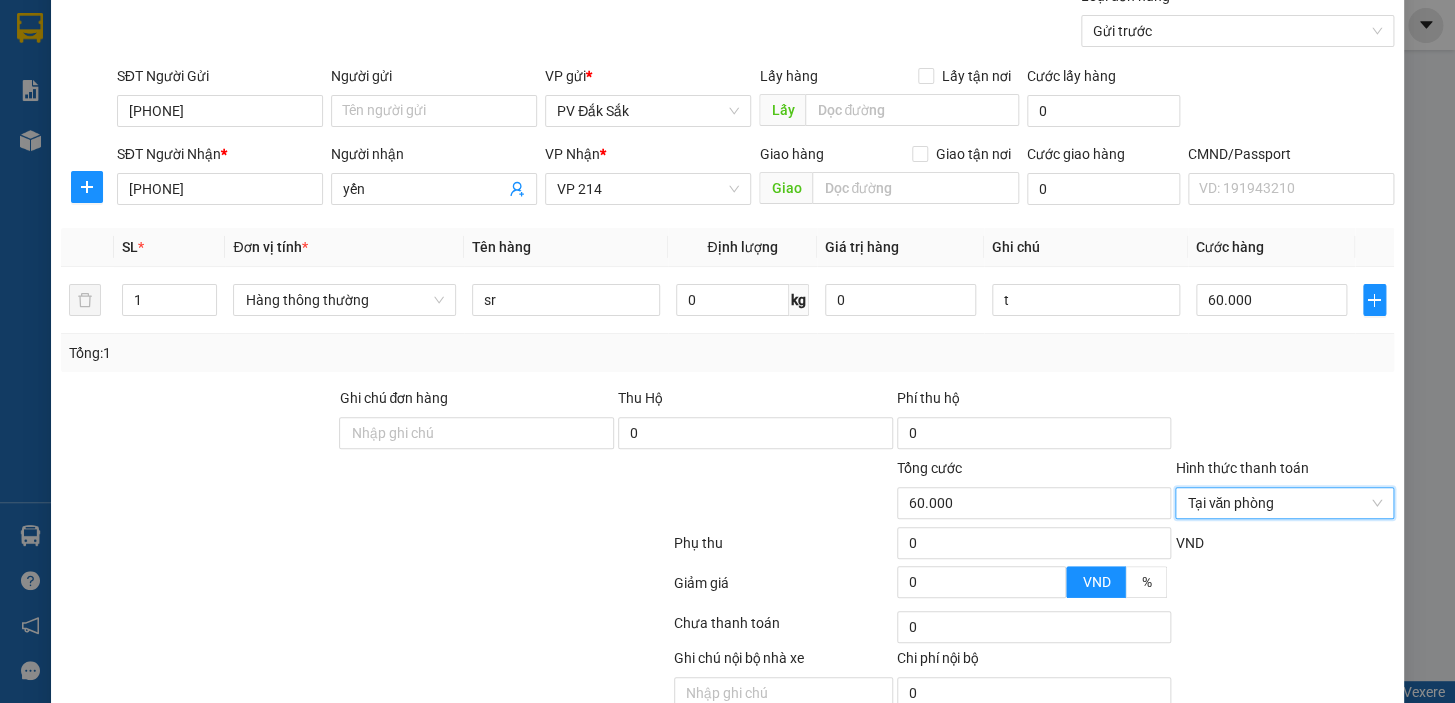 scroll, scrollTop: 258, scrollLeft: 0, axis: vertical 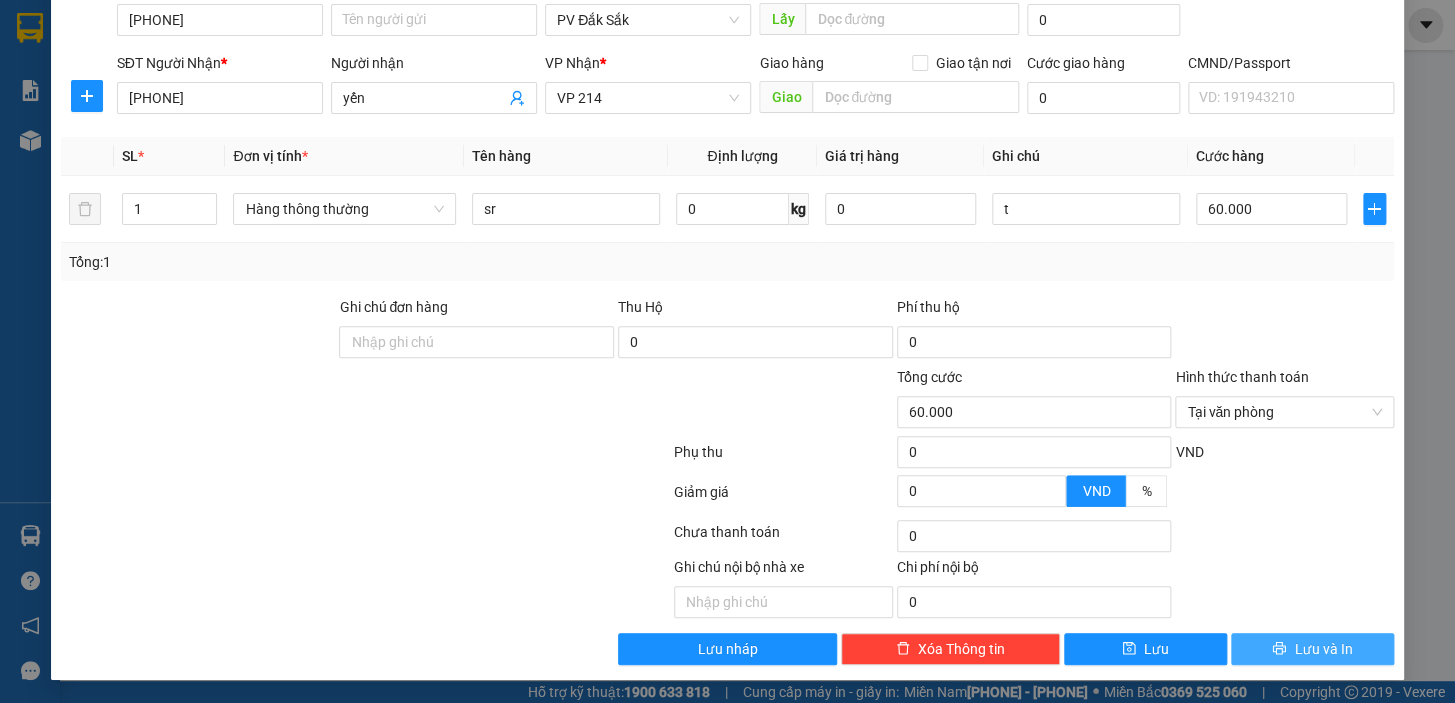 click 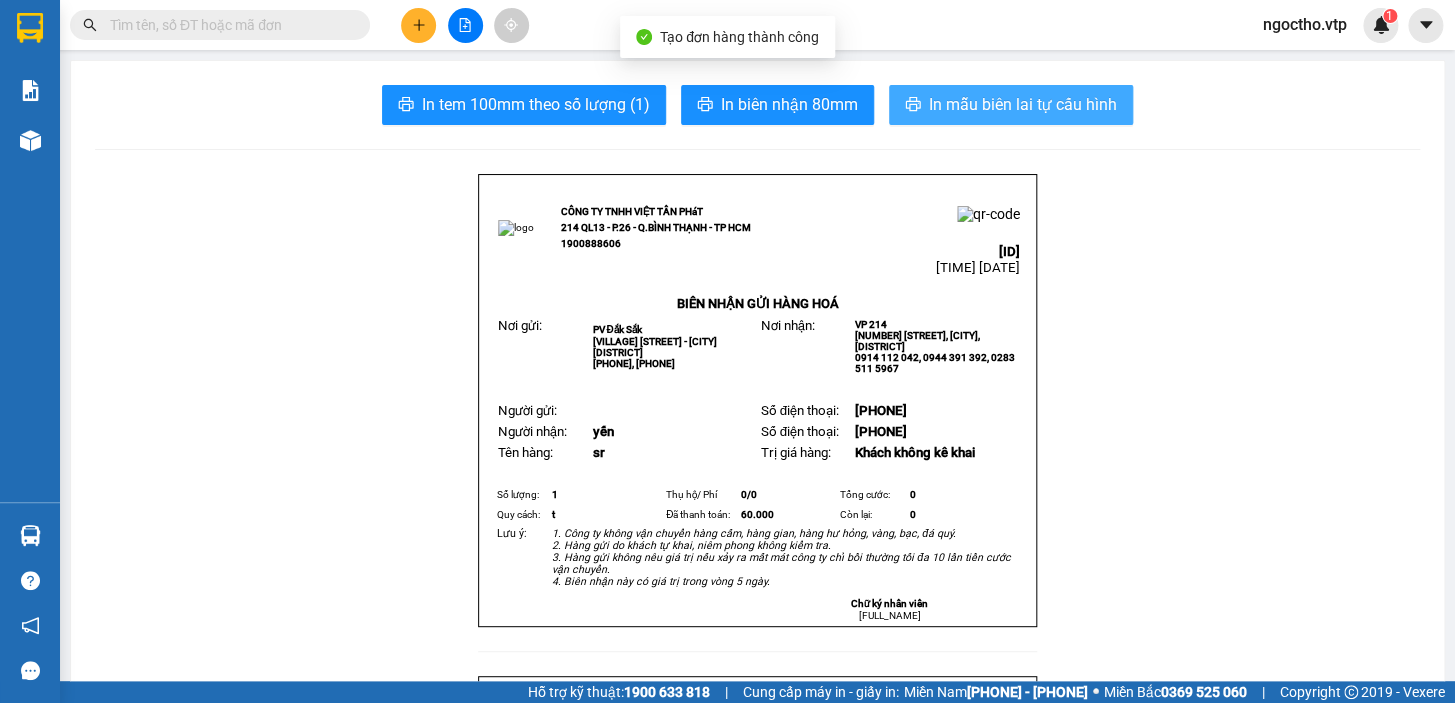click on "In mẫu biên lai tự cấu hình" at bounding box center [1023, 104] 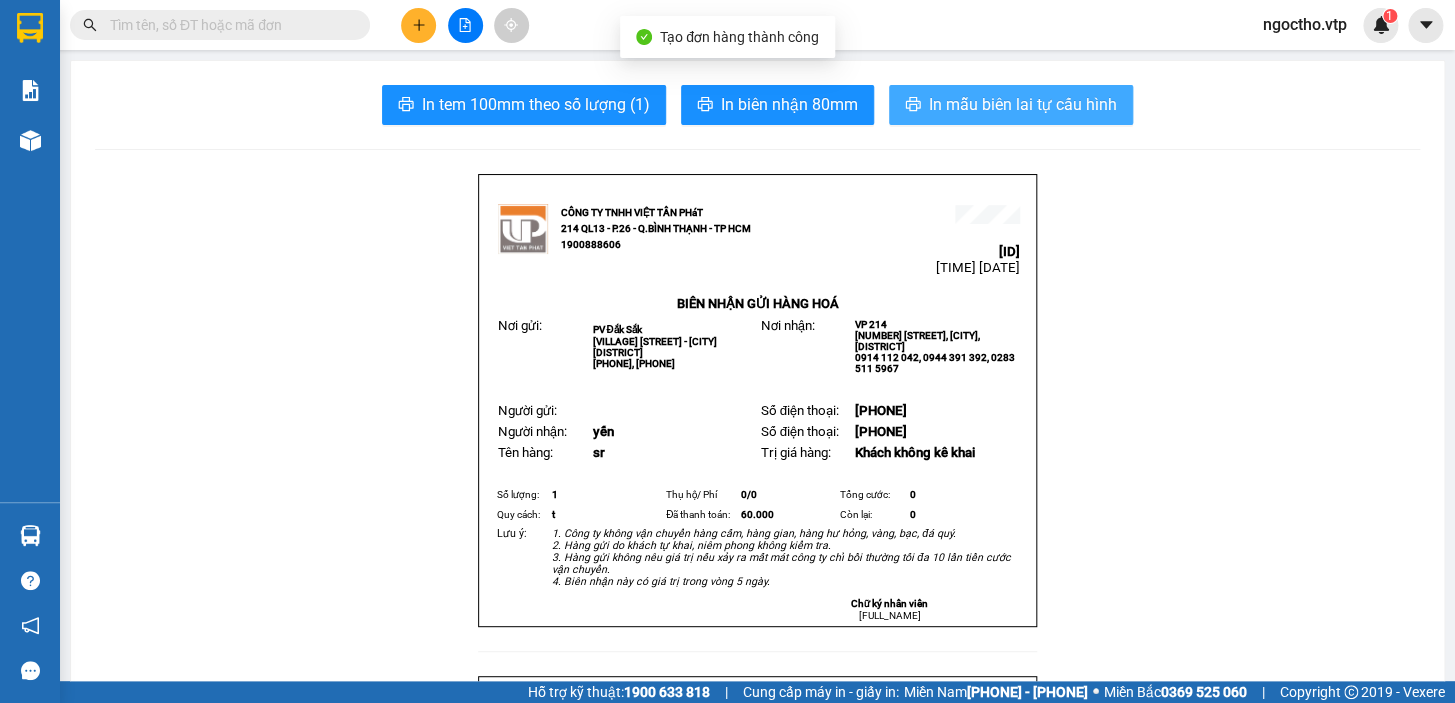 scroll, scrollTop: 0, scrollLeft: 0, axis: both 